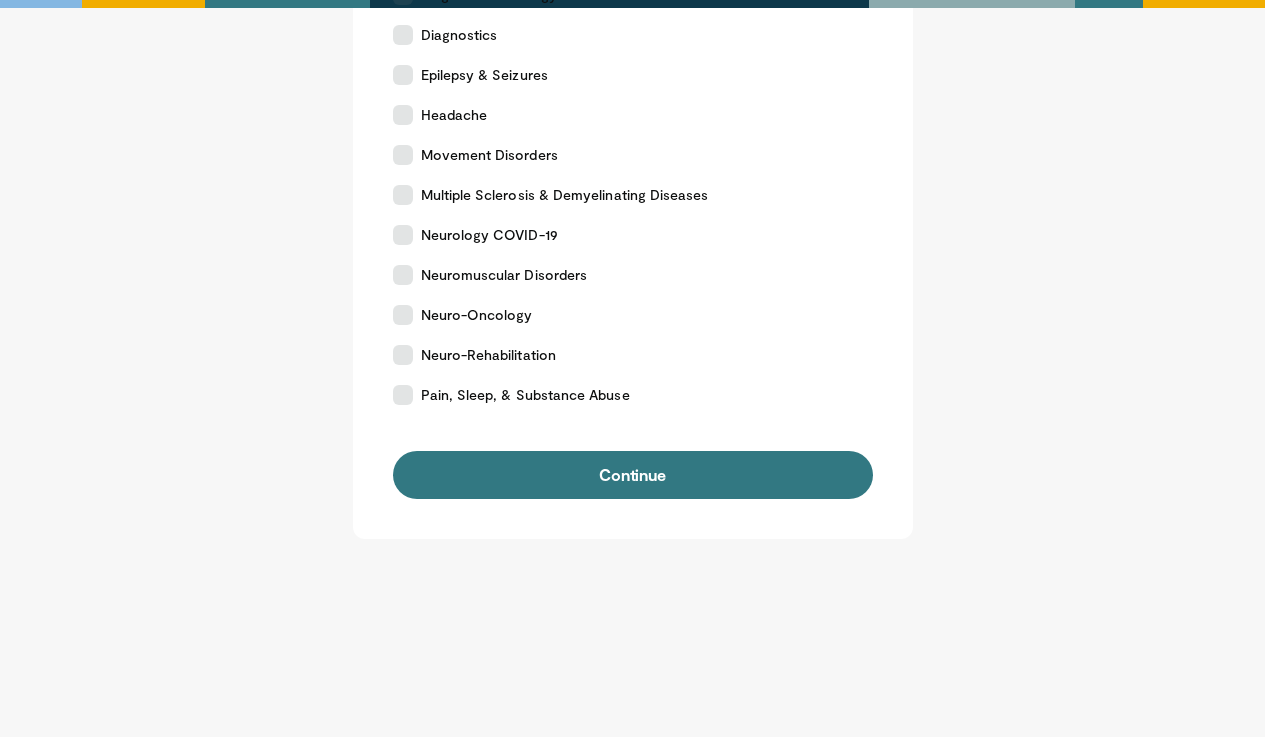scroll, scrollTop: 541, scrollLeft: 0, axis: vertical 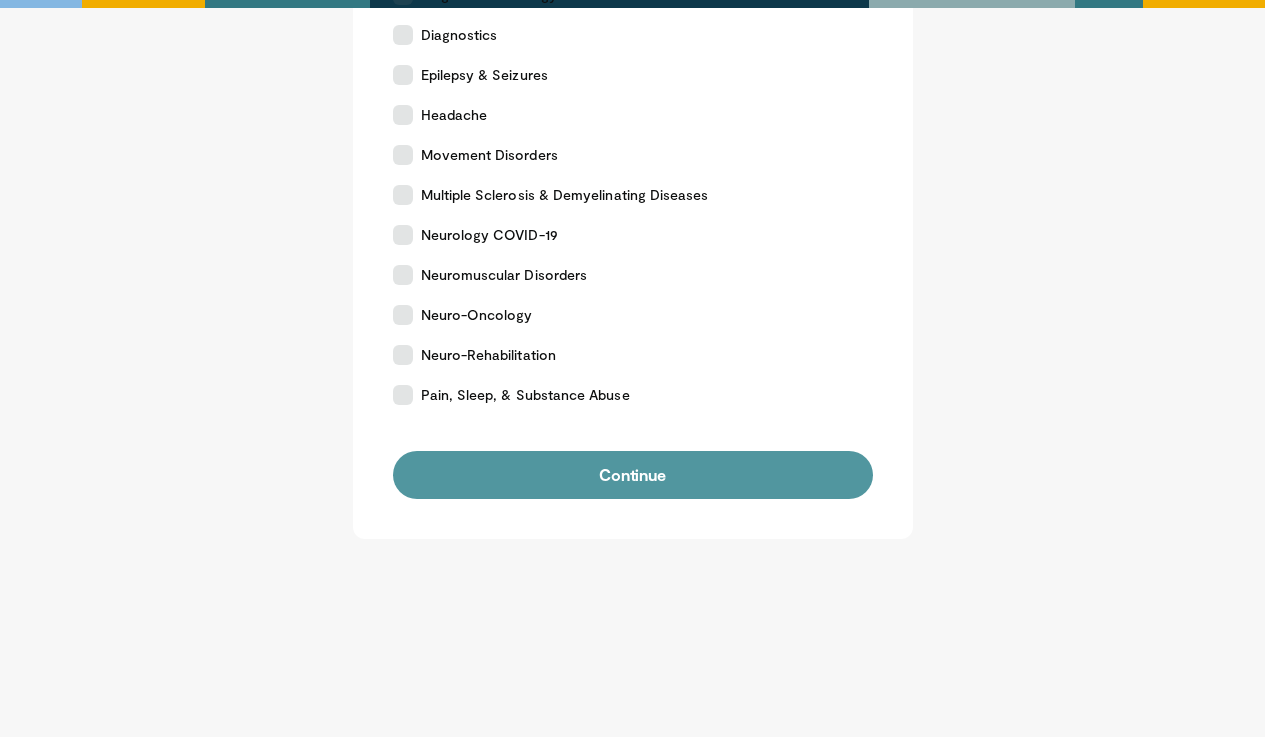 click on "Continue" at bounding box center [633, 475] 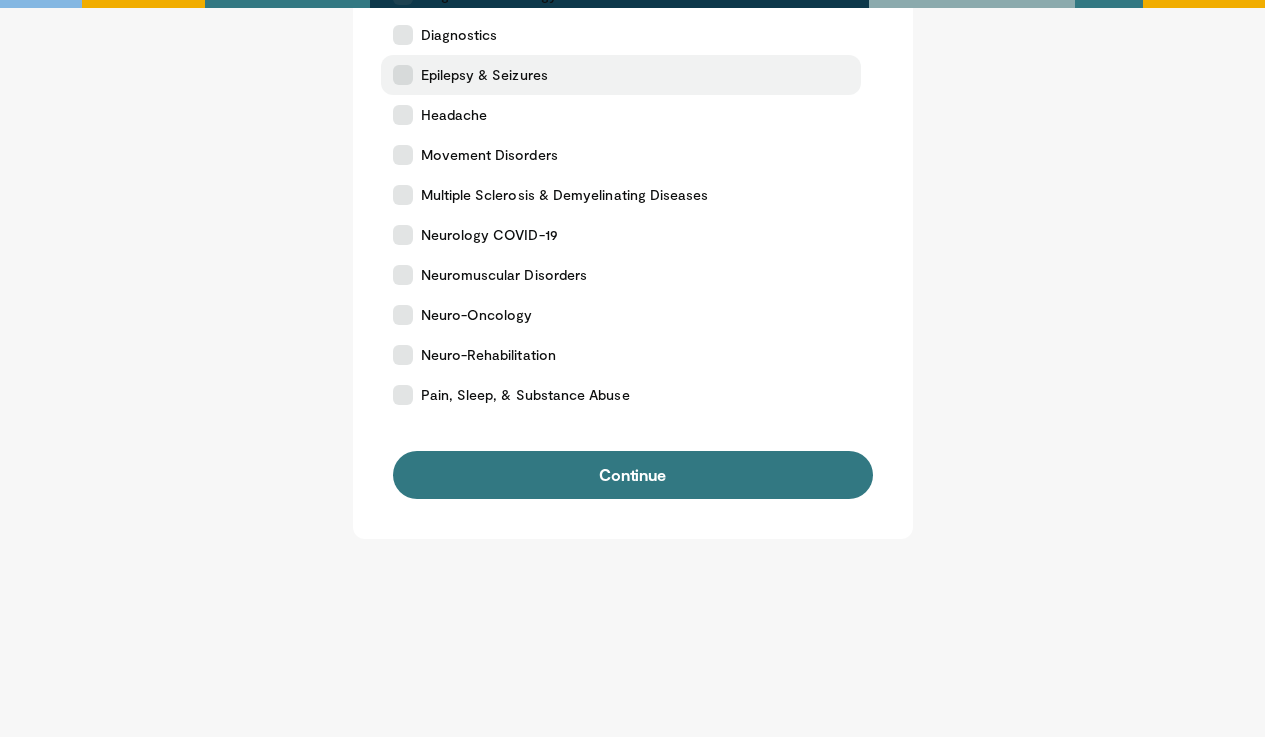 click on "Epilepsy & Seizures" at bounding box center [484, 75] 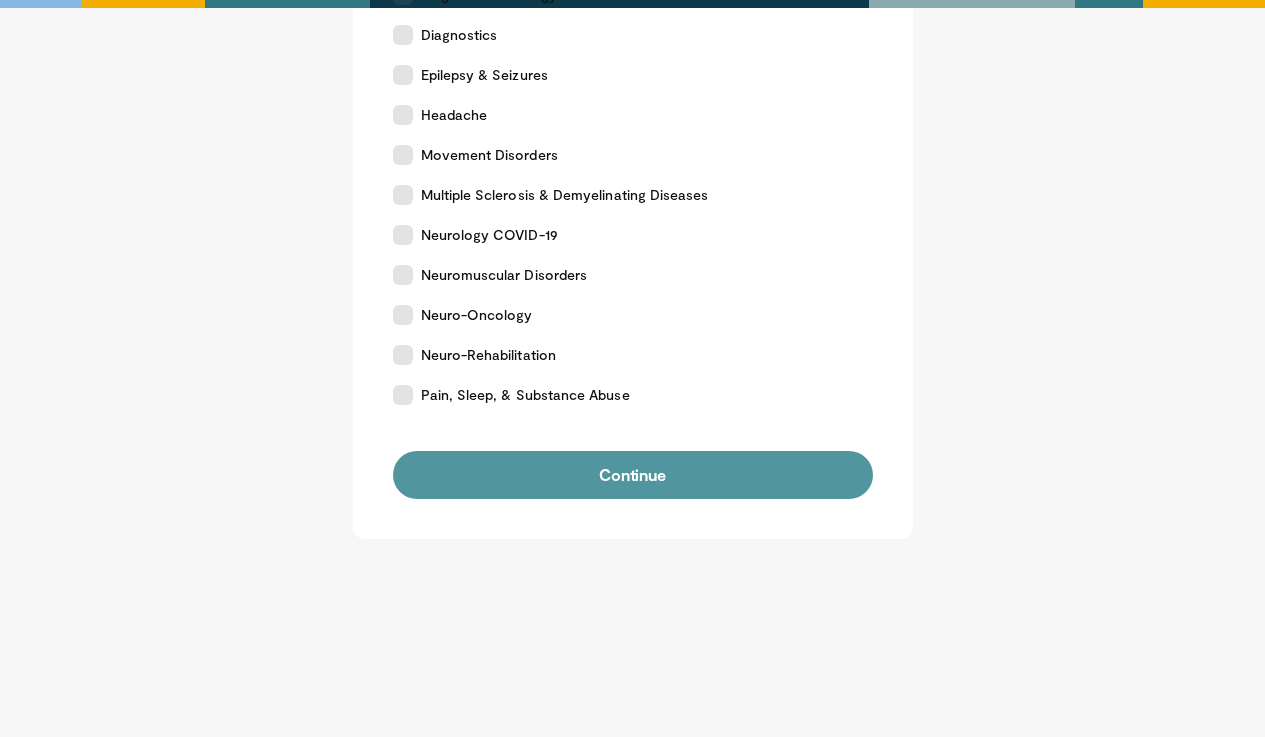 click on "Continue" at bounding box center [633, 475] 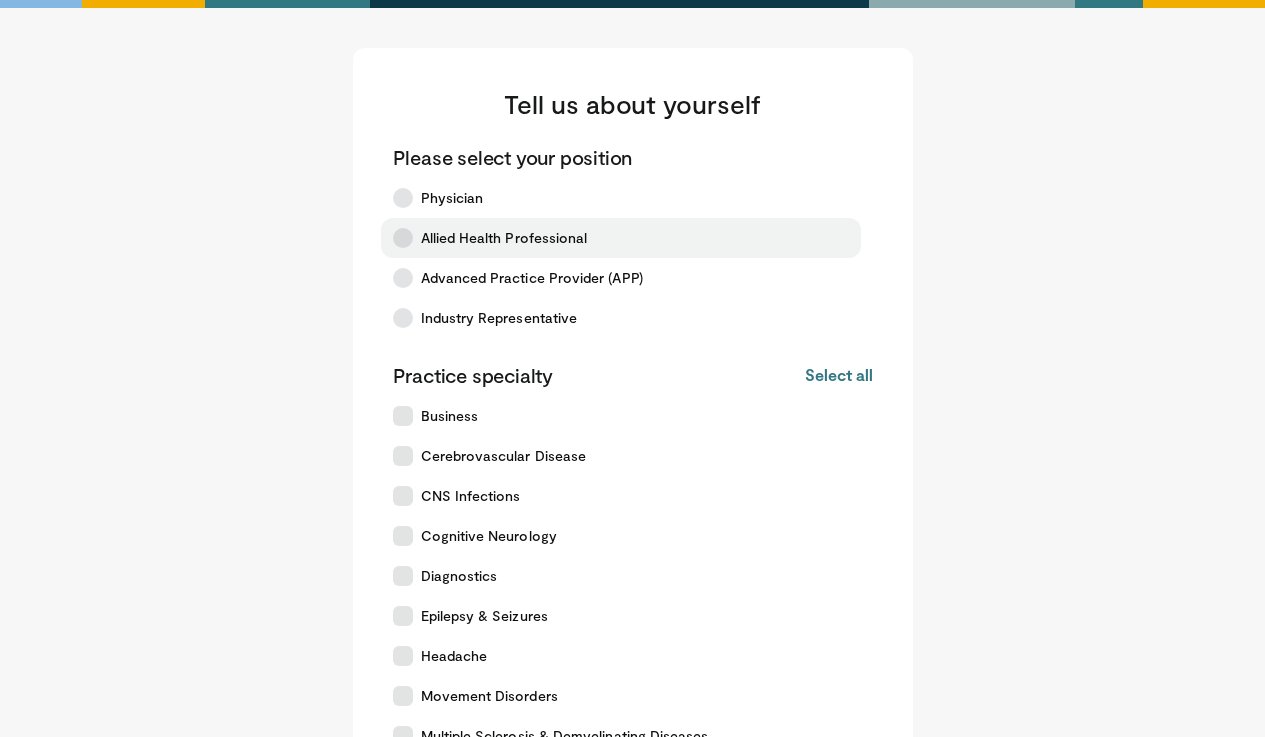 scroll, scrollTop: 0, scrollLeft: 0, axis: both 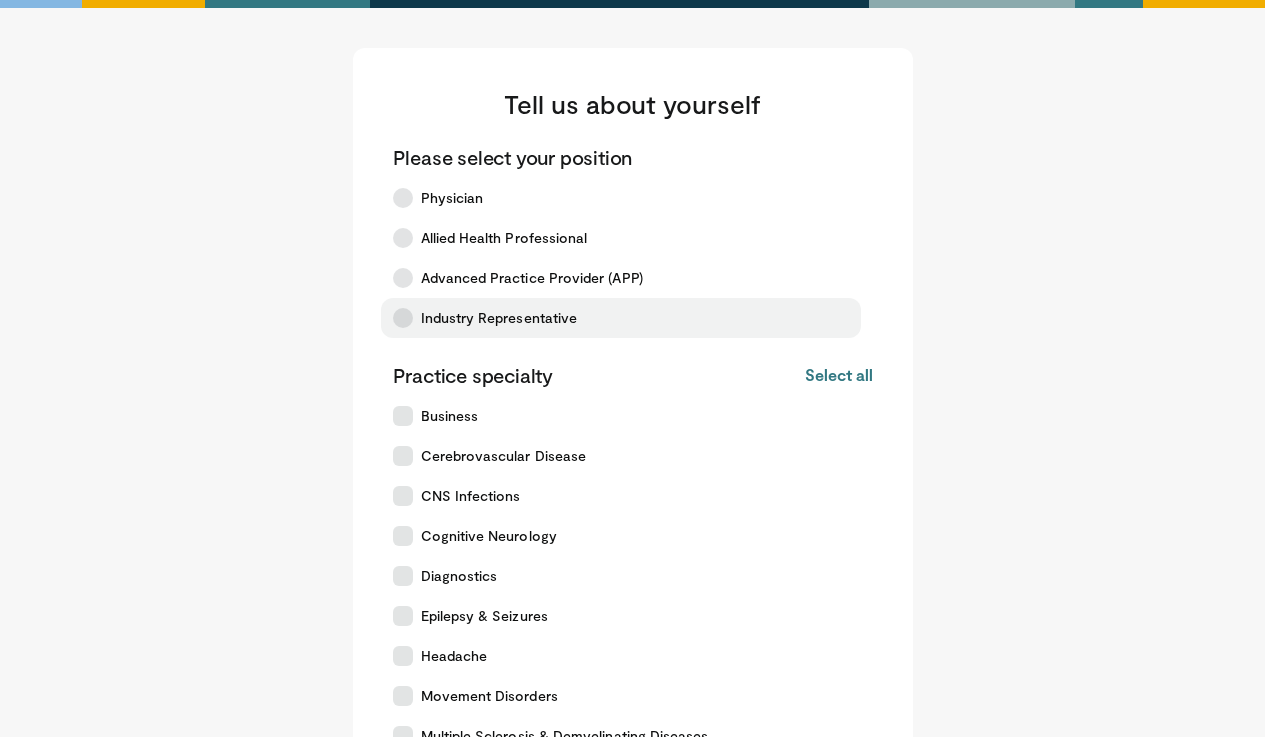 click on "Industry Representative" at bounding box center (499, 318) 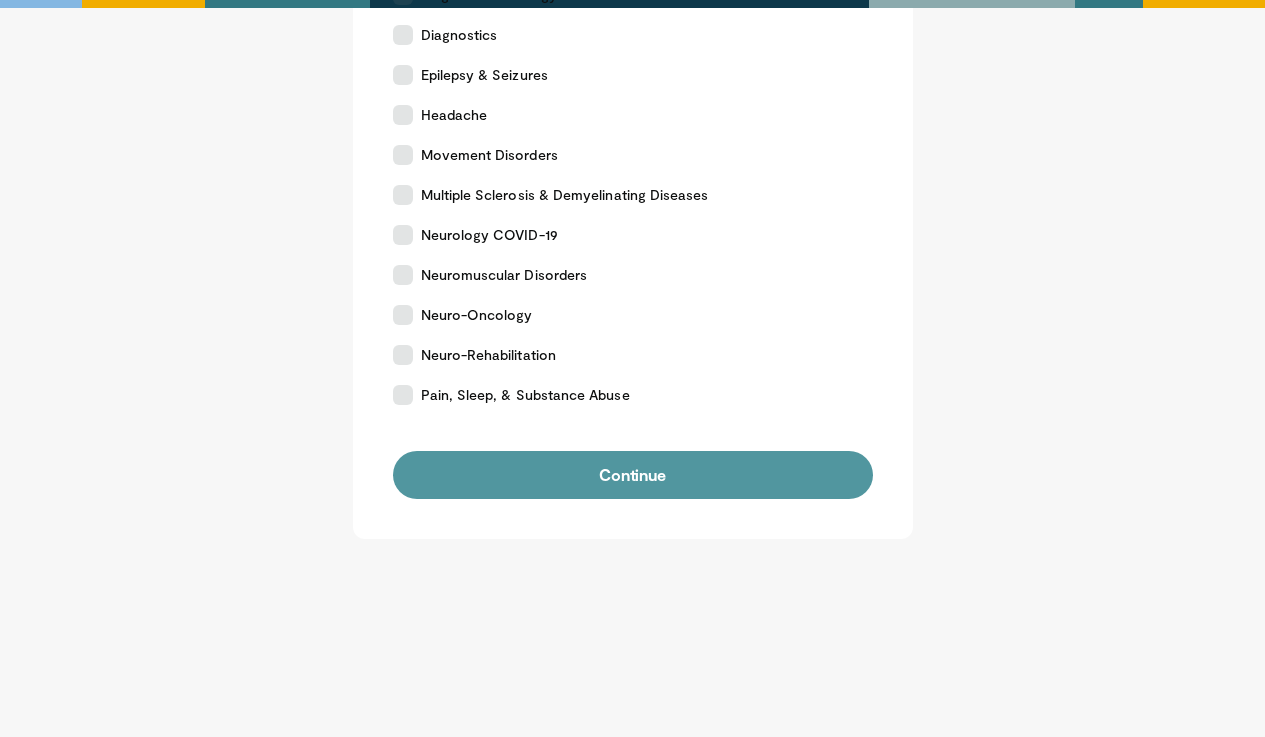click on "Continue" at bounding box center (633, 475) 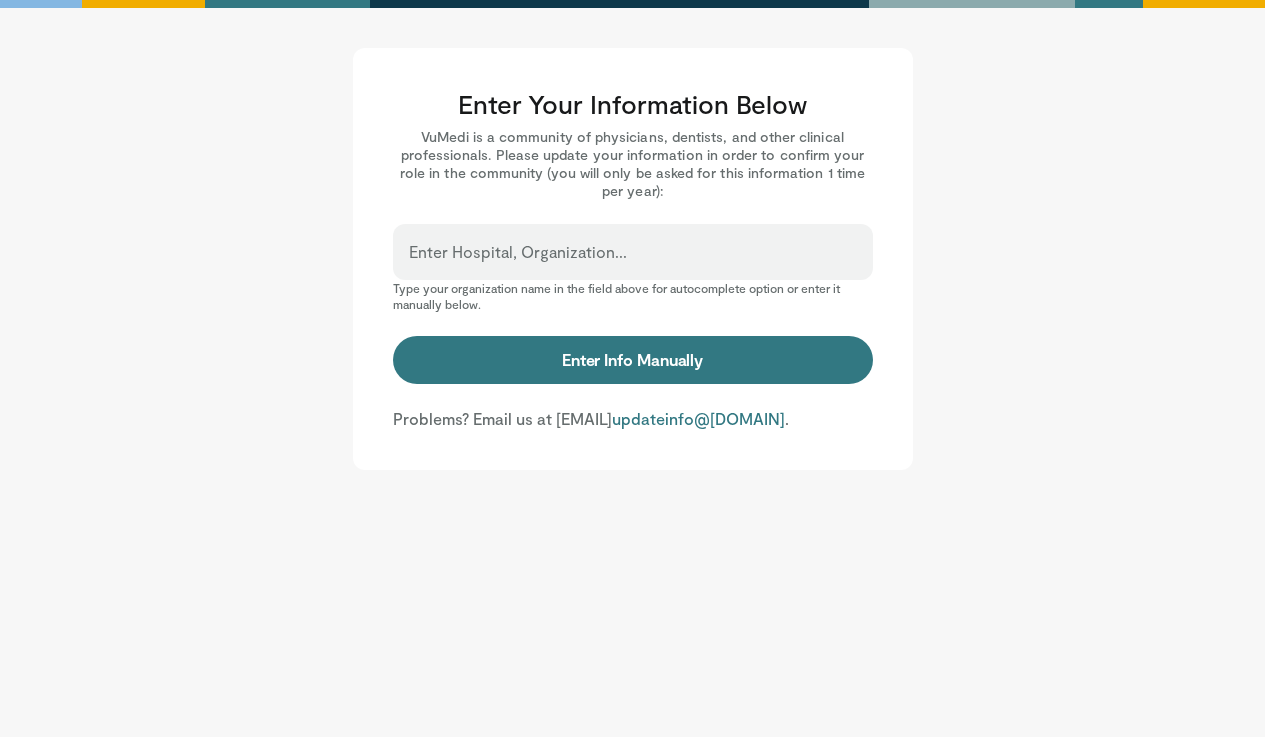 scroll, scrollTop: 0, scrollLeft: 0, axis: both 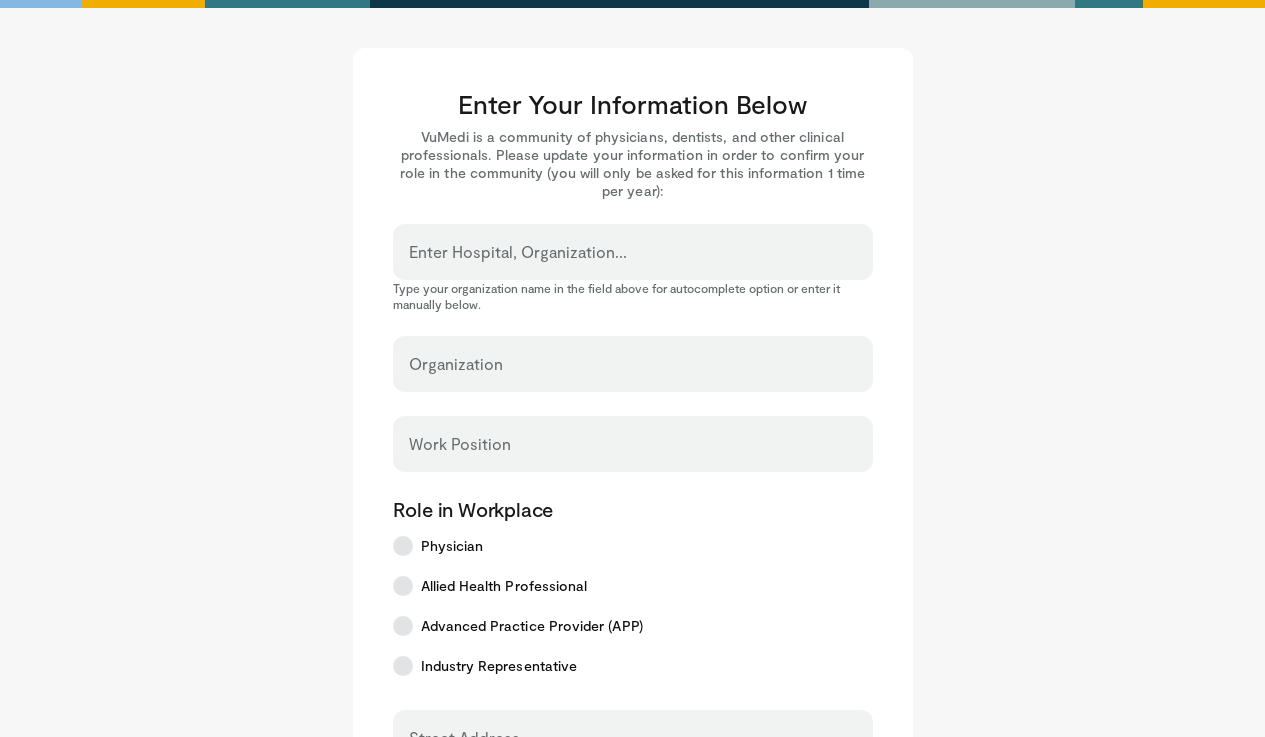 click on "Enter Hospital, Organization..." at bounding box center [518, 252] 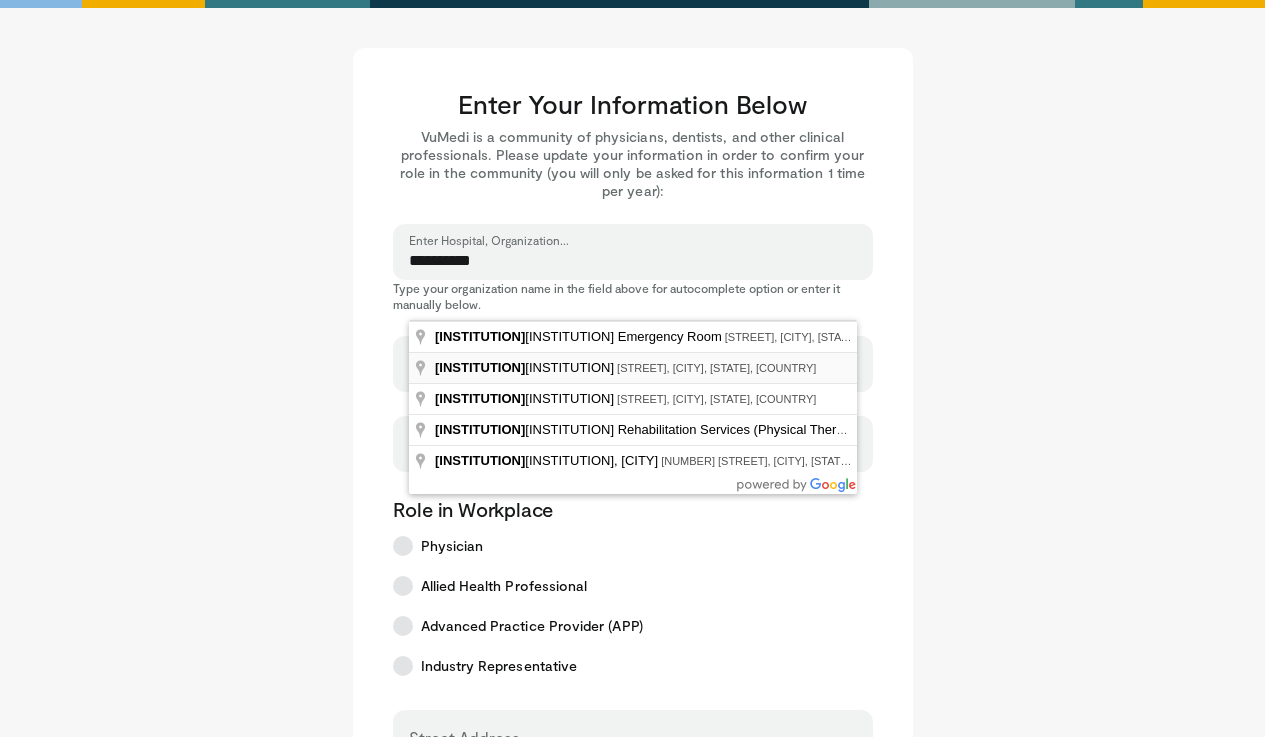 type on "**********" 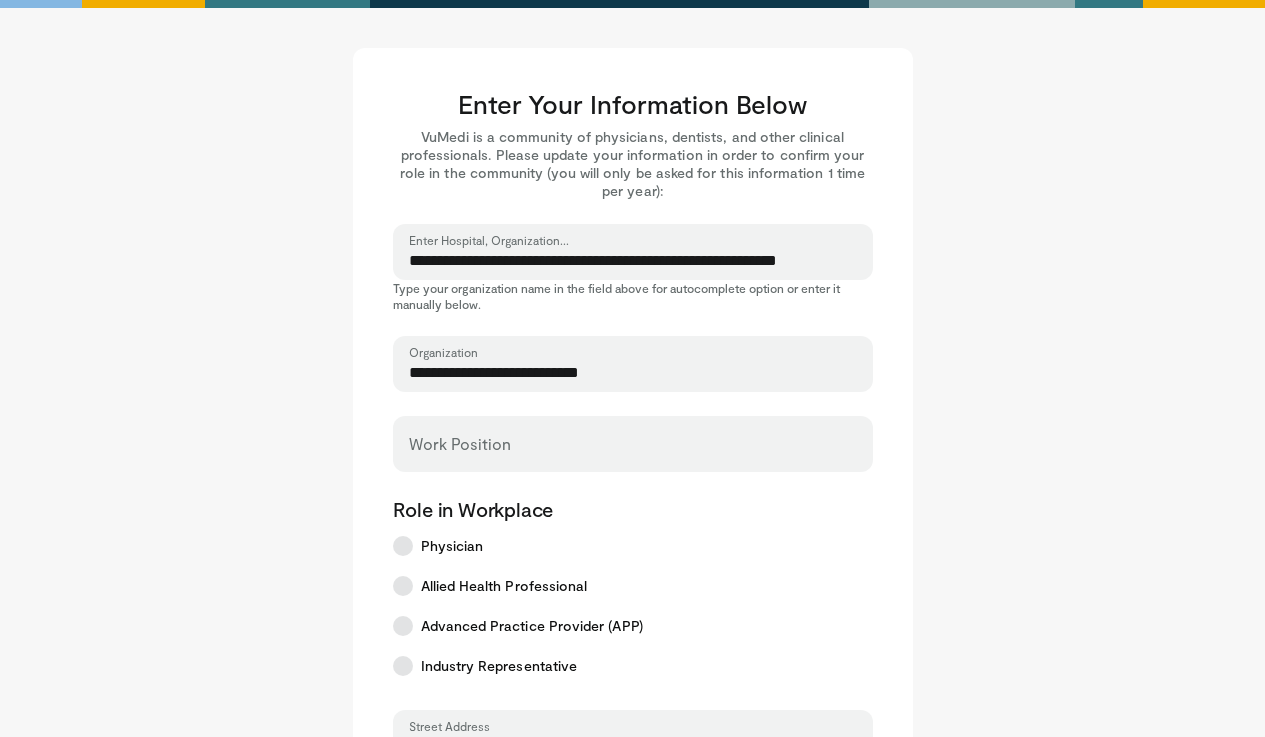 click on "Work Position" at bounding box center (633, 364) 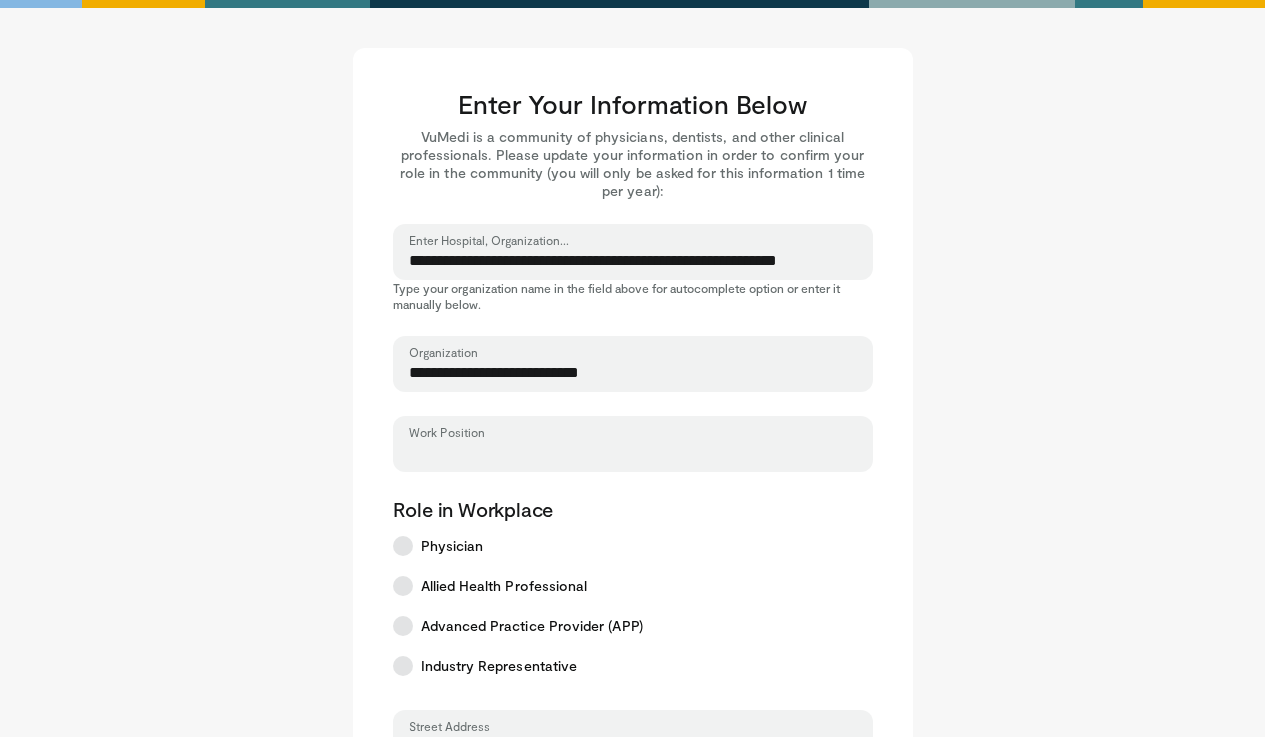 click on "Work Position" at bounding box center (633, 453) 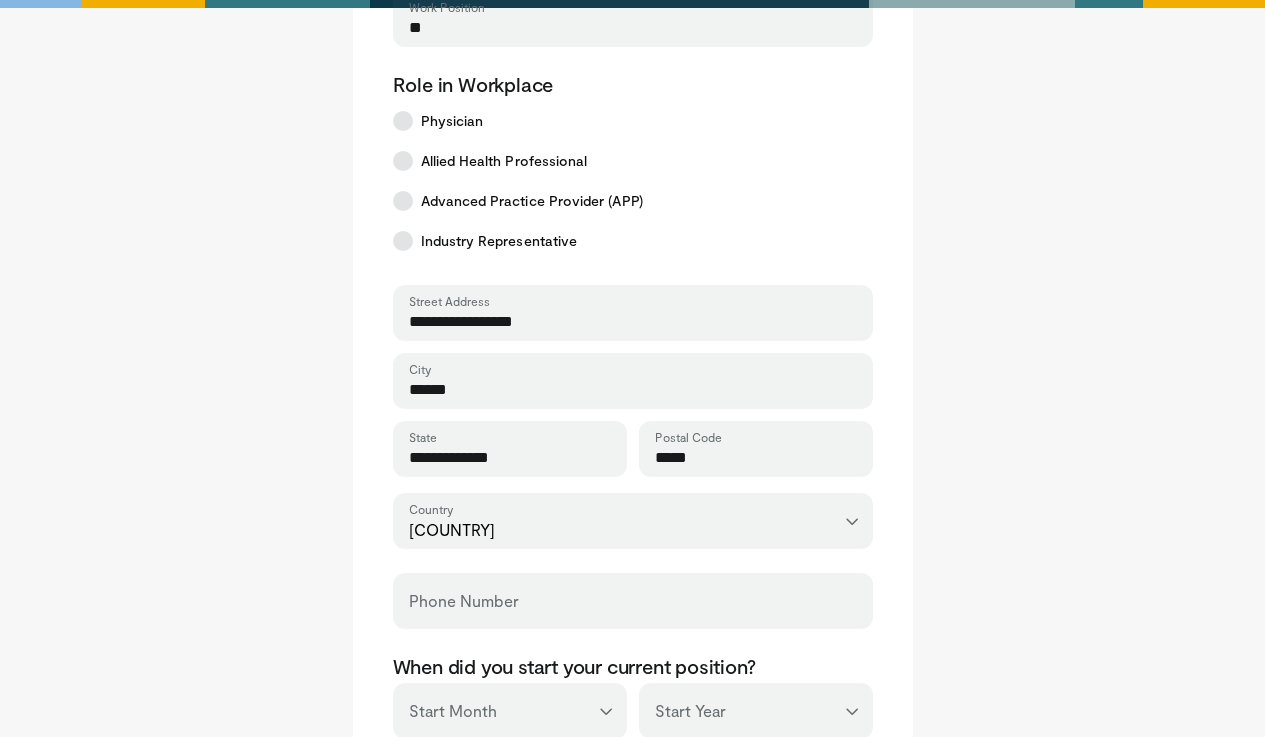 scroll, scrollTop: 591, scrollLeft: 0, axis: vertical 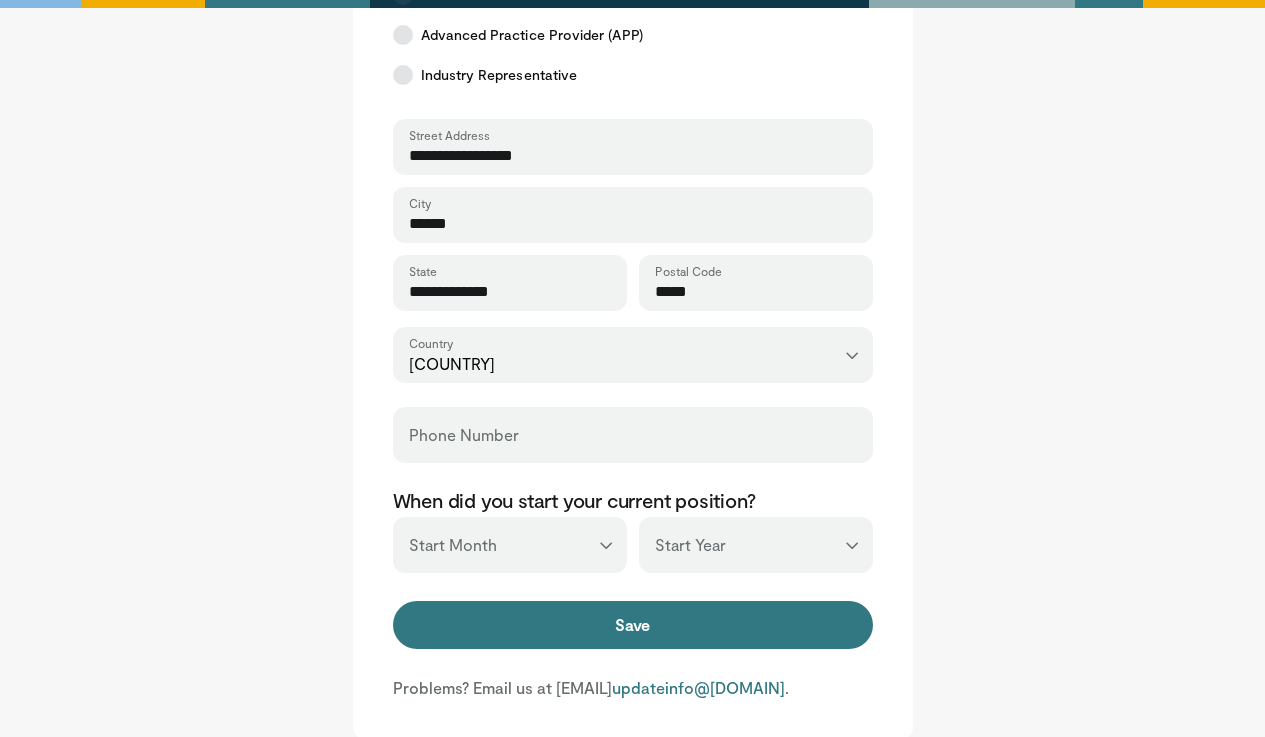 type on "**" 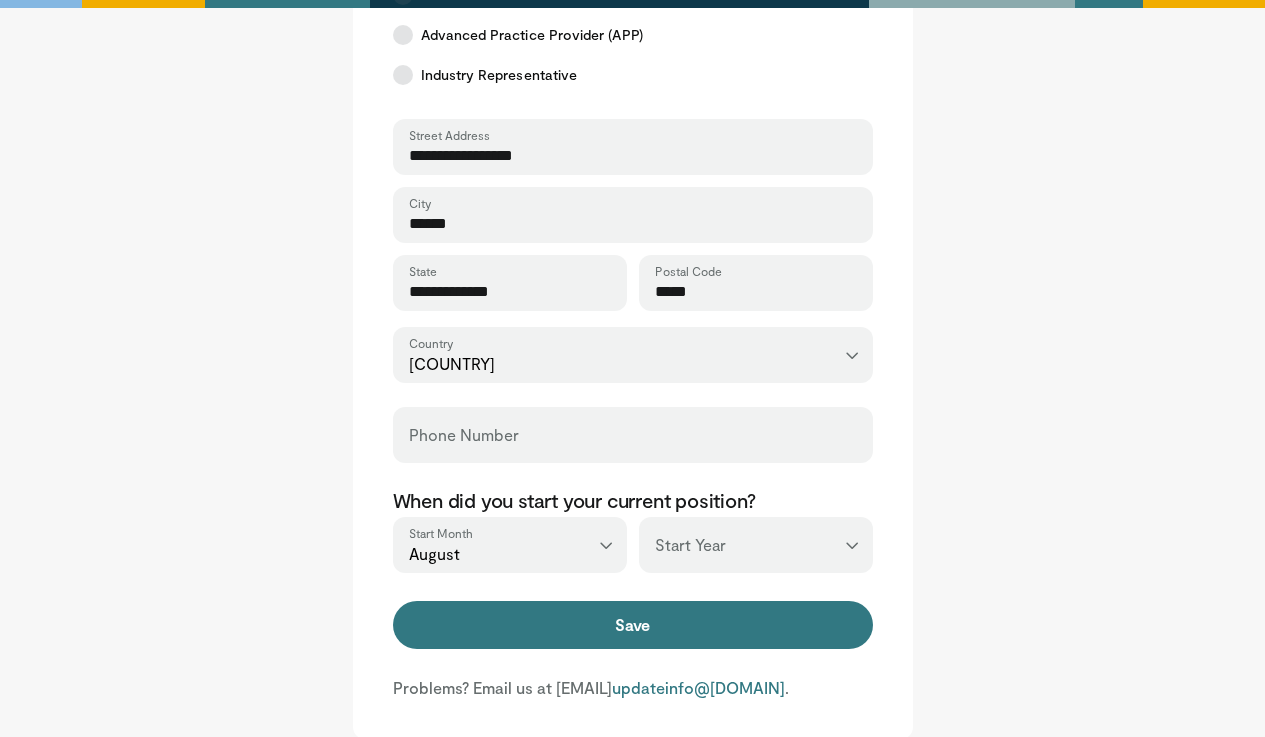 select on "****" 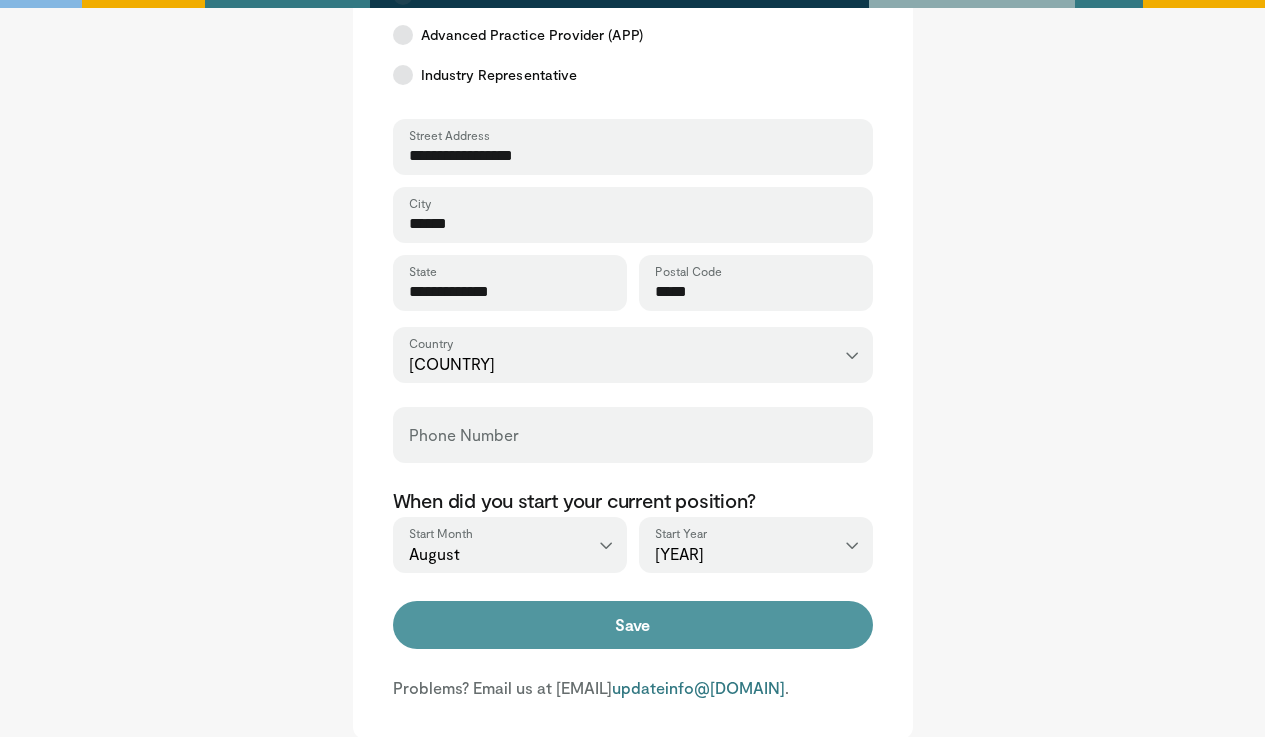 click on "Save" at bounding box center [633, 625] 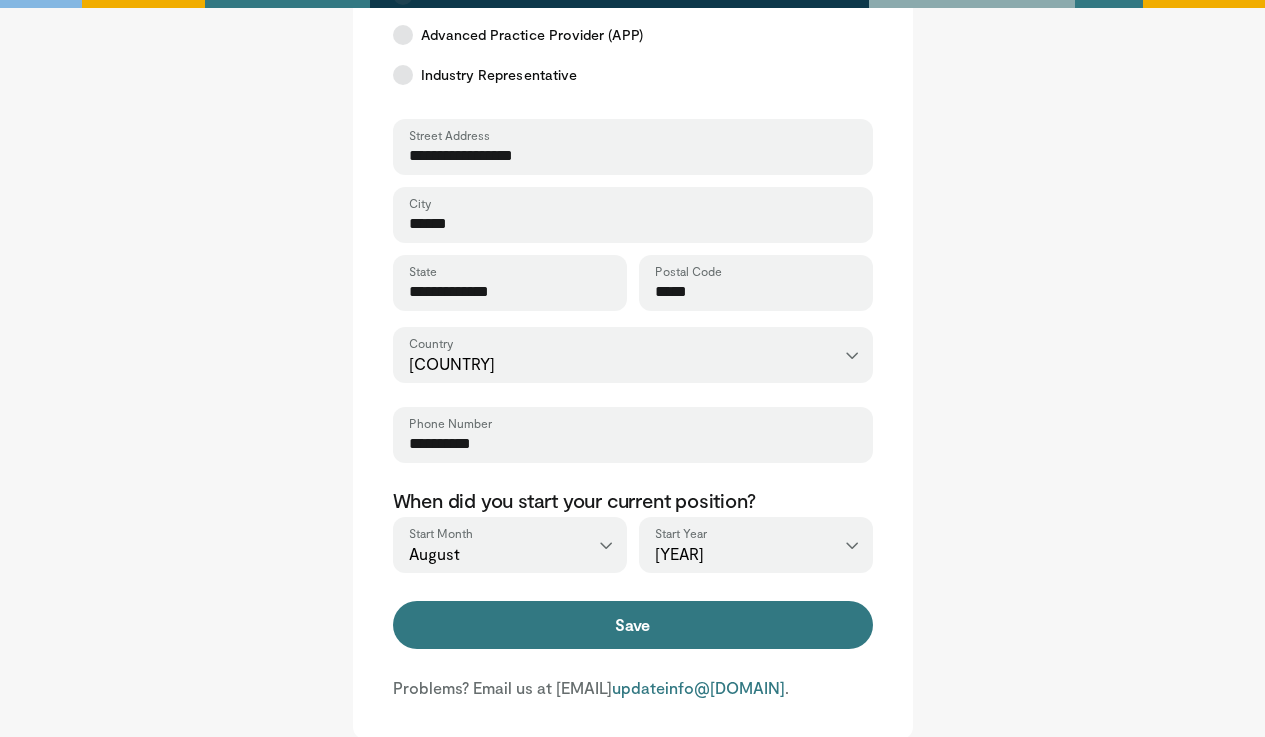 type on "**********" 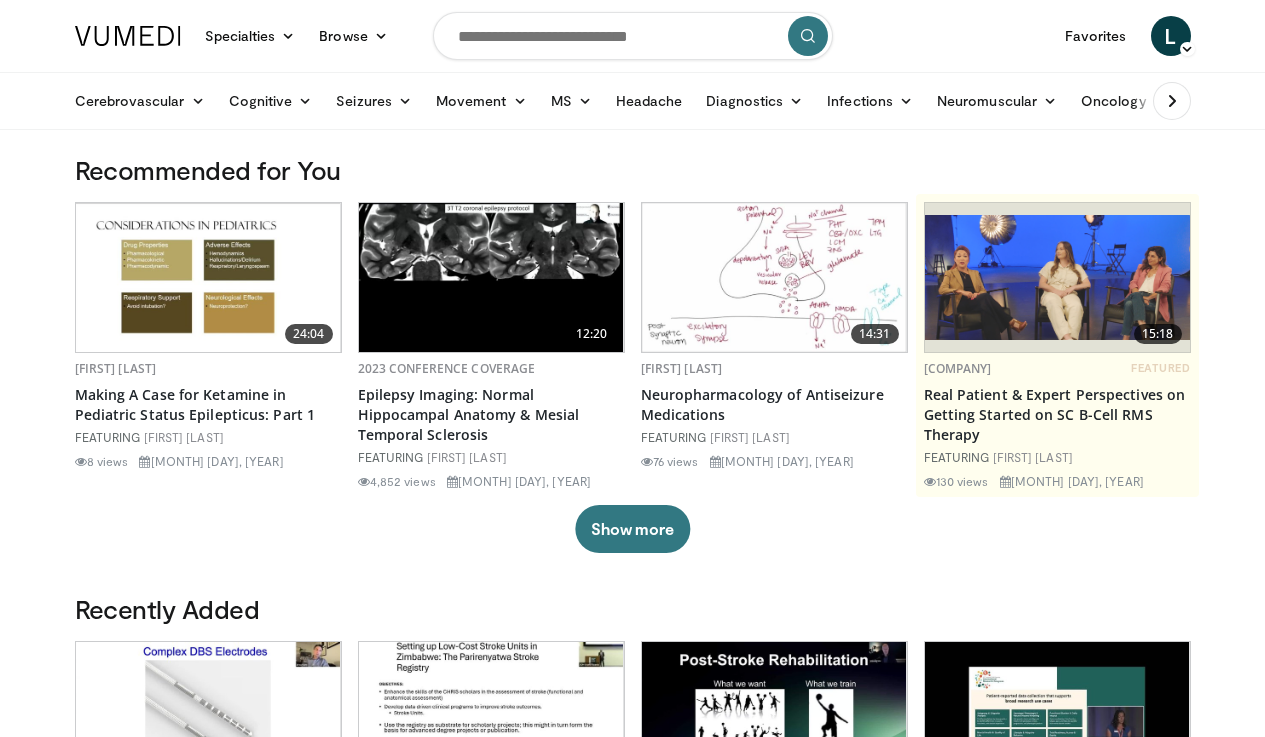 scroll, scrollTop: 0, scrollLeft: 0, axis: both 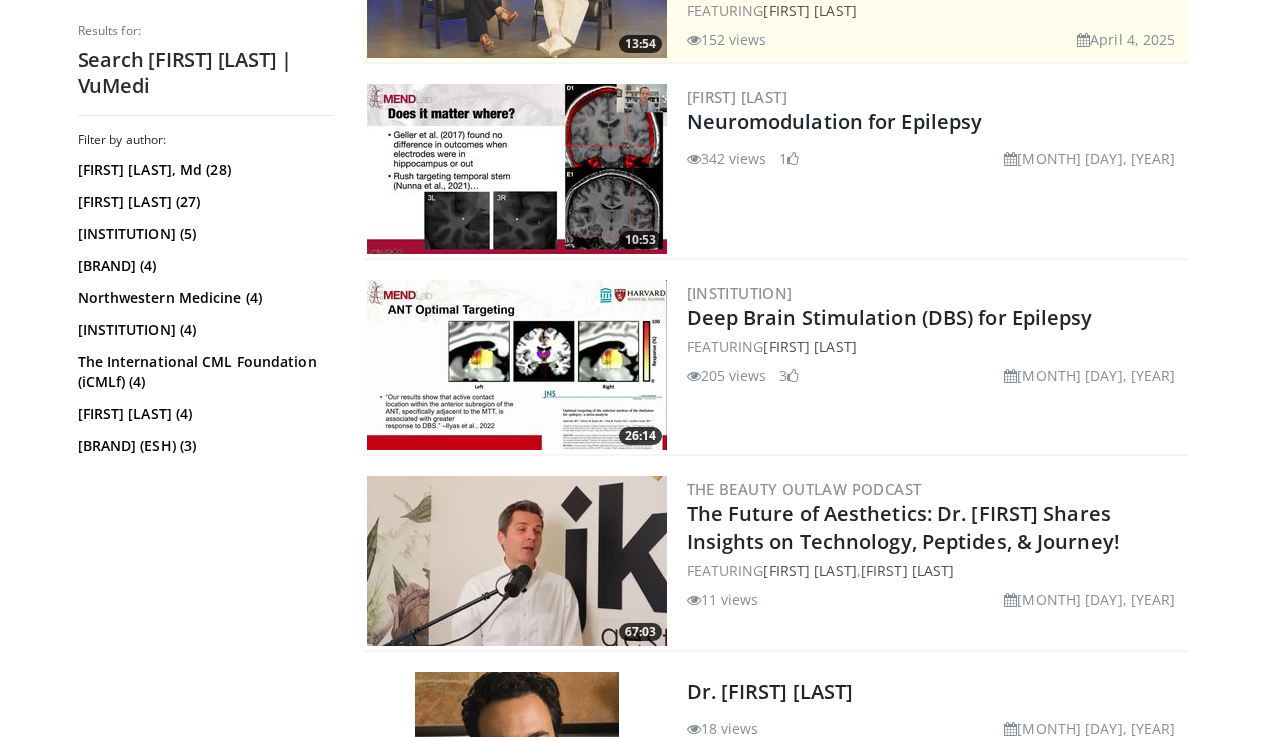 click at bounding box center (517, 365) 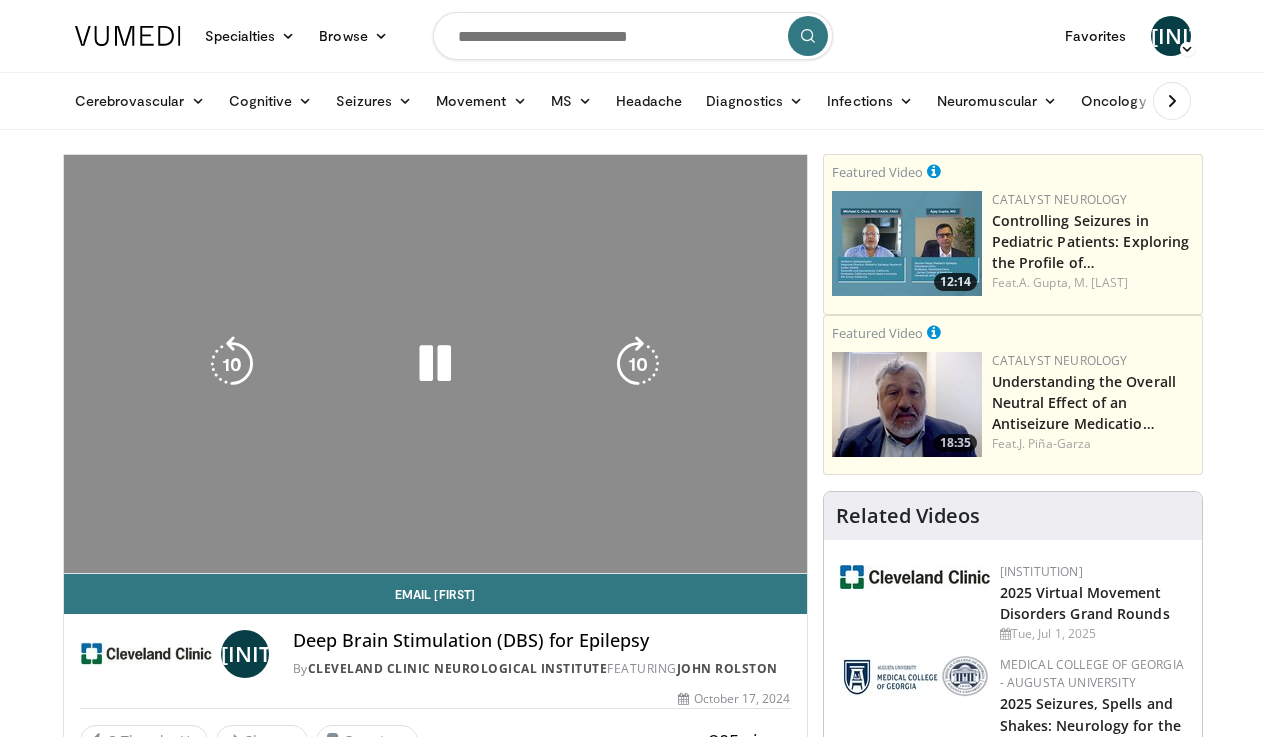 scroll, scrollTop: 0, scrollLeft: 0, axis: both 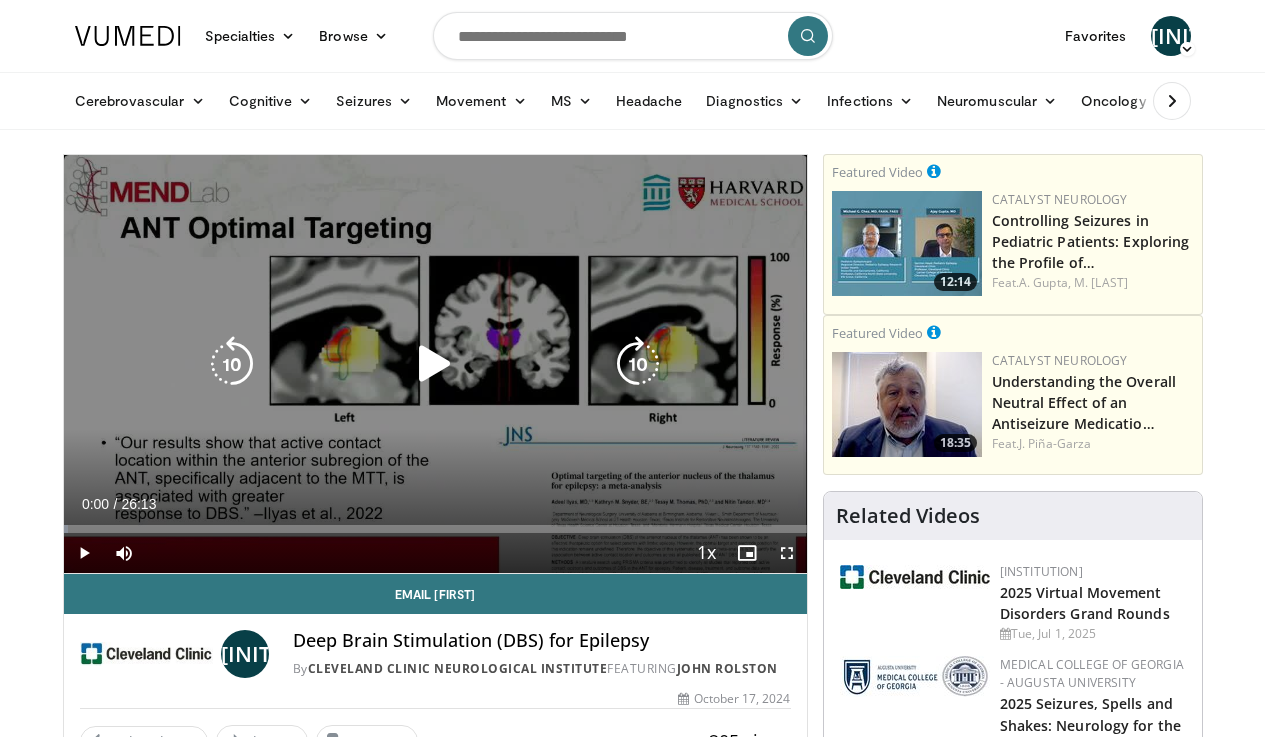 click on "10 seconds
Tap to unmute" at bounding box center [435, 364] 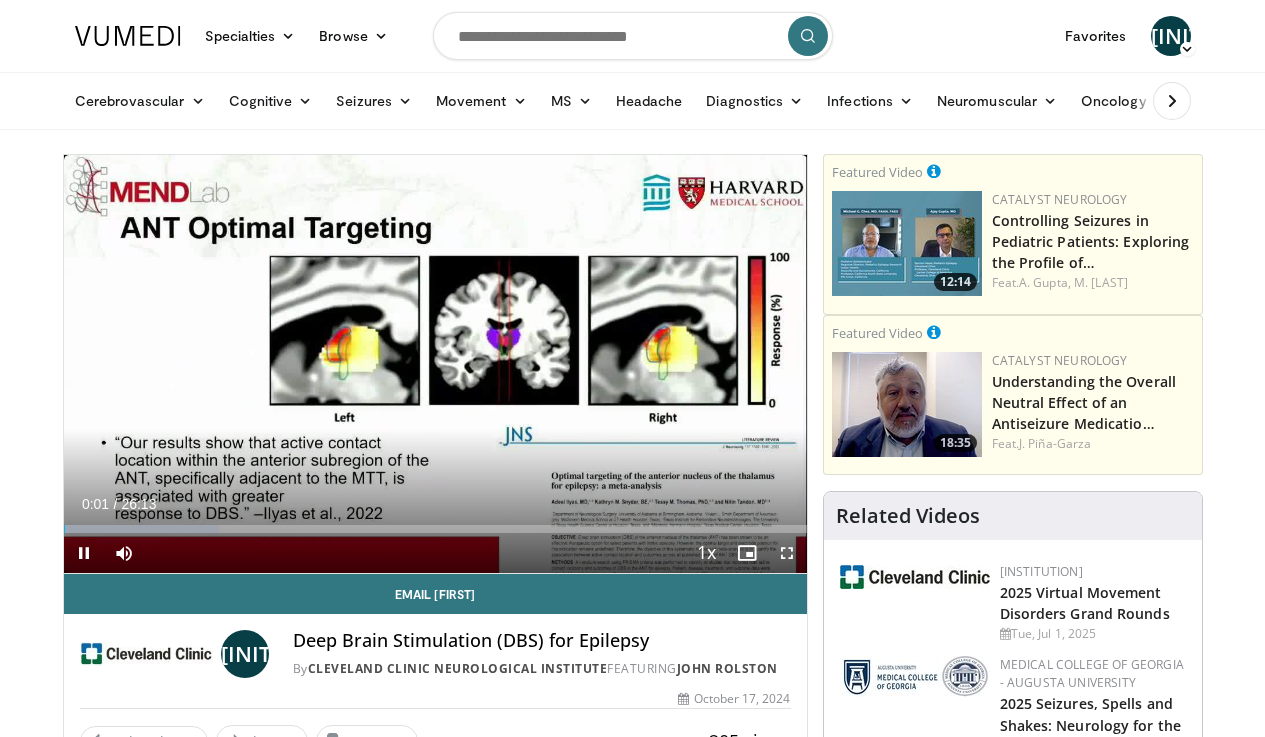 click at bounding box center (787, 553) 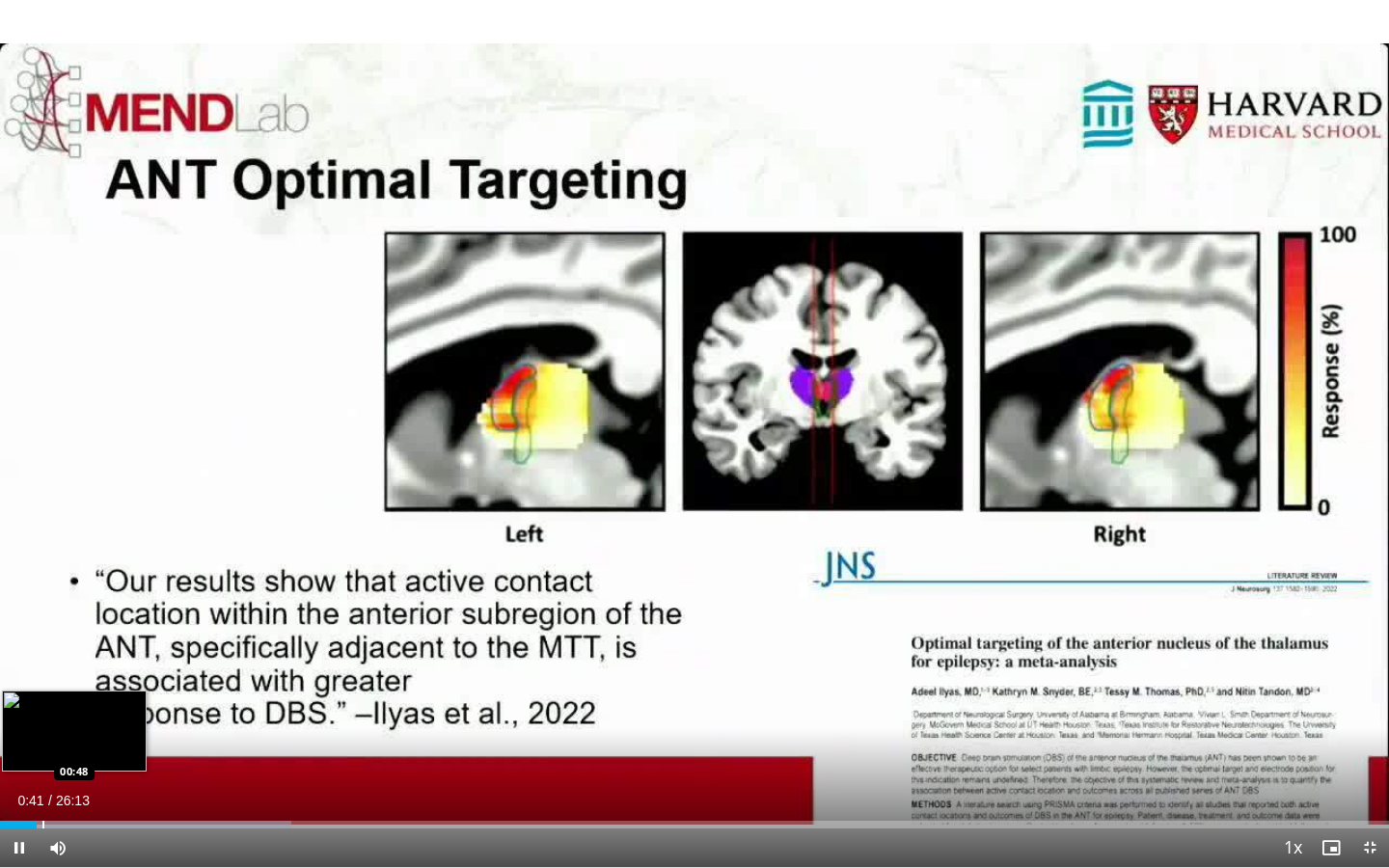 click at bounding box center [43, 825] 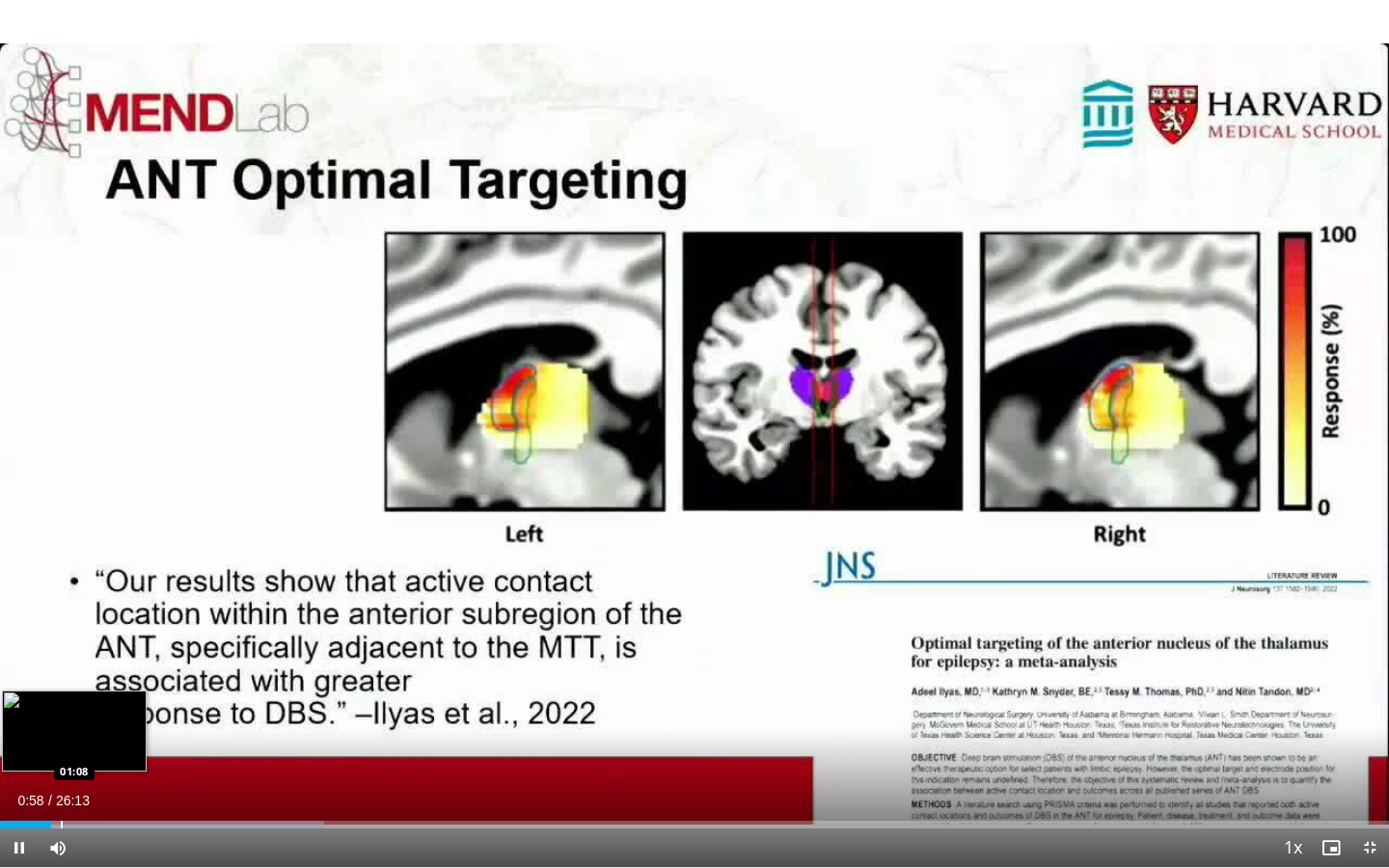 click at bounding box center (62, 825) 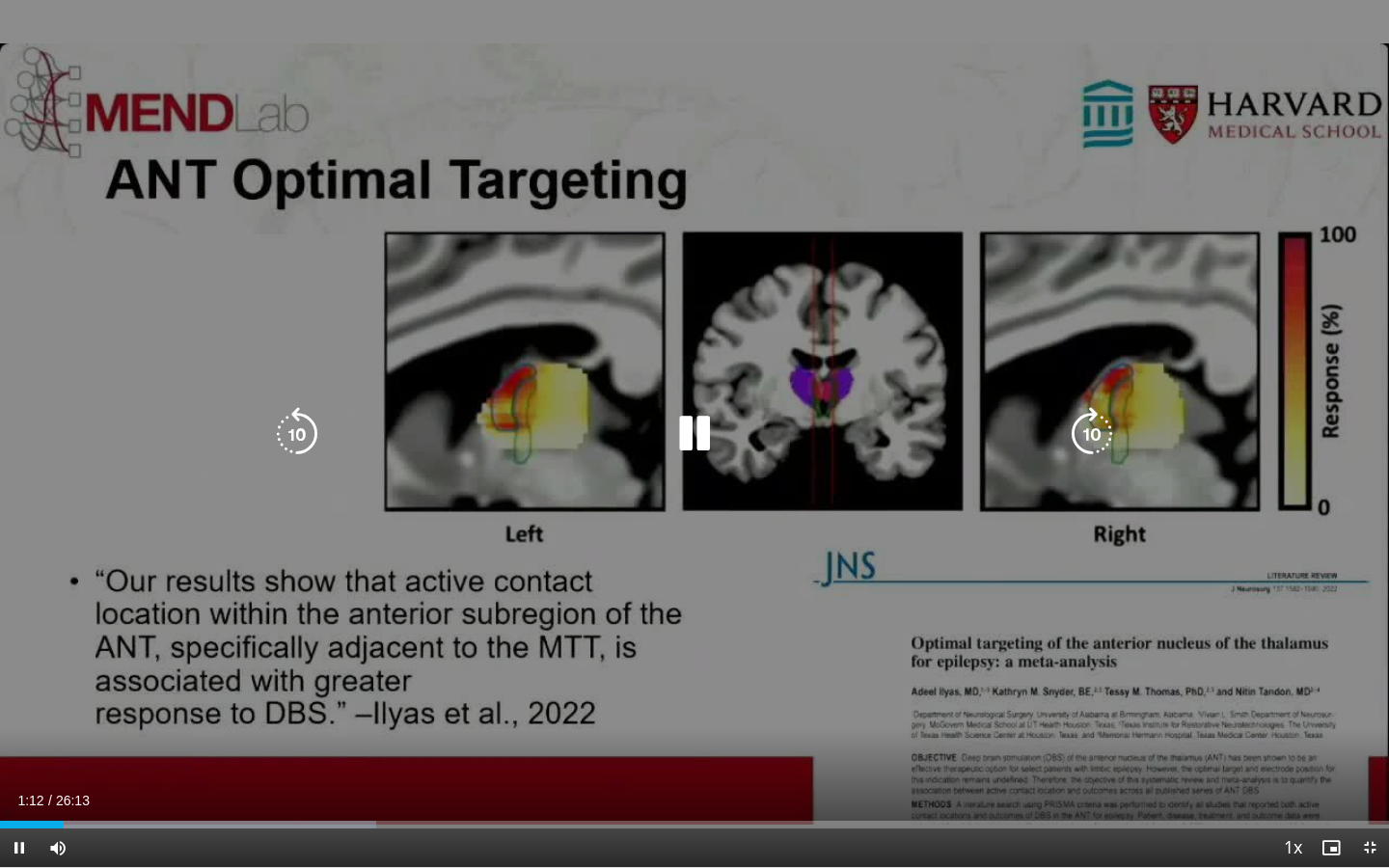 click at bounding box center (1092, 434) 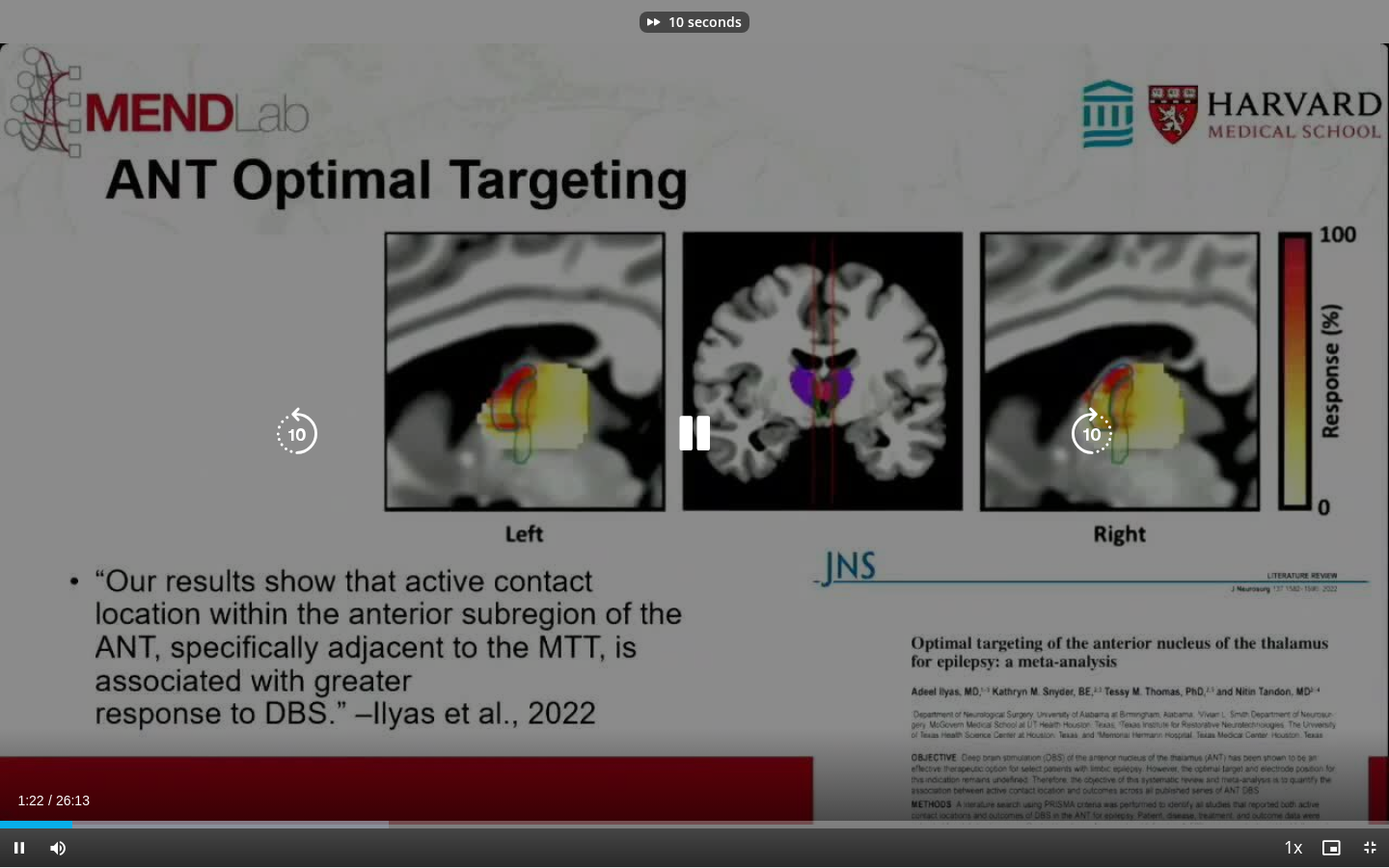 click at bounding box center (1092, 434) 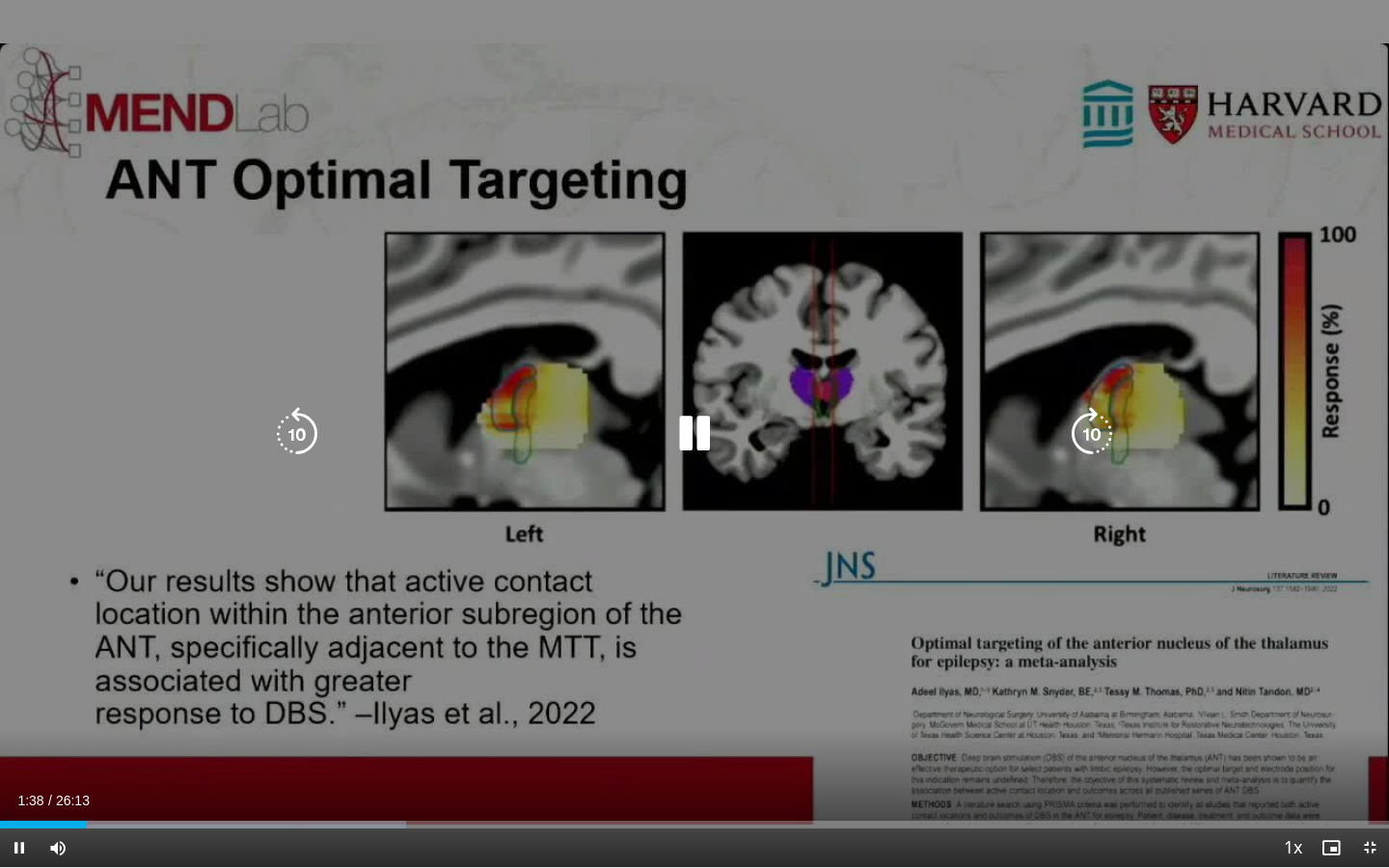 click on "20 seconds
Tap to unmute" at bounding box center (694, 433) 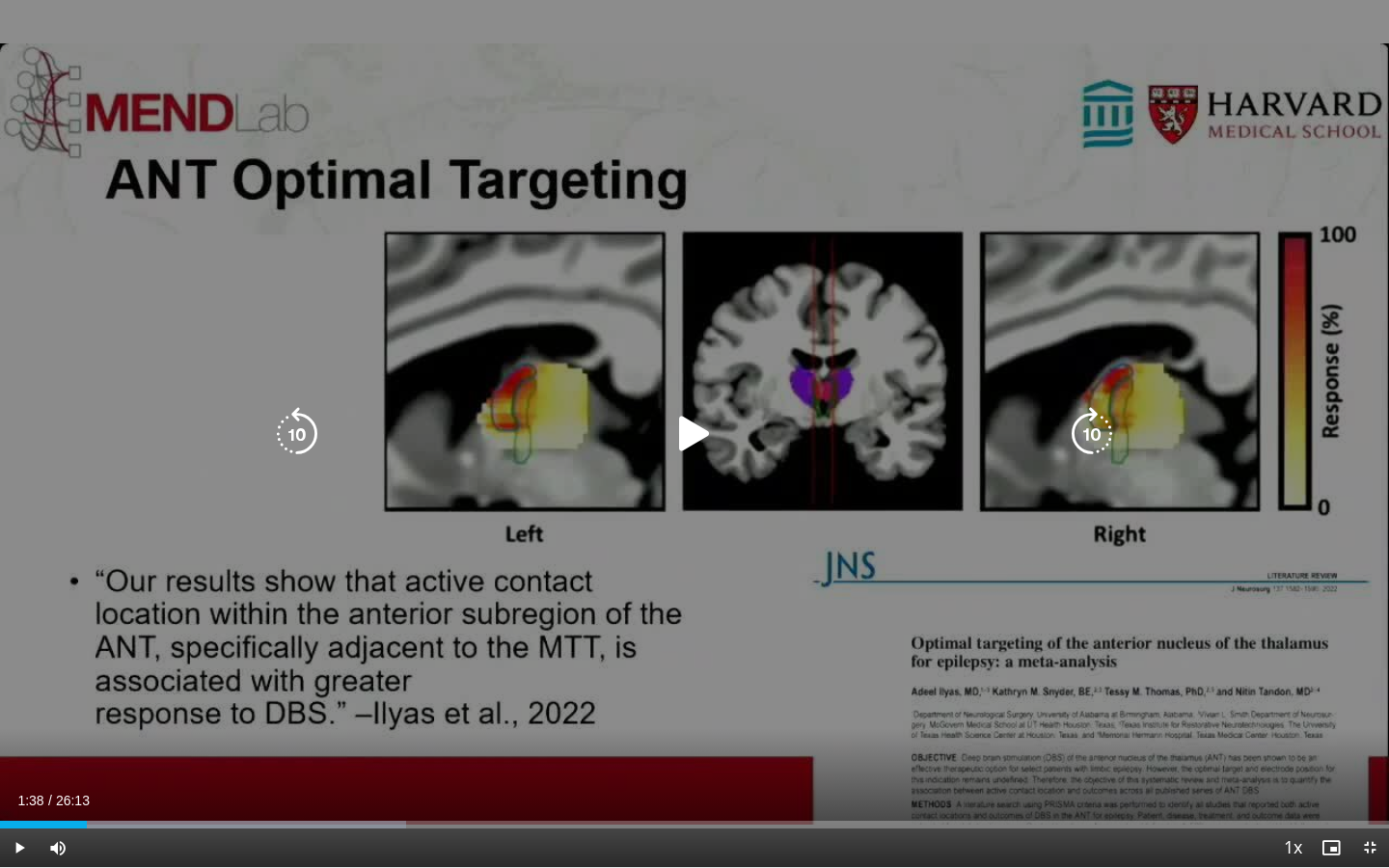 click on "20 seconds
Tap to unmute" at bounding box center (694, 433) 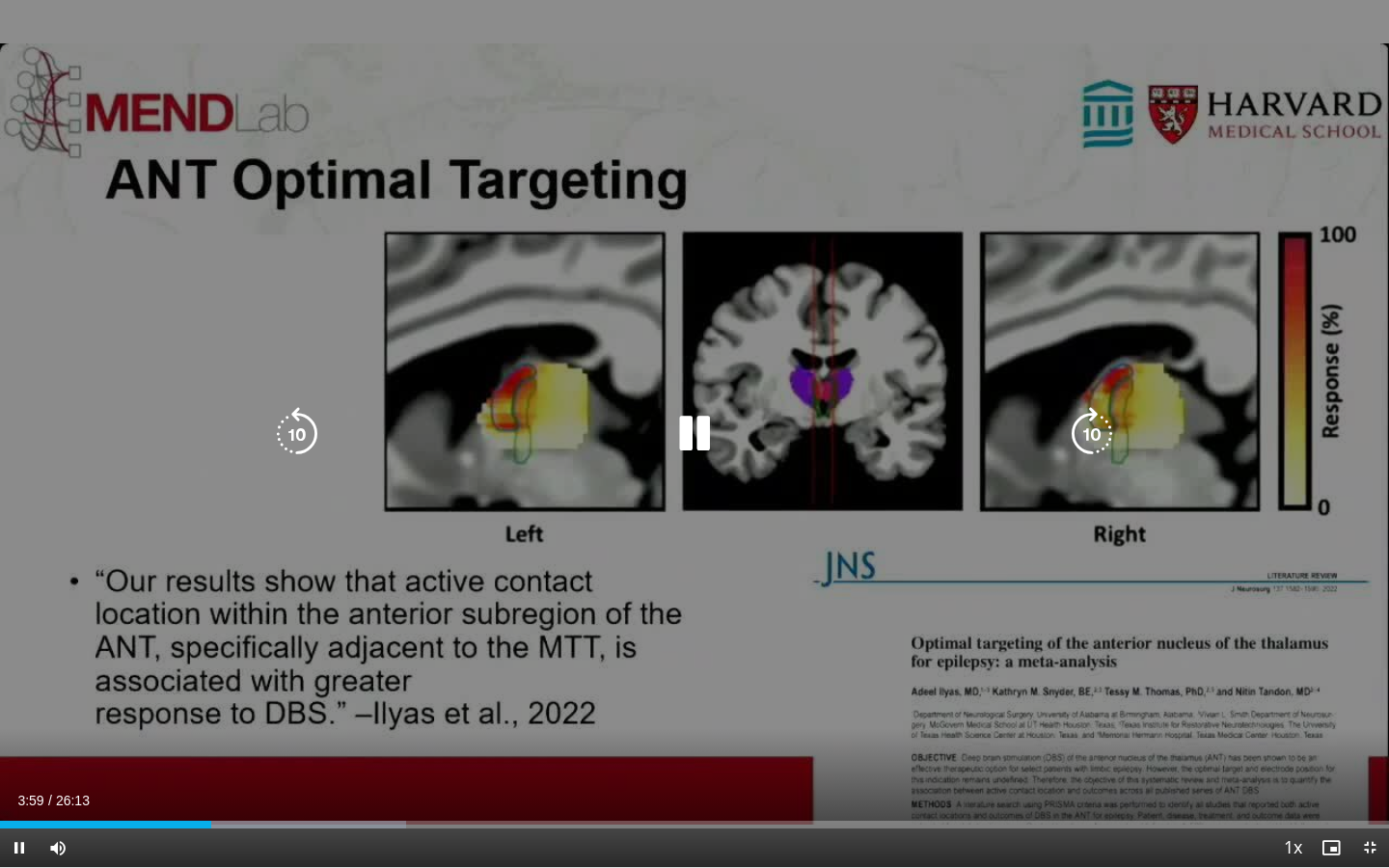 click at bounding box center [1092, 434] 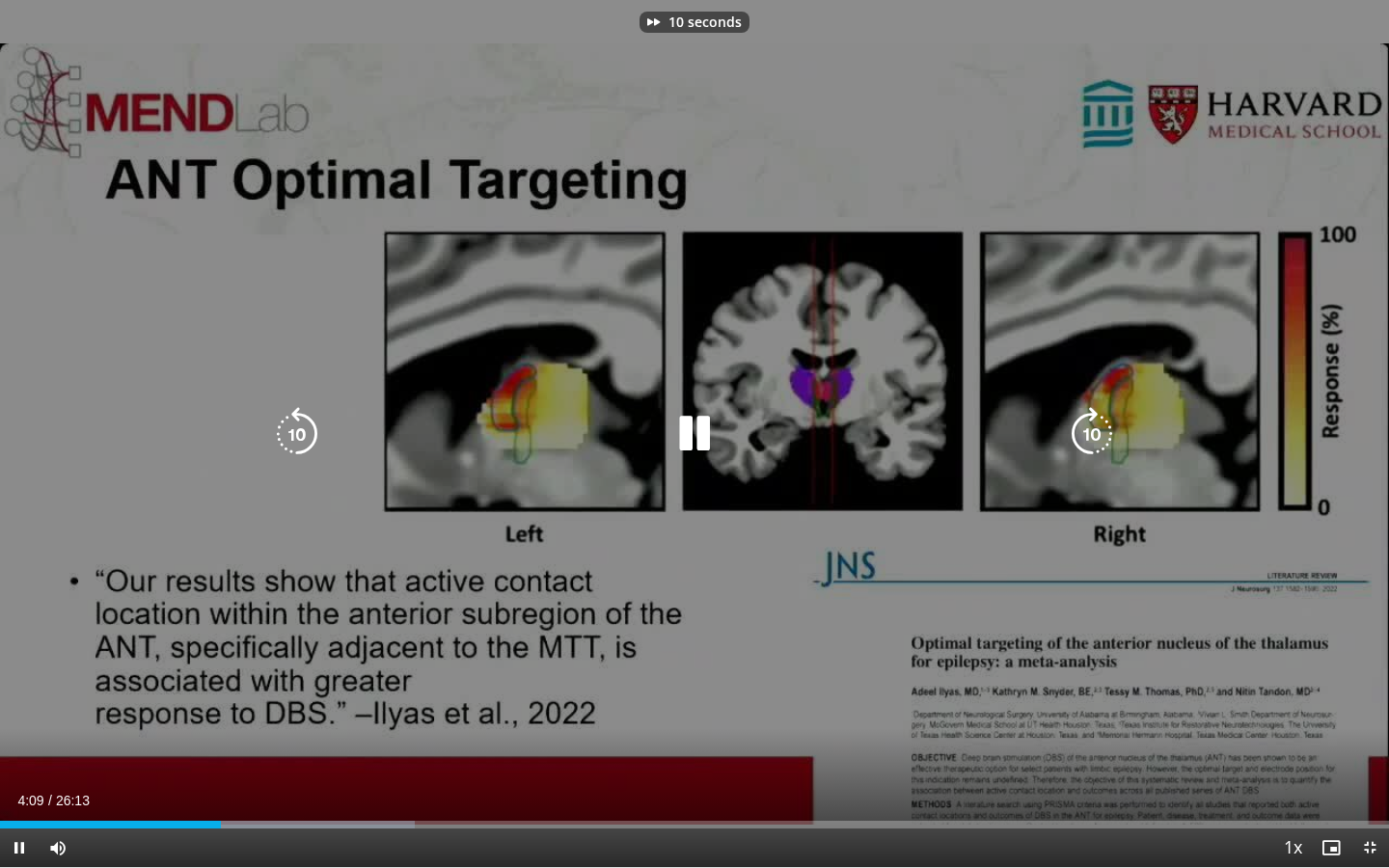 click at bounding box center [1092, 434] 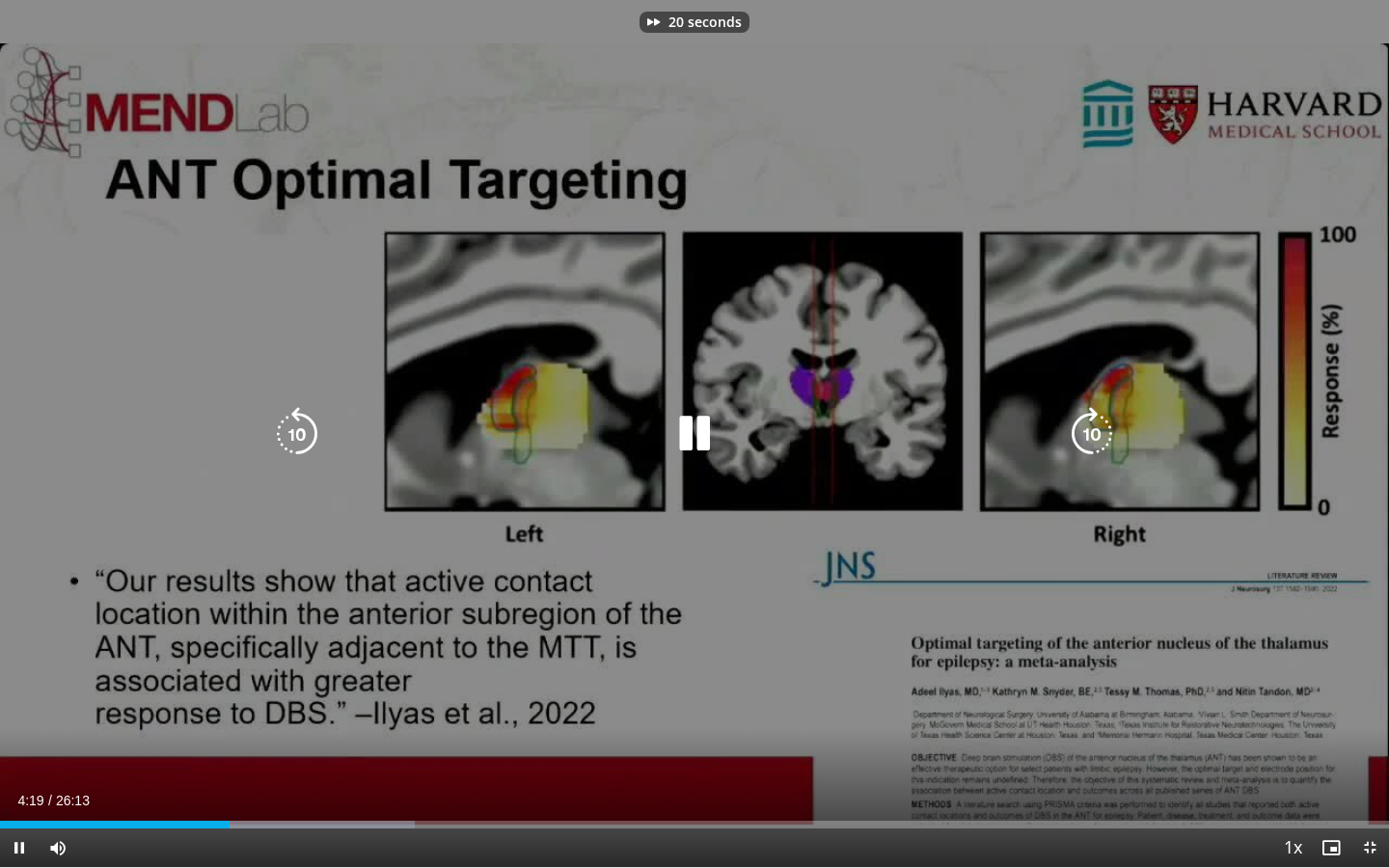 click at bounding box center (1092, 434) 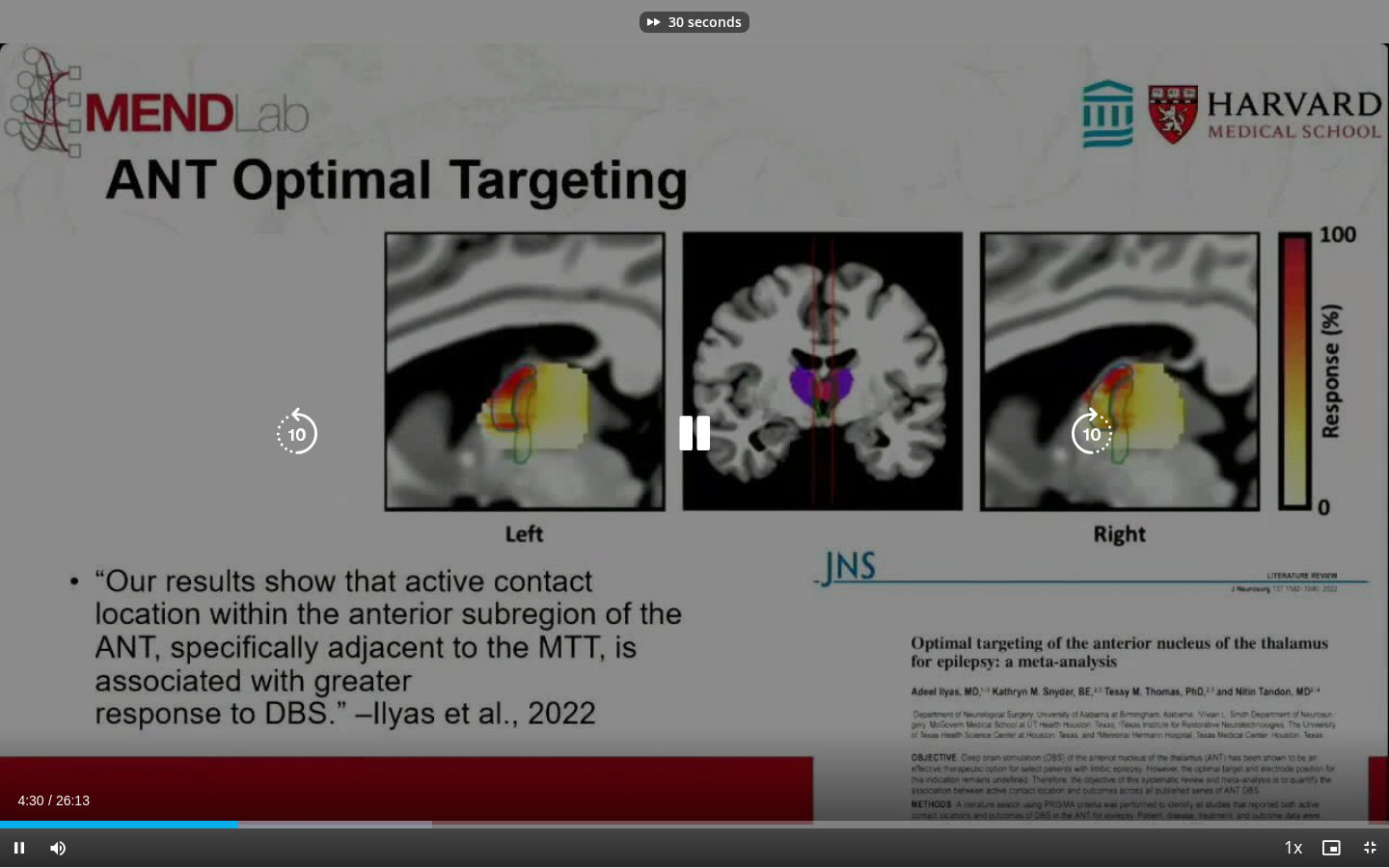click at bounding box center [1092, 434] 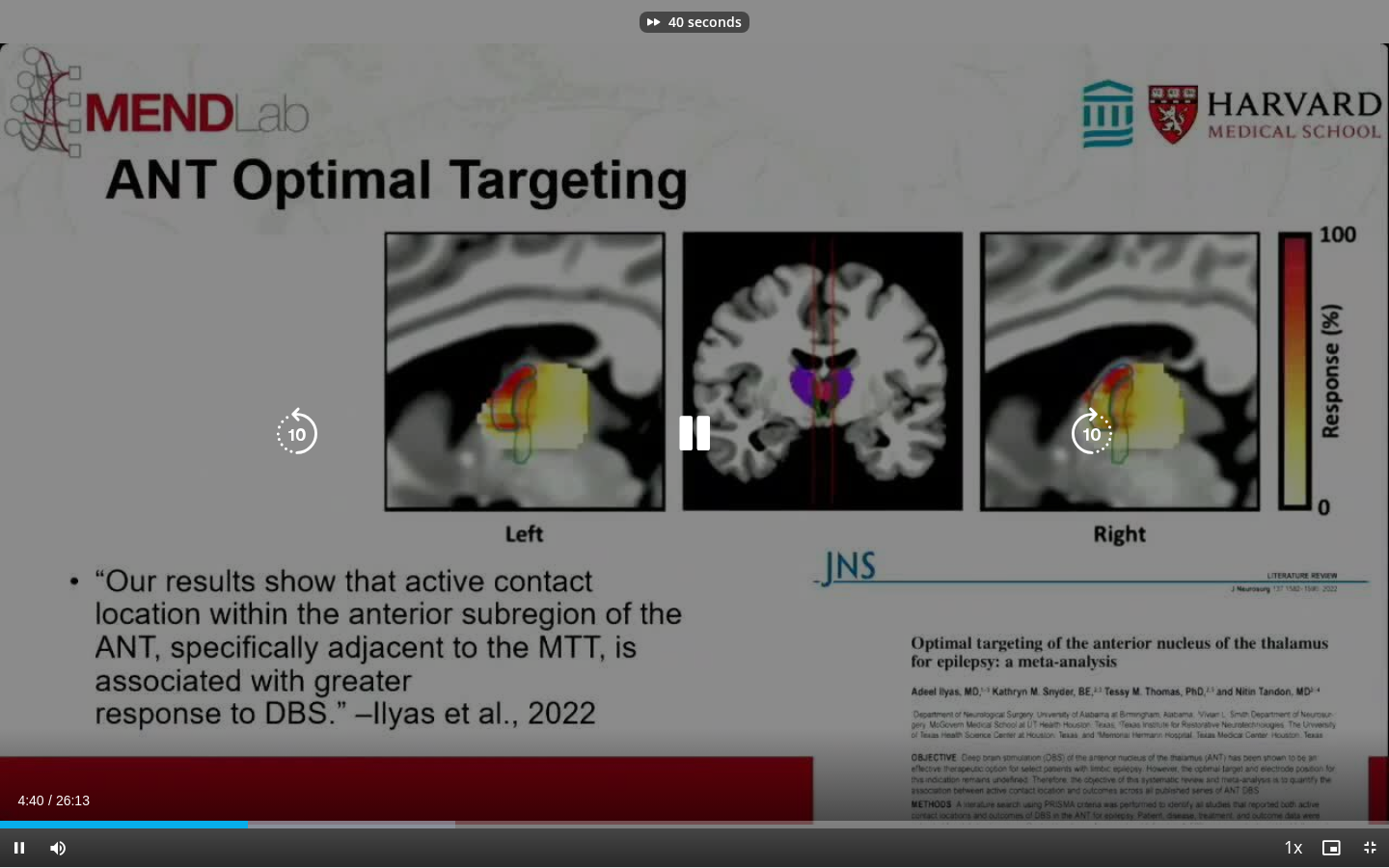click at bounding box center [1092, 434] 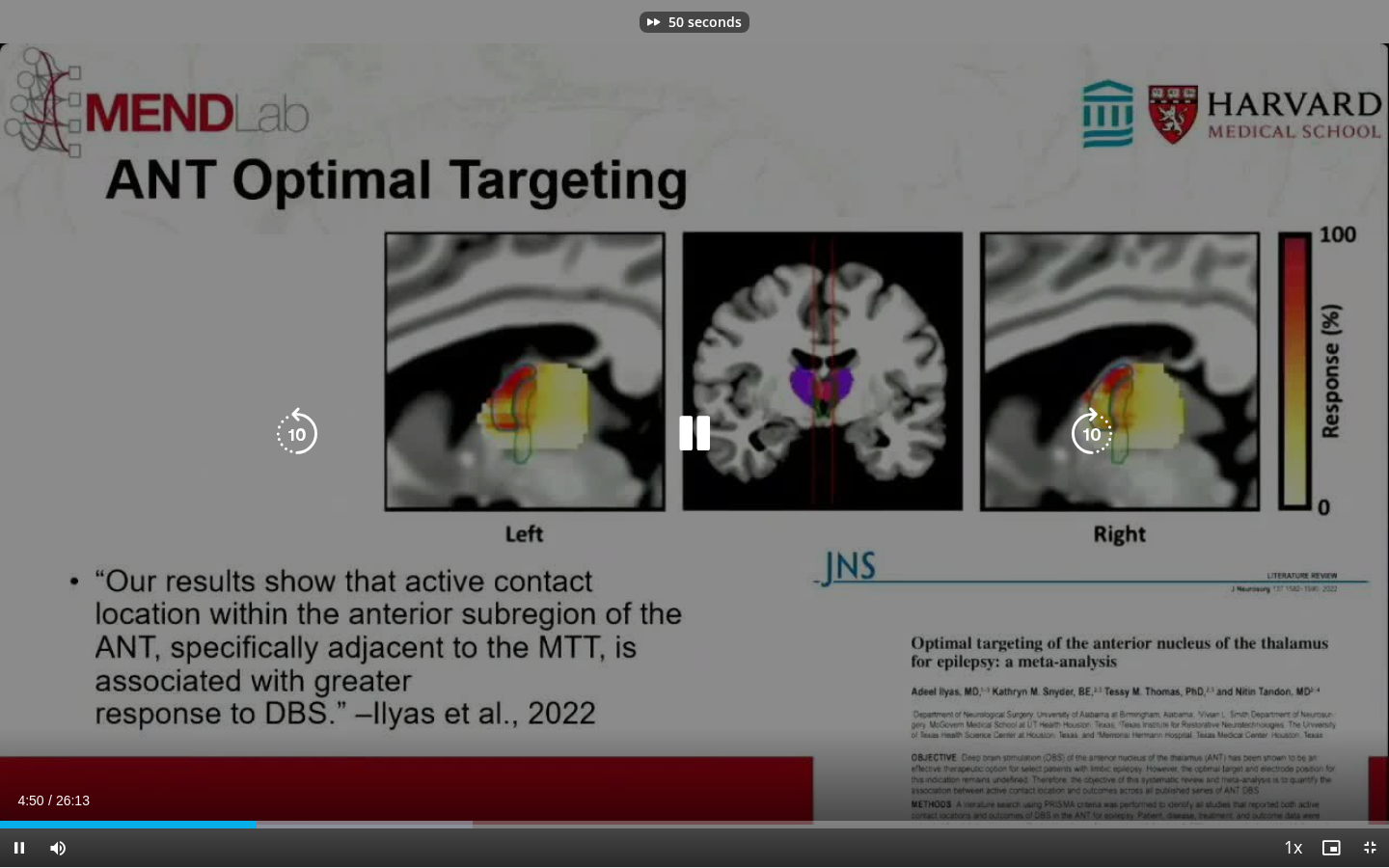 click at bounding box center (1092, 434) 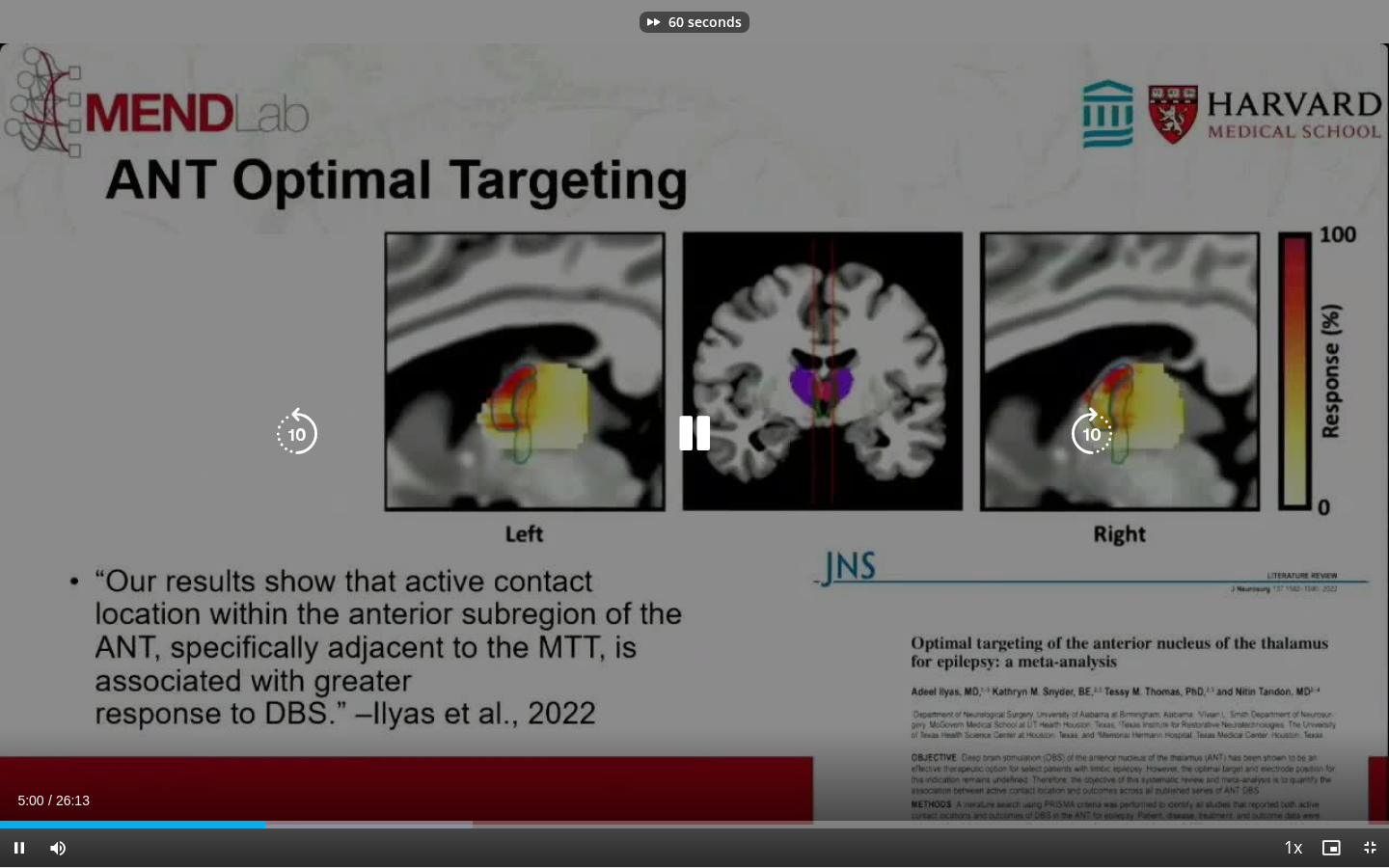 click at bounding box center [1092, 434] 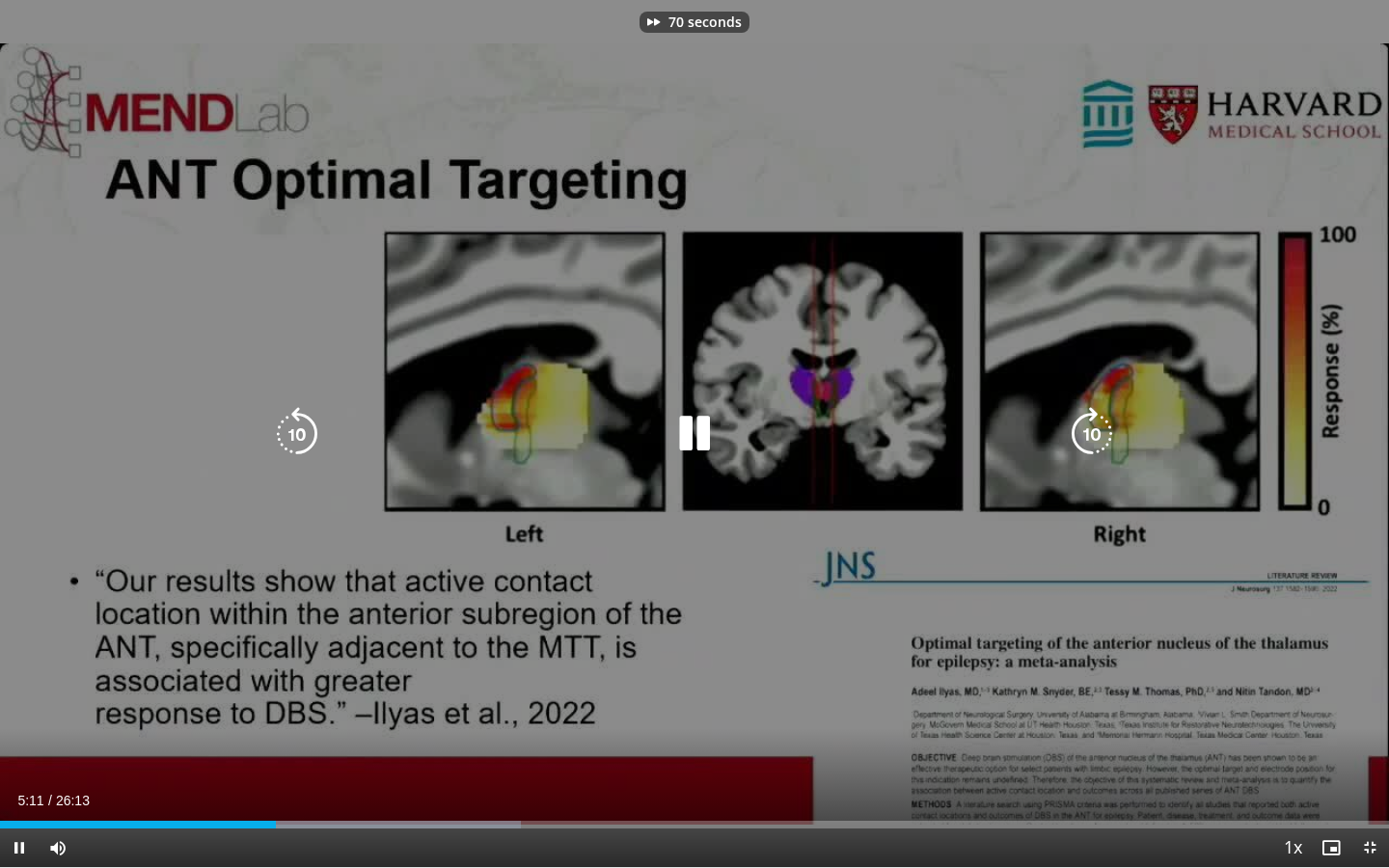 click at bounding box center (1092, 434) 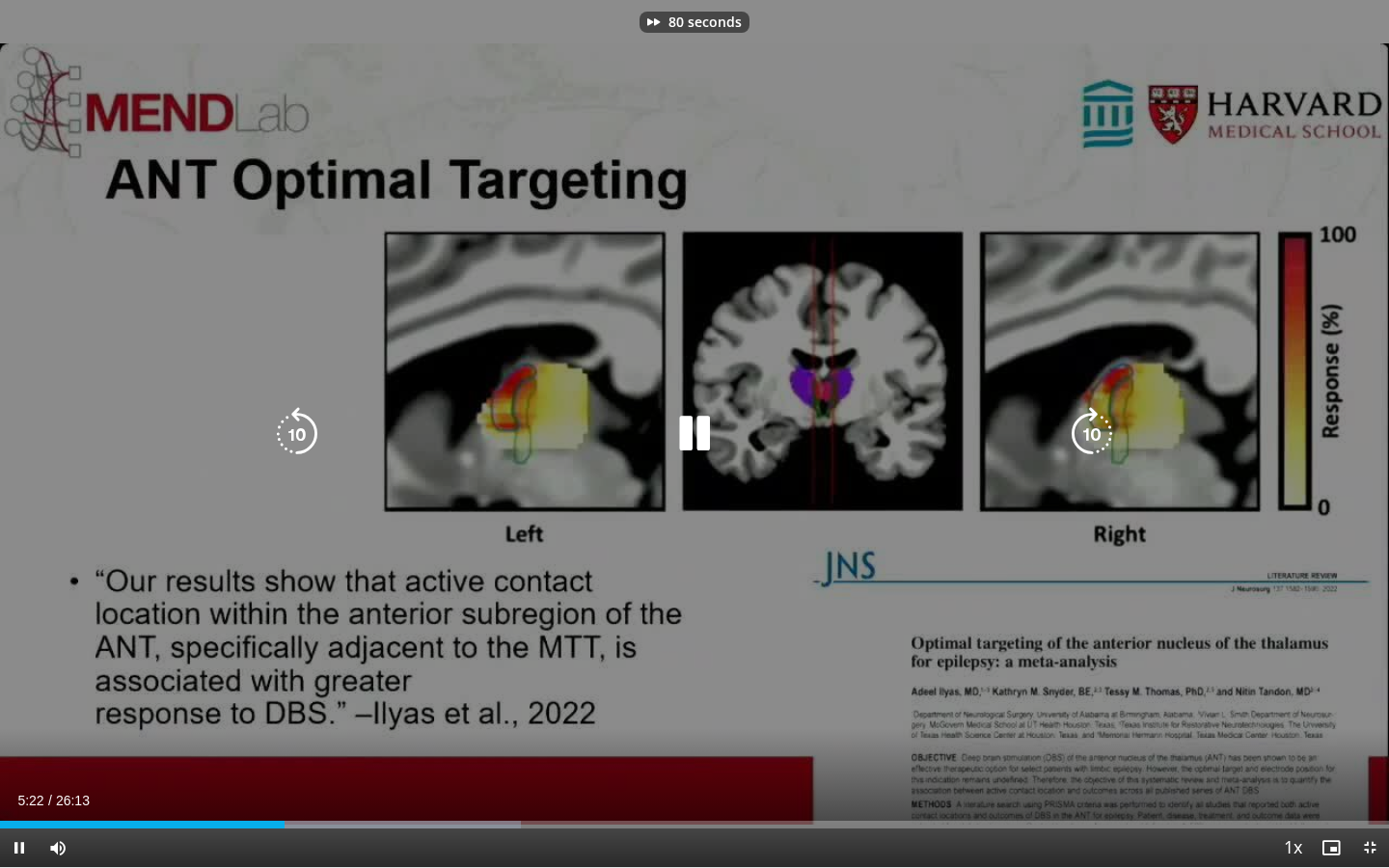 click at bounding box center [1092, 434] 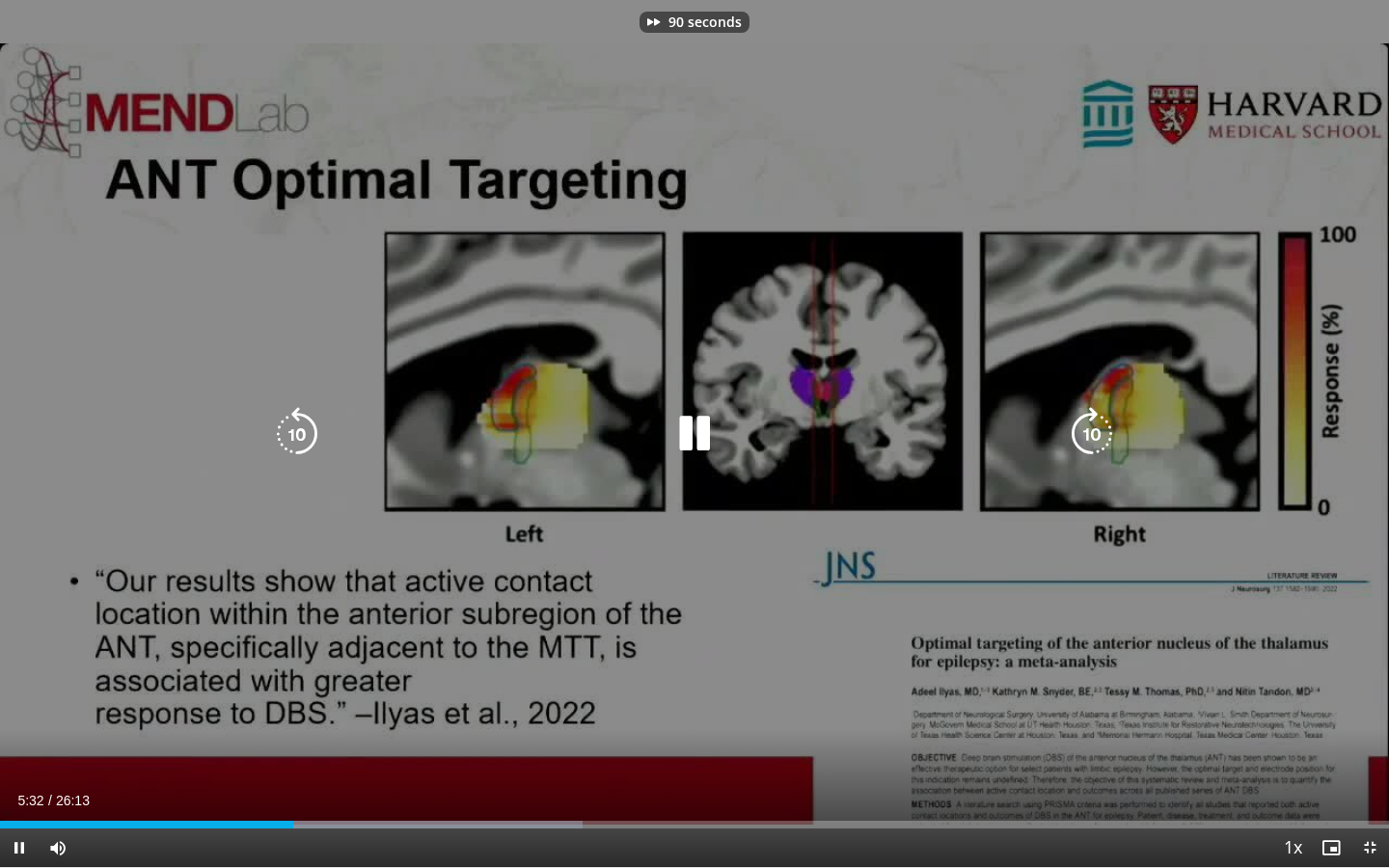 click at bounding box center [1092, 434] 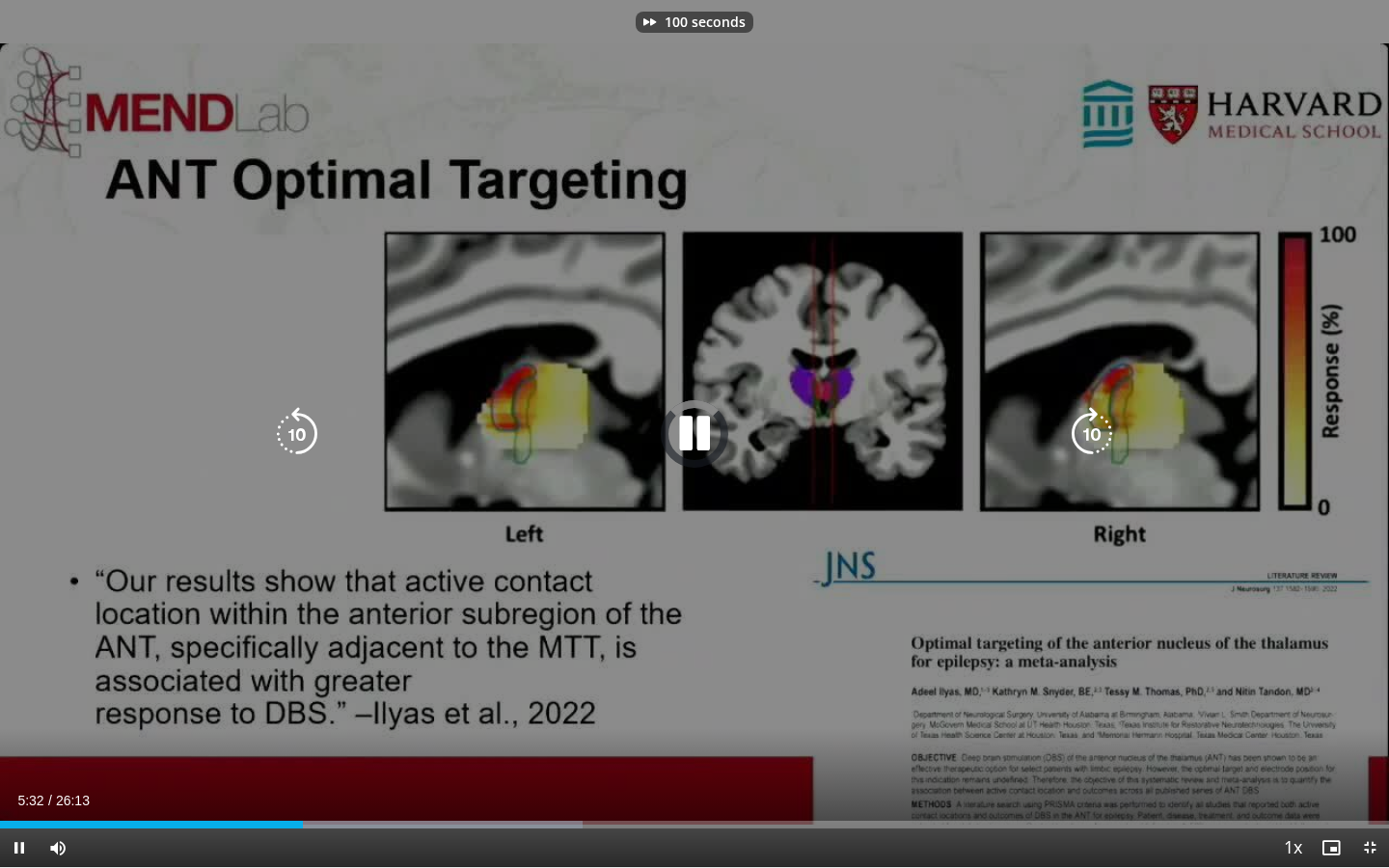click at bounding box center (1092, 434) 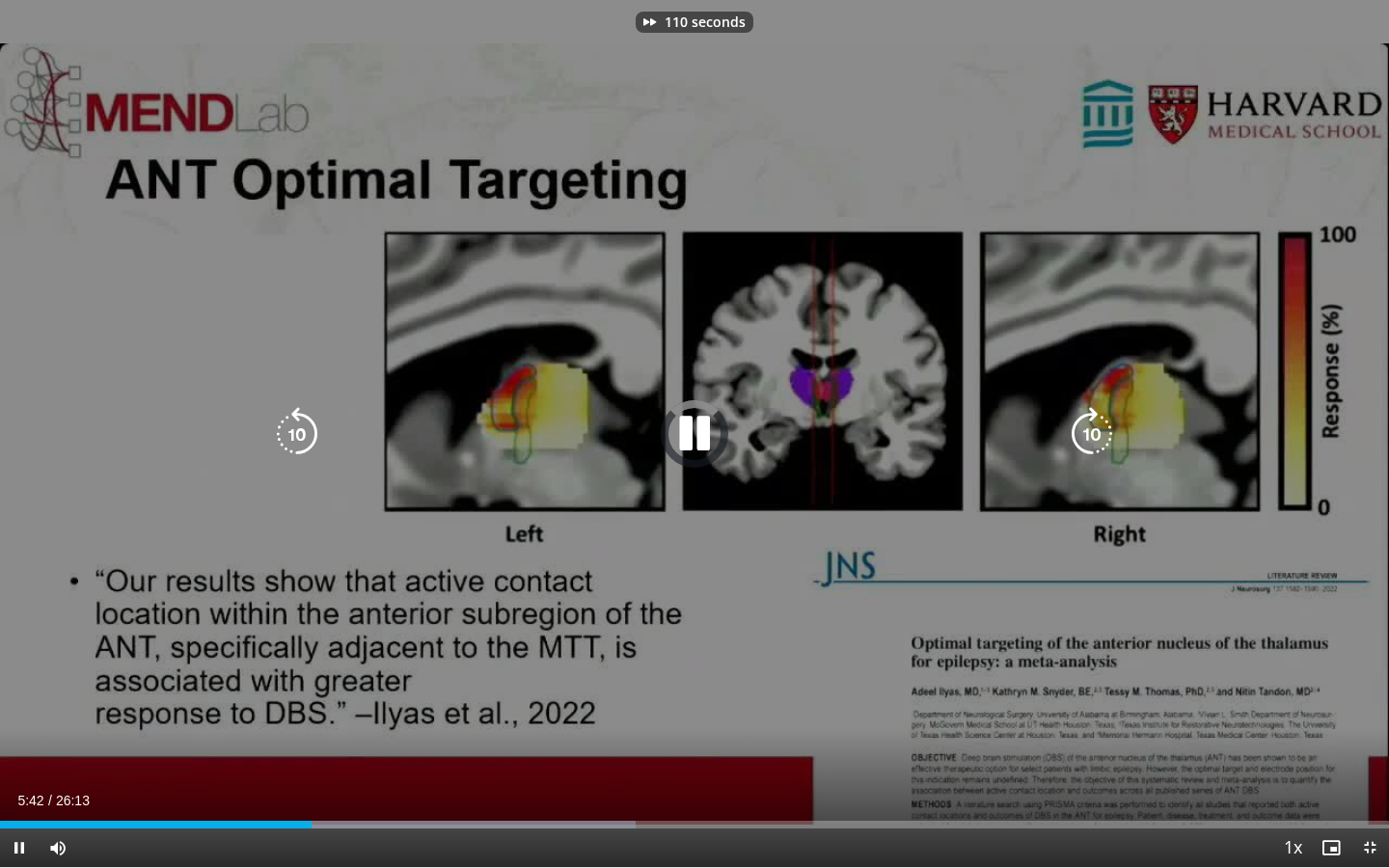 click at bounding box center (1092, 434) 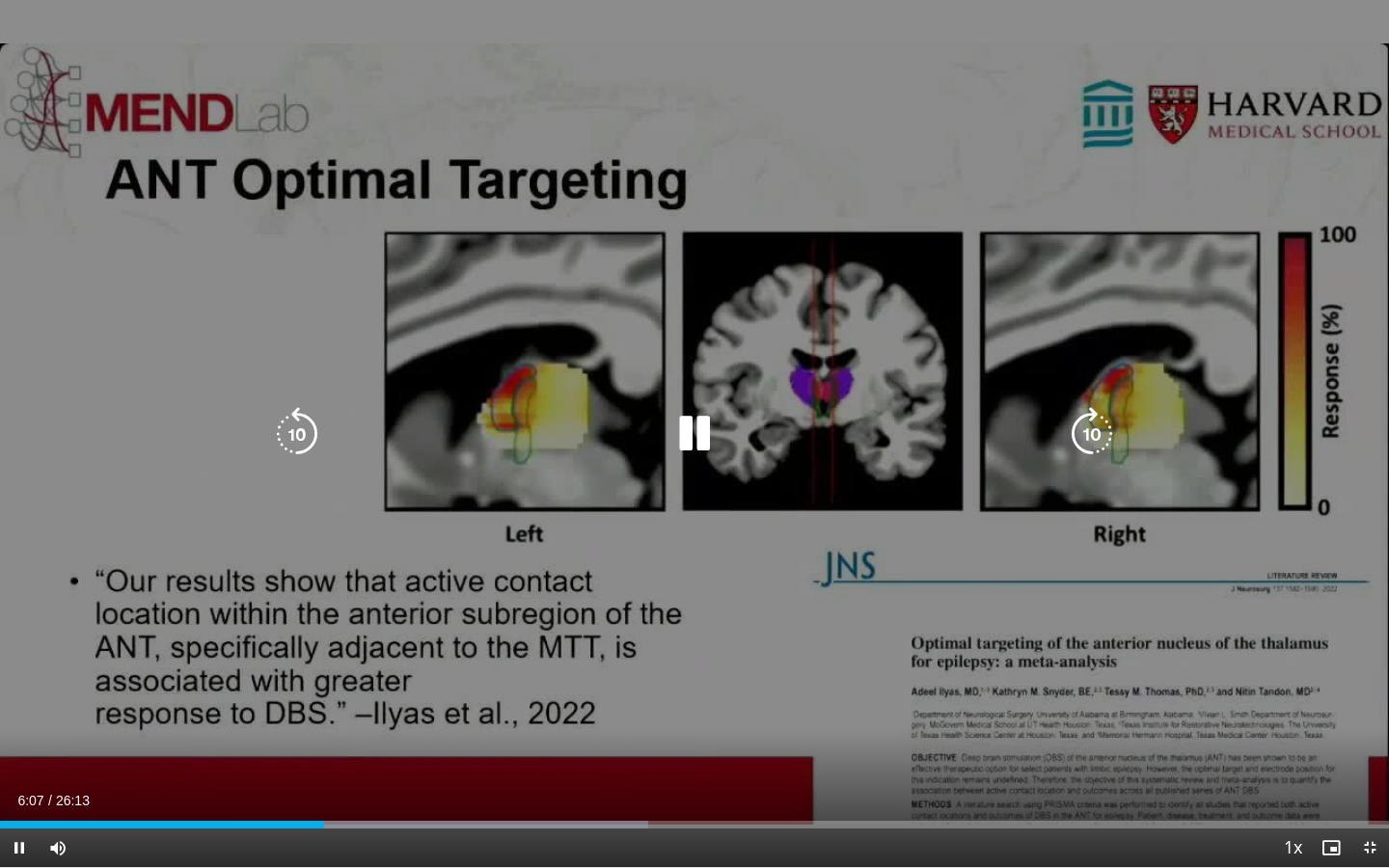 click at bounding box center [1092, 434] 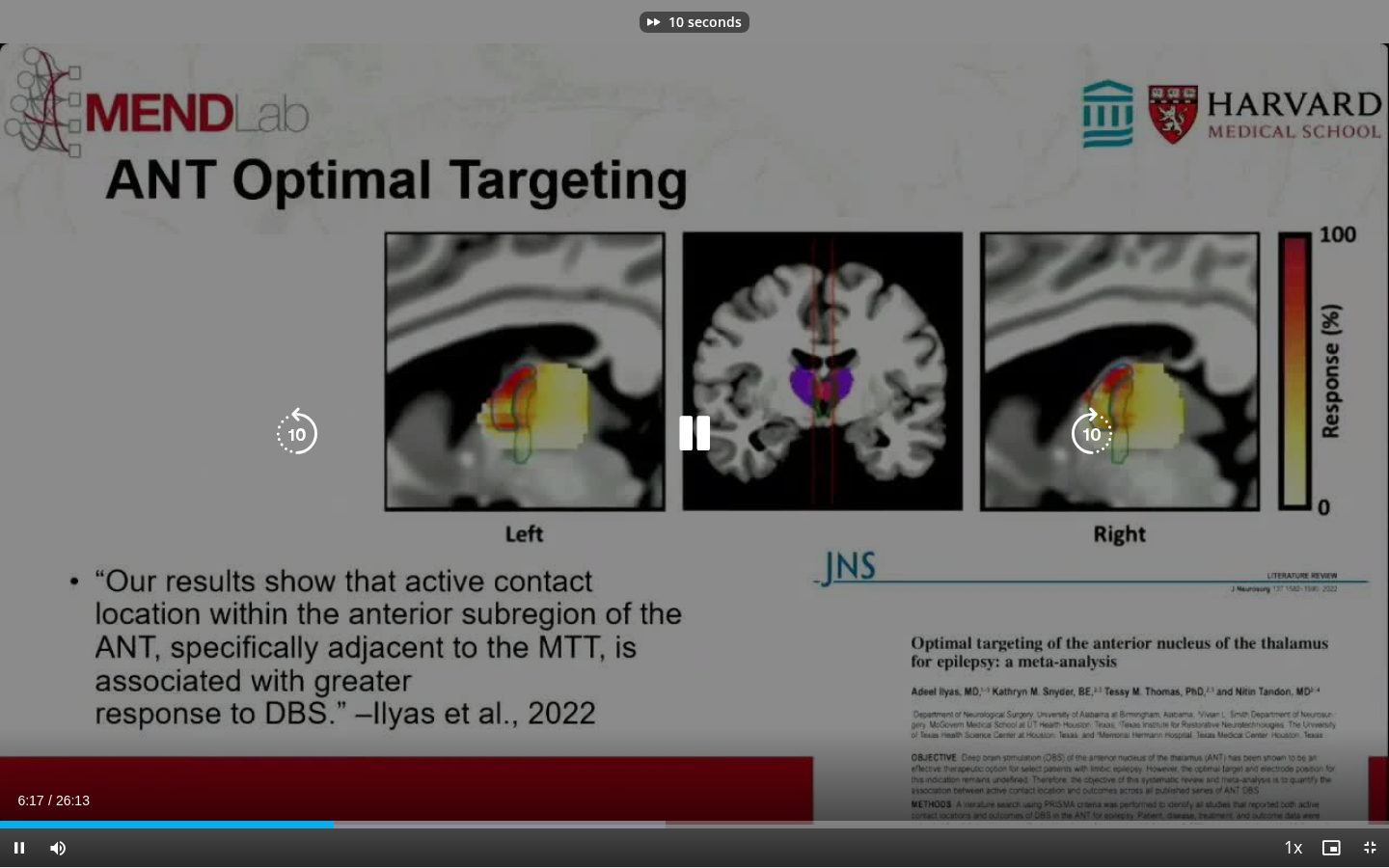click at bounding box center [1092, 434] 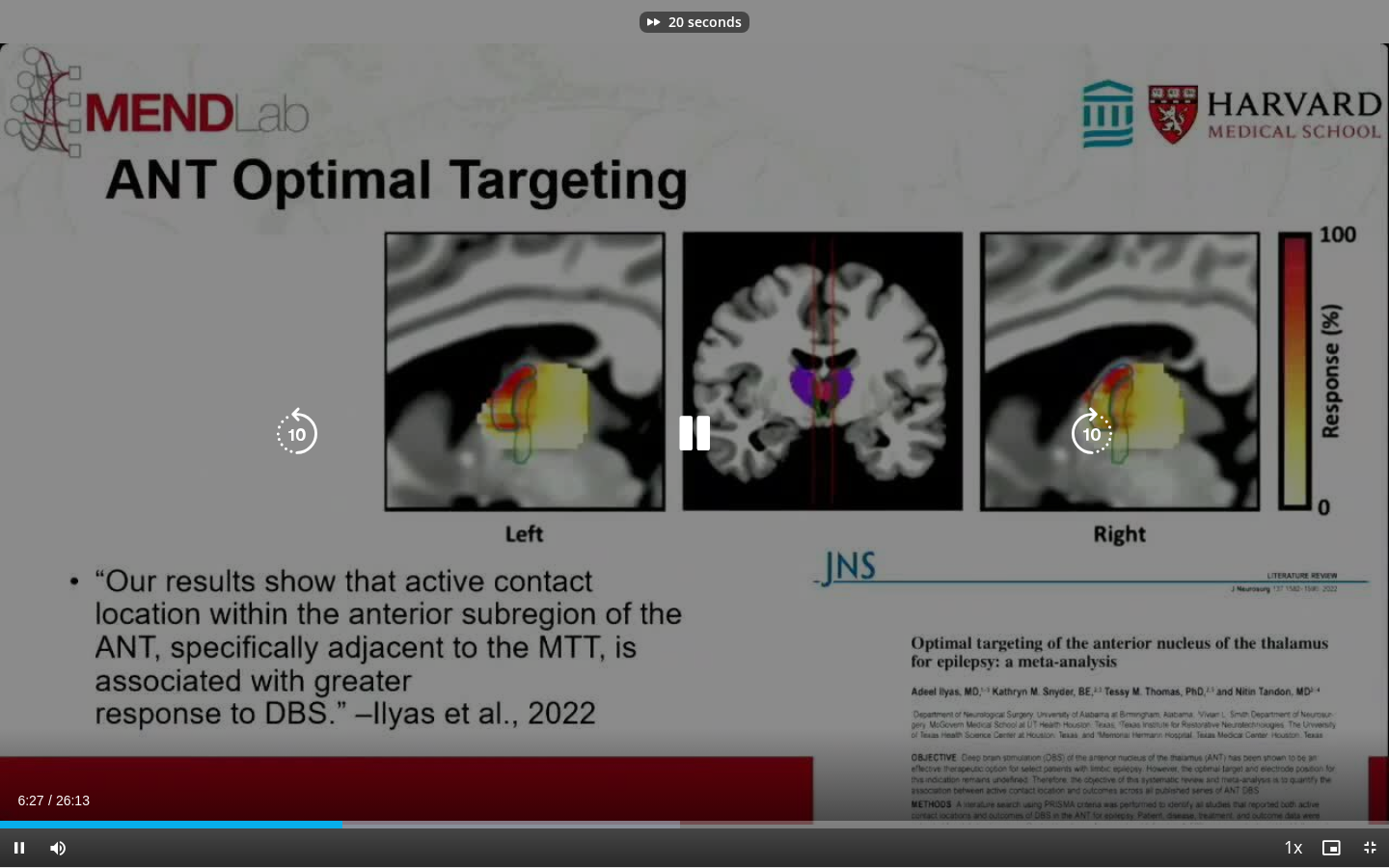 click at bounding box center (1092, 434) 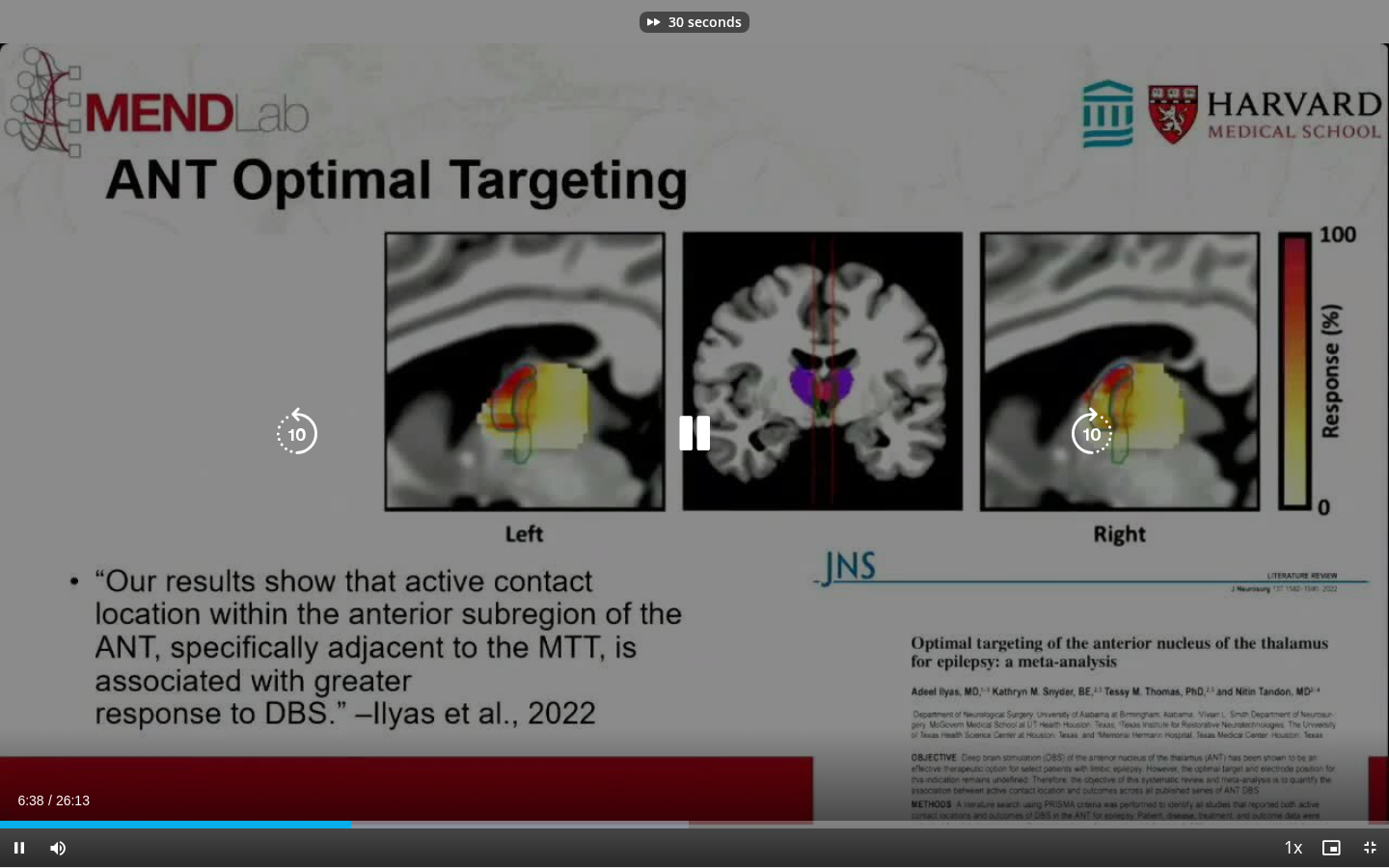 click at bounding box center (1092, 434) 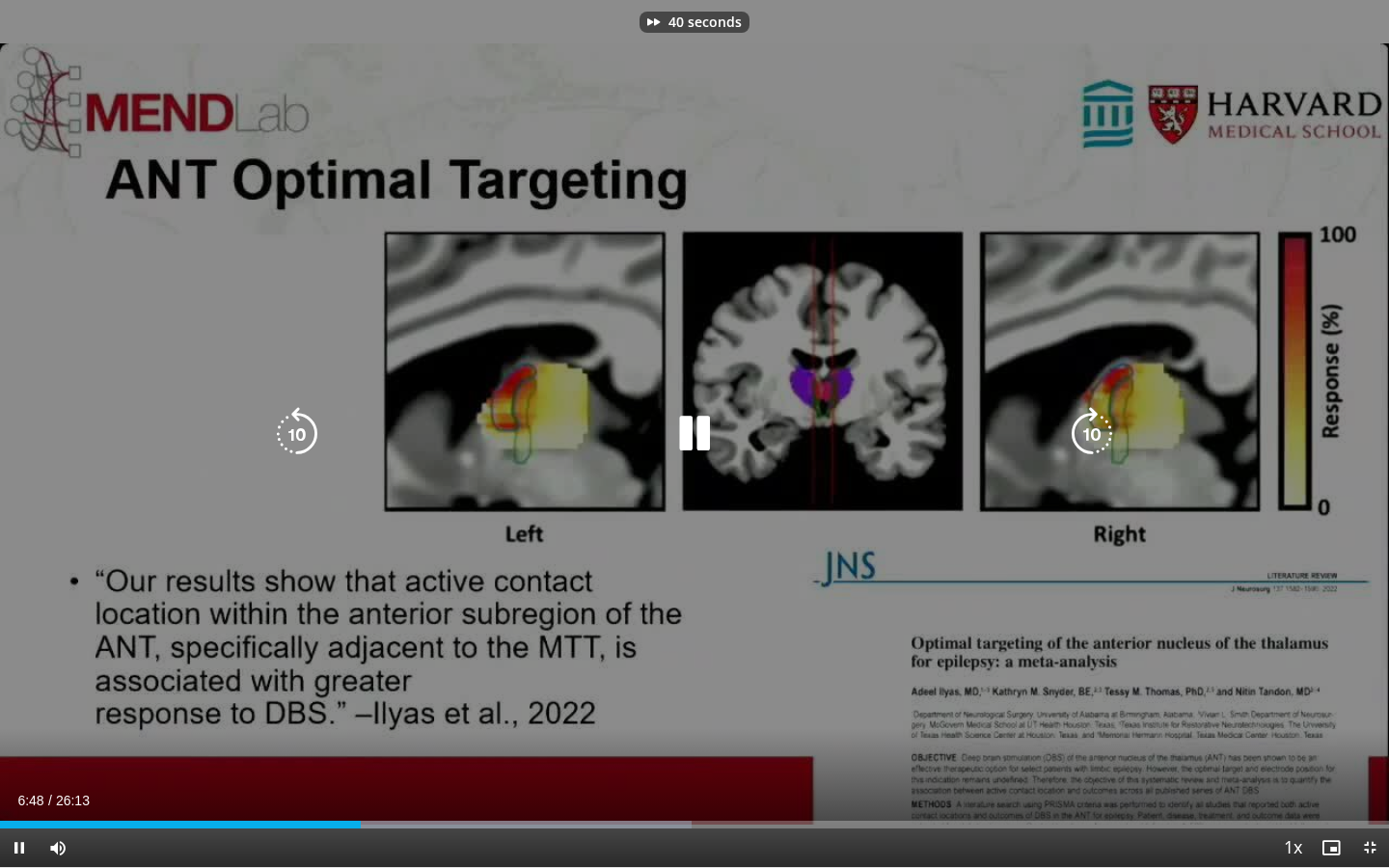 click at bounding box center (1092, 434) 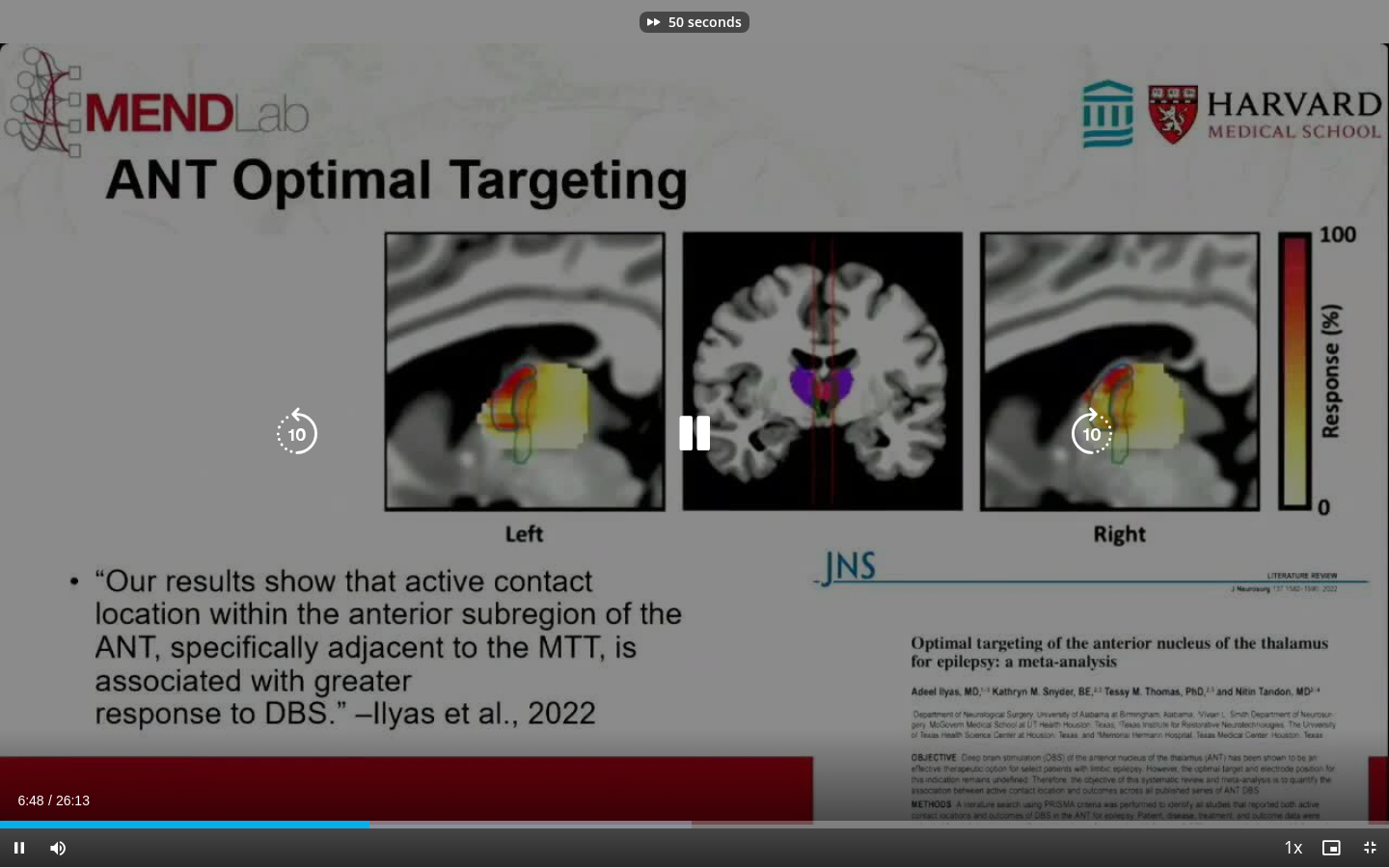 click at bounding box center (1092, 434) 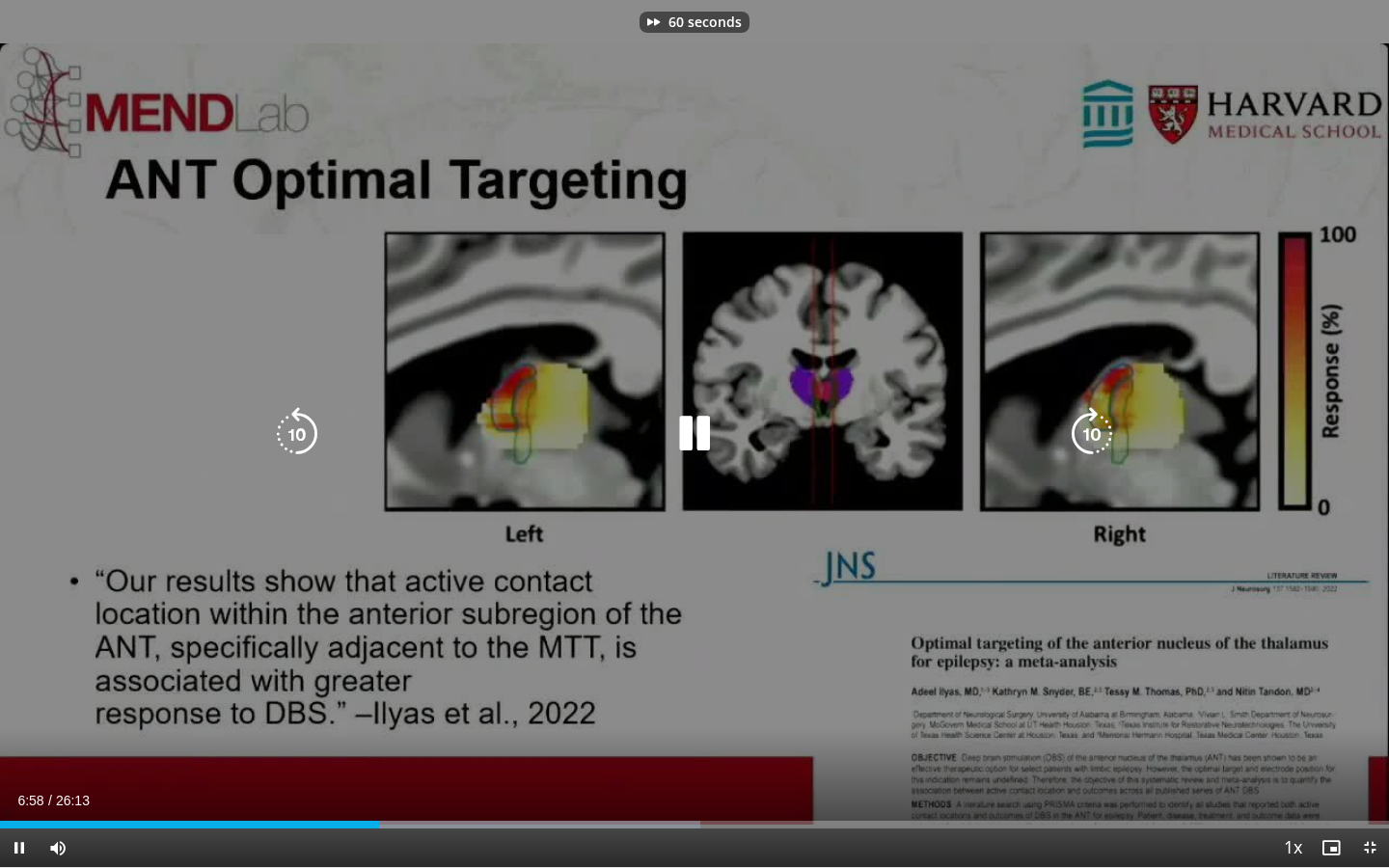click at bounding box center [1092, 434] 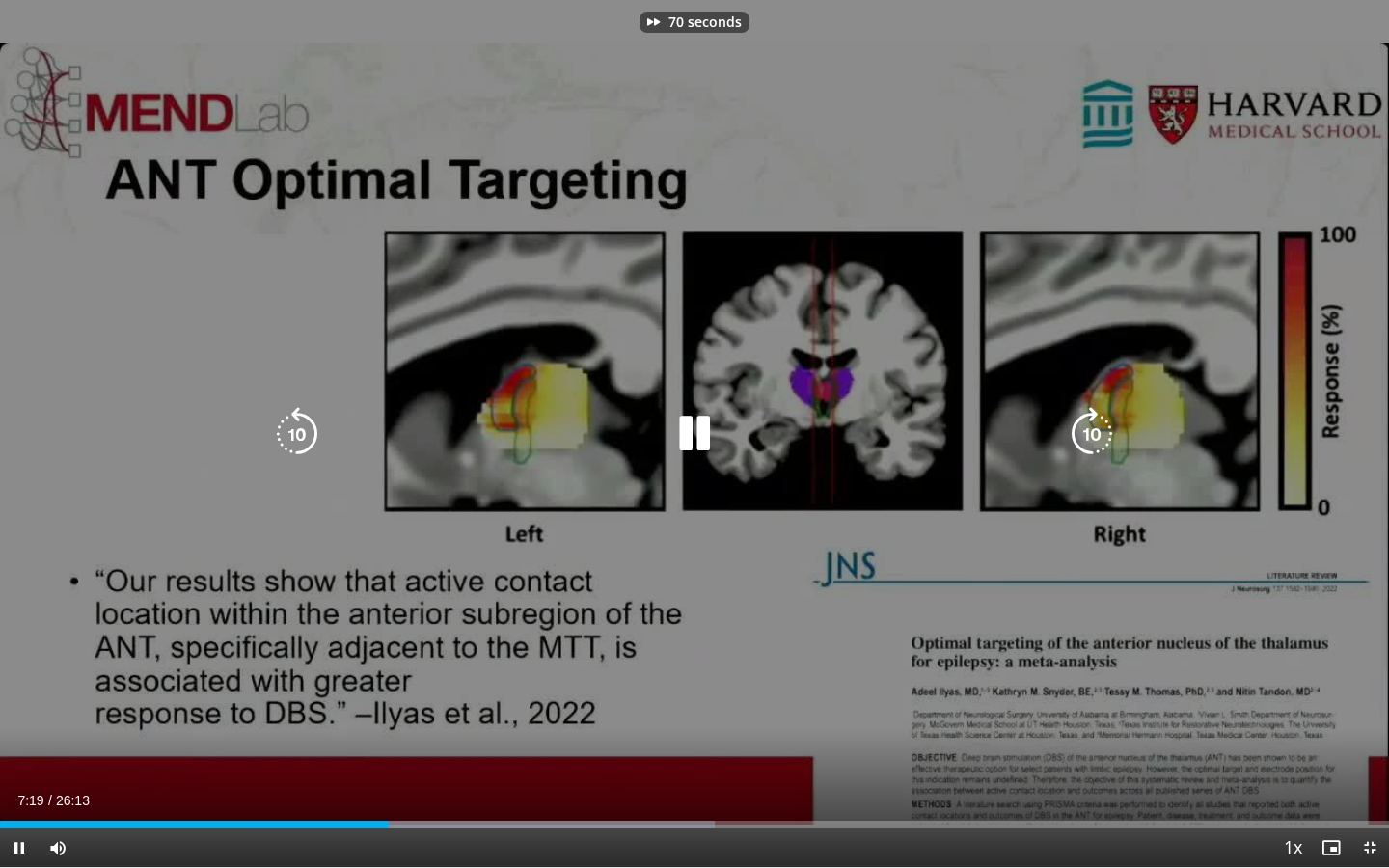 click at bounding box center [1092, 434] 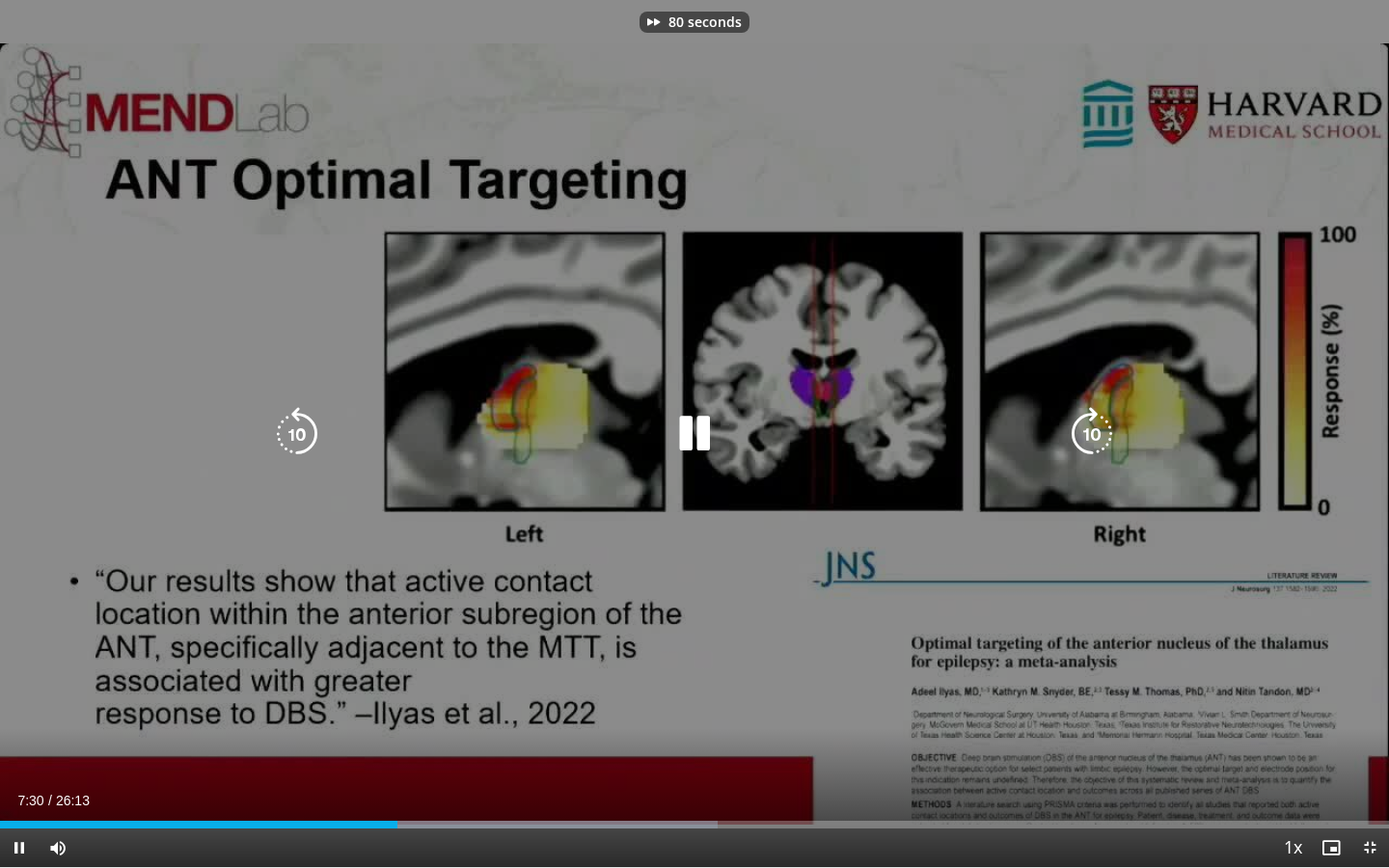 click at bounding box center (1092, 434) 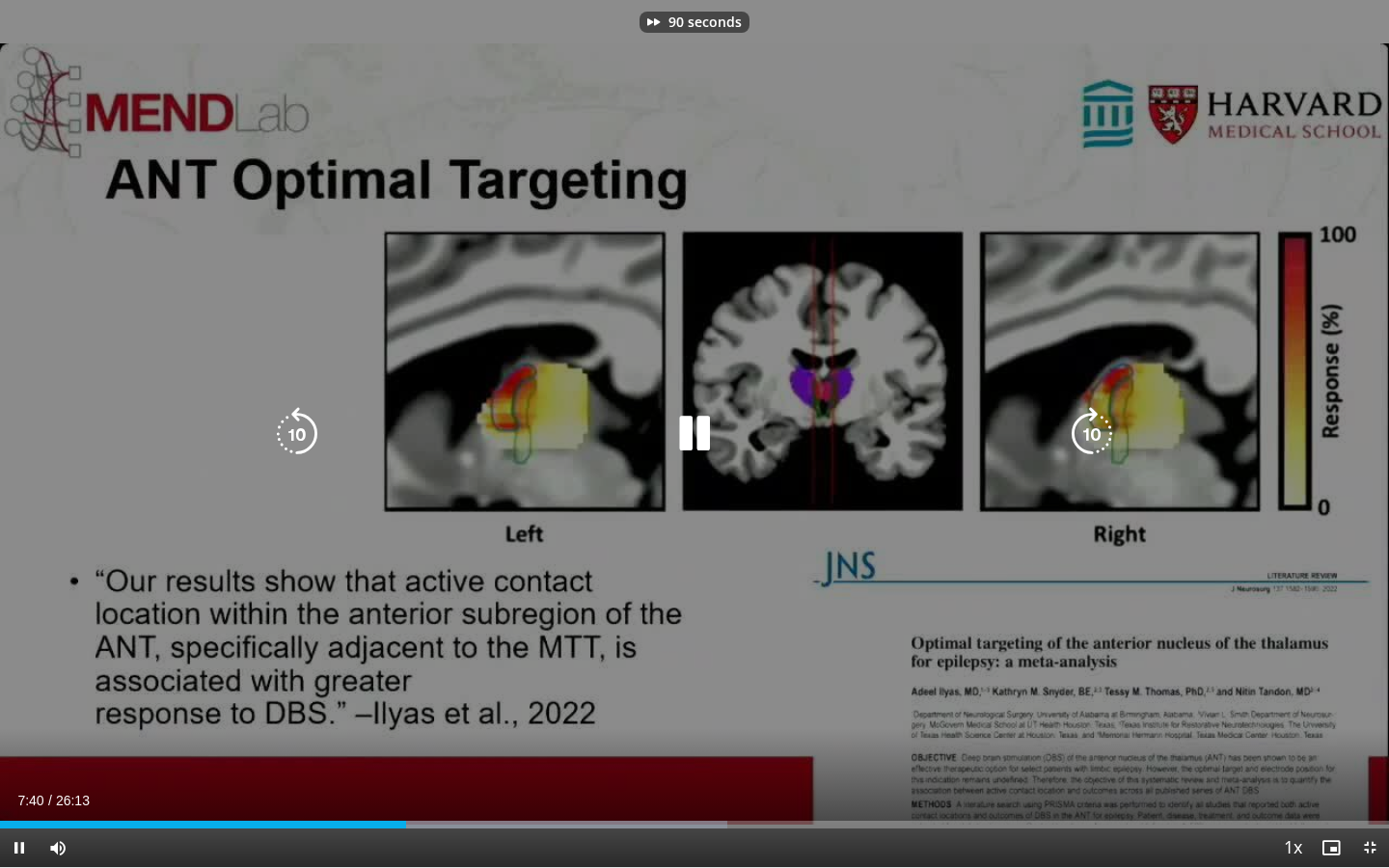 click at bounding box center [1092, 434] 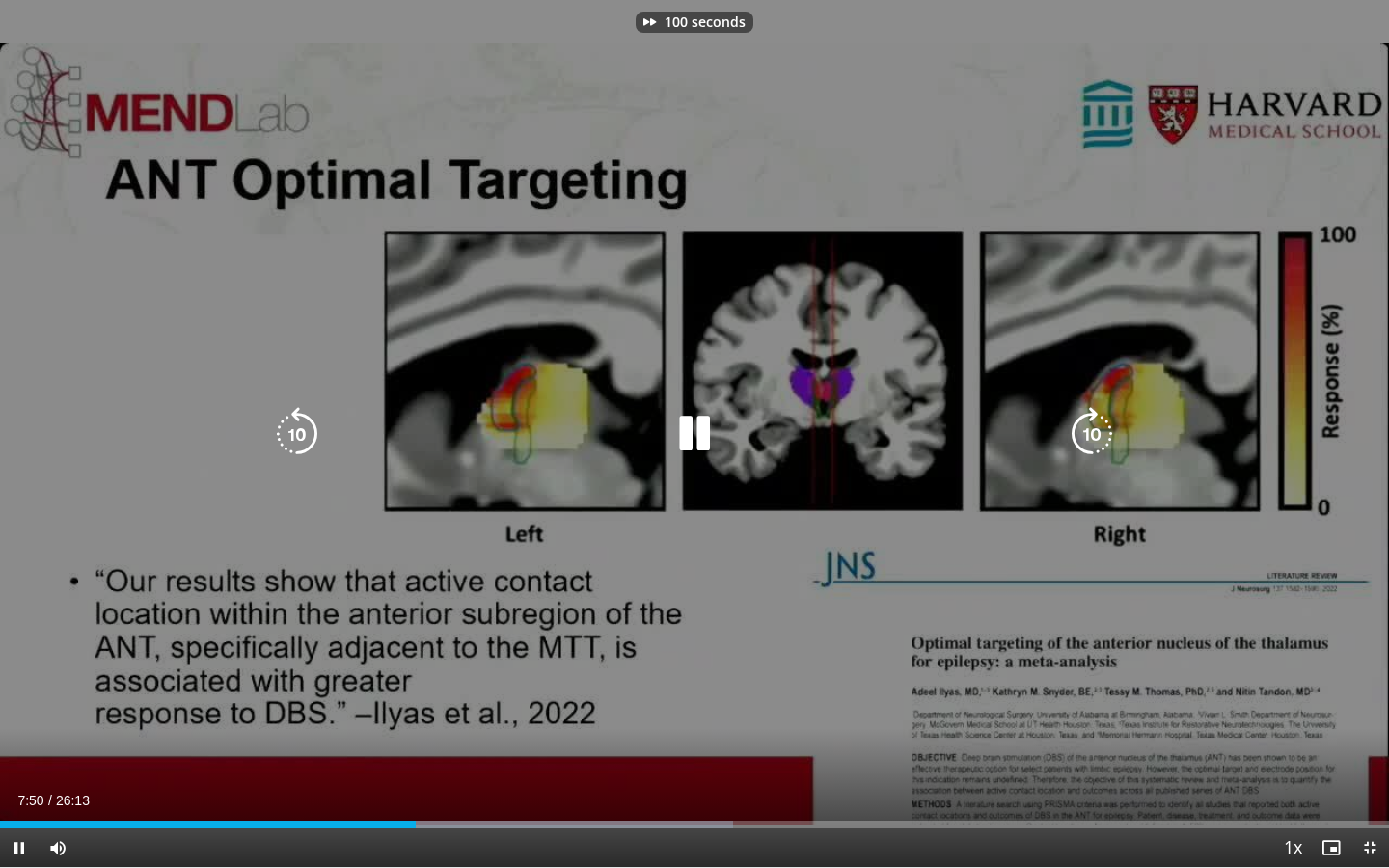 click at bounding box center (1092, 434) 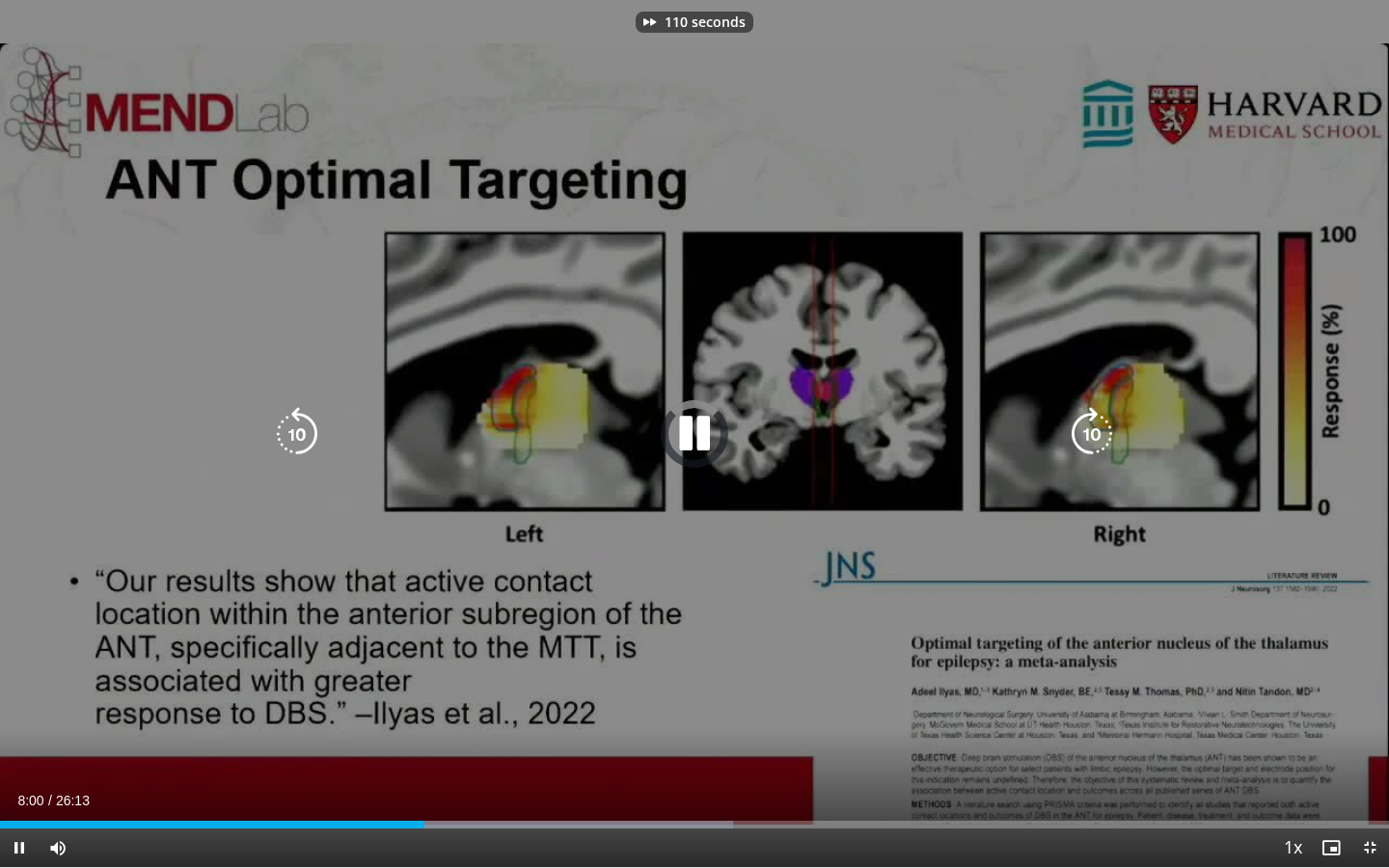 click at bounding box center (1092, 434) 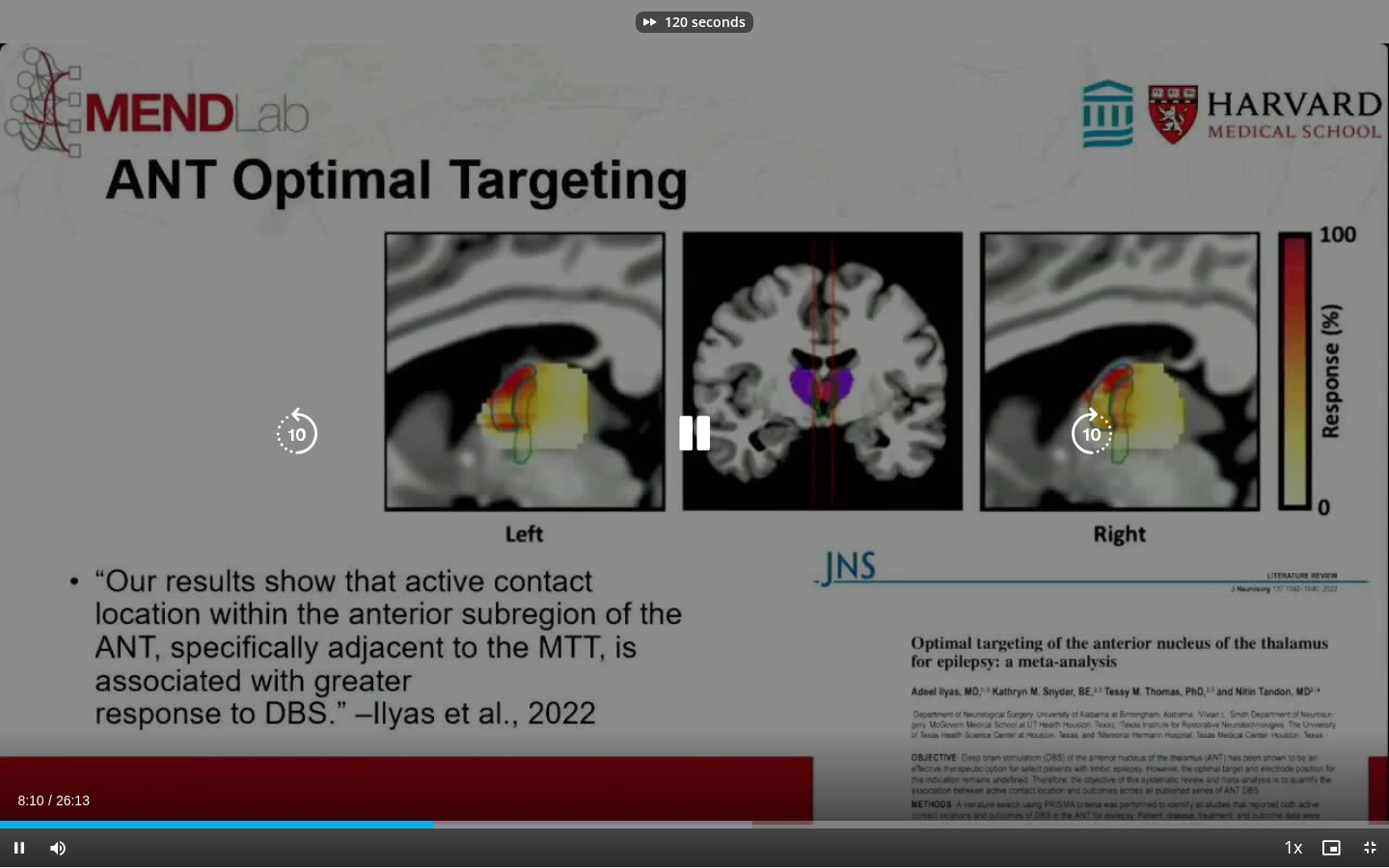 click at bounding box center (1092, 434) 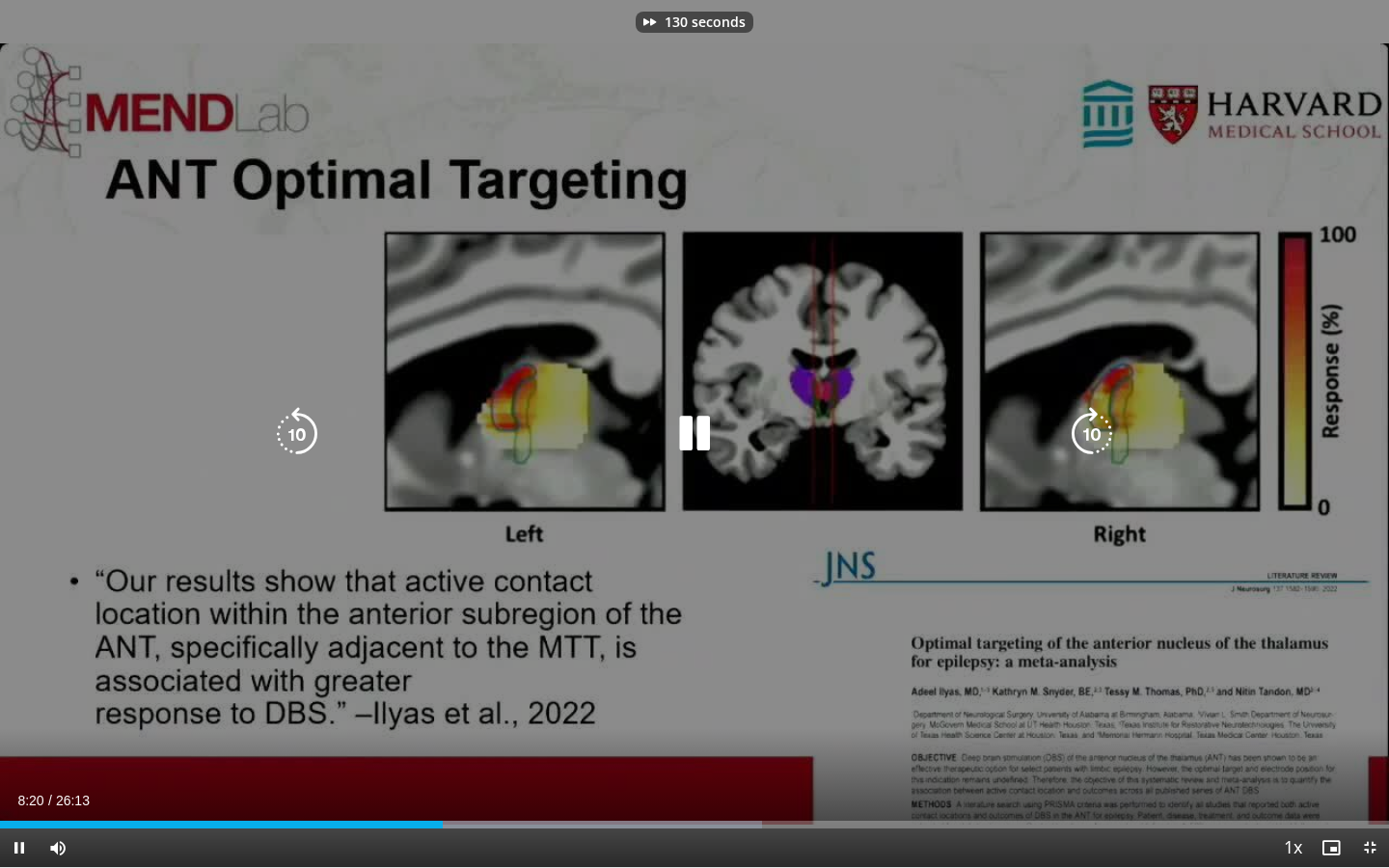 click at bounding box center [1092, 434] 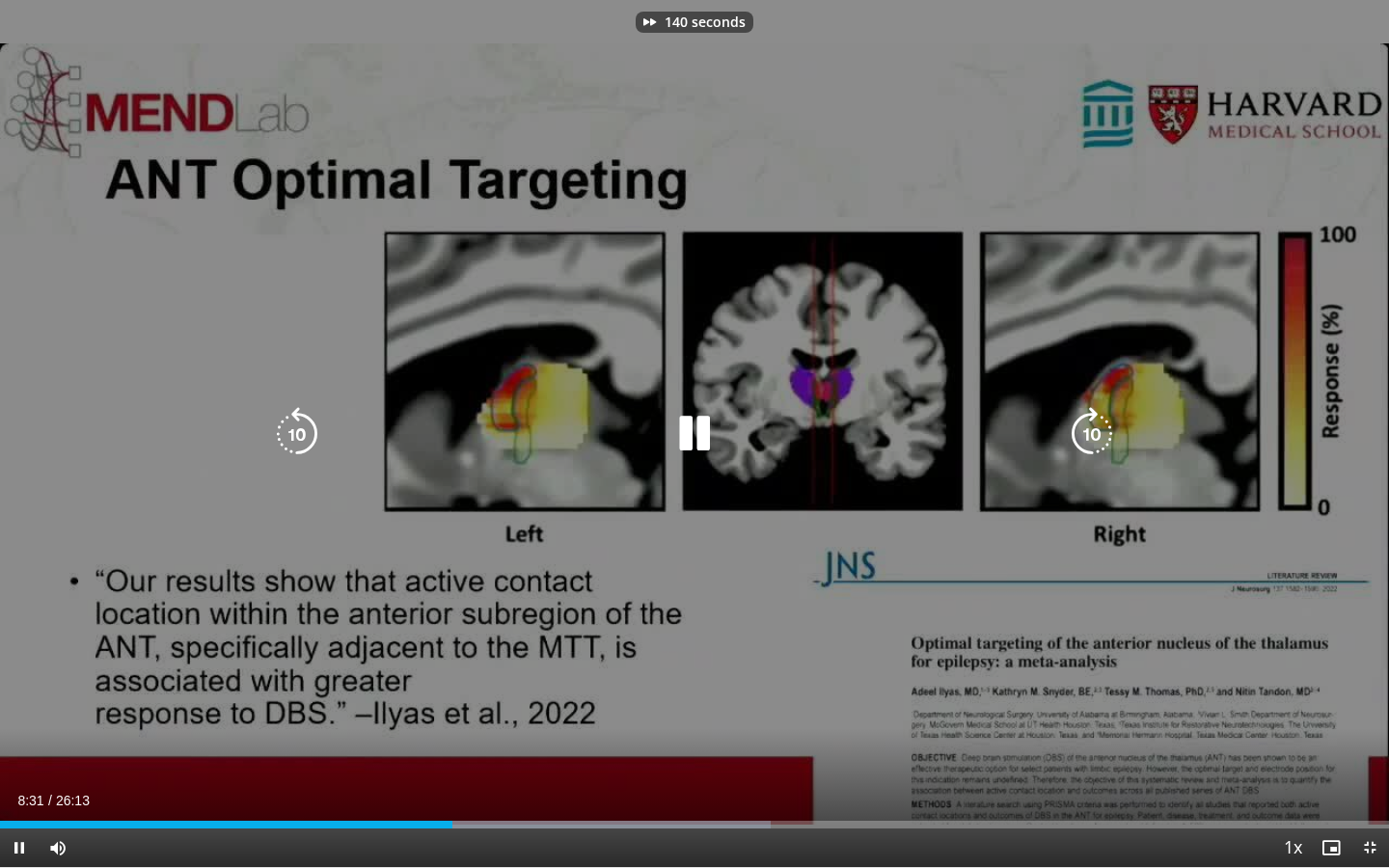 click at bounding box center [1092, 434] 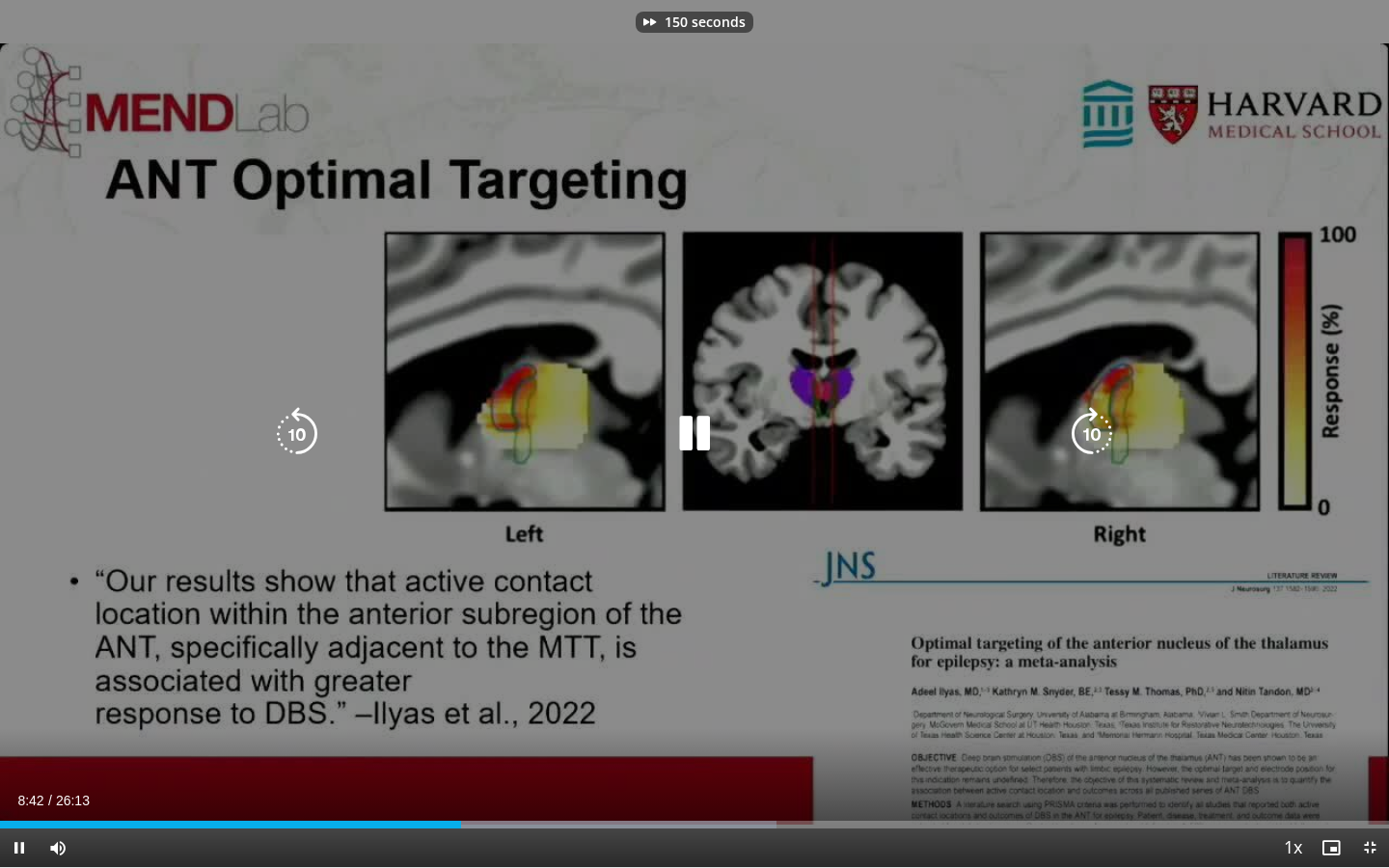 click at bounding box center (1092, 434) 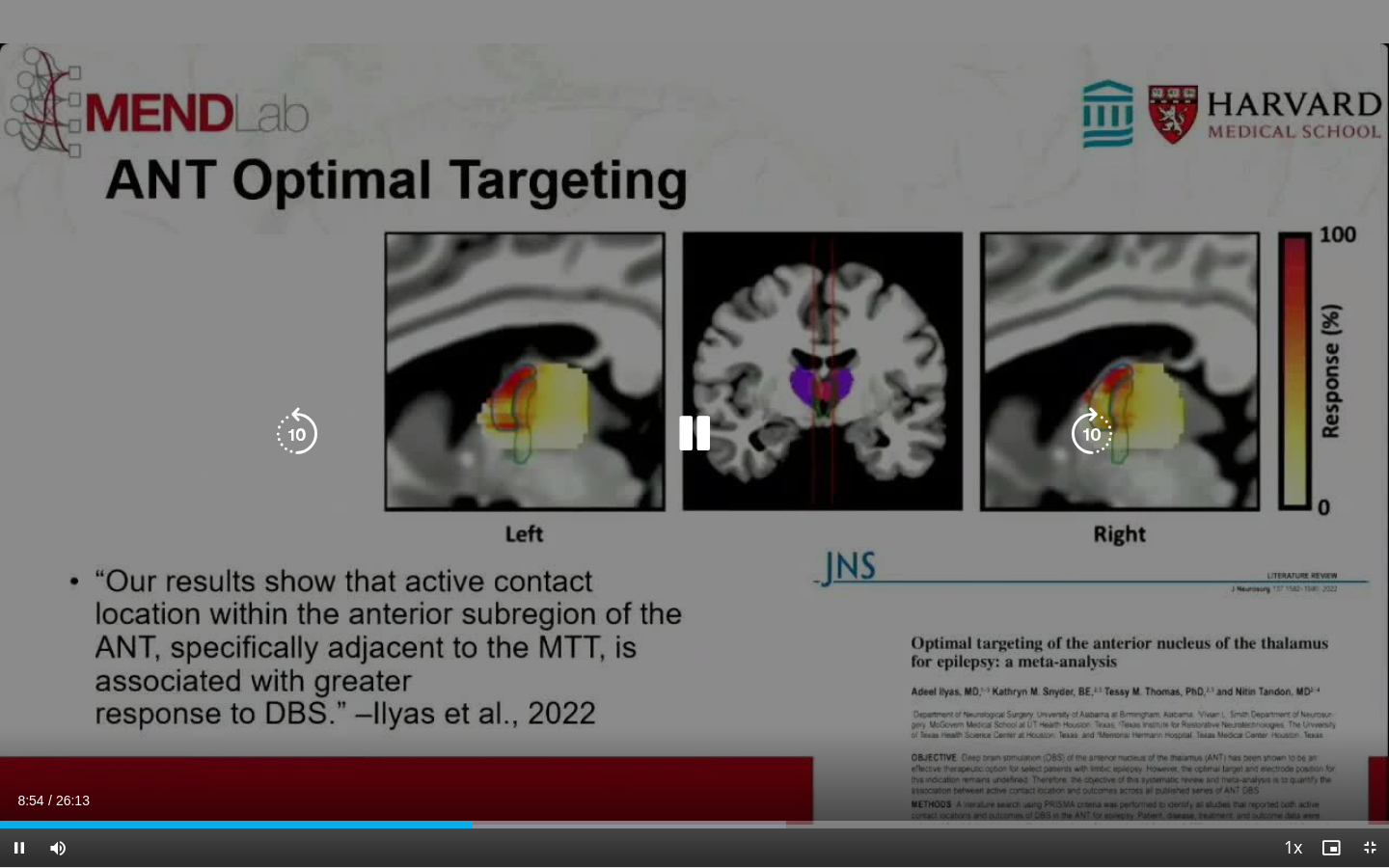click at bounding box center (297, 434) 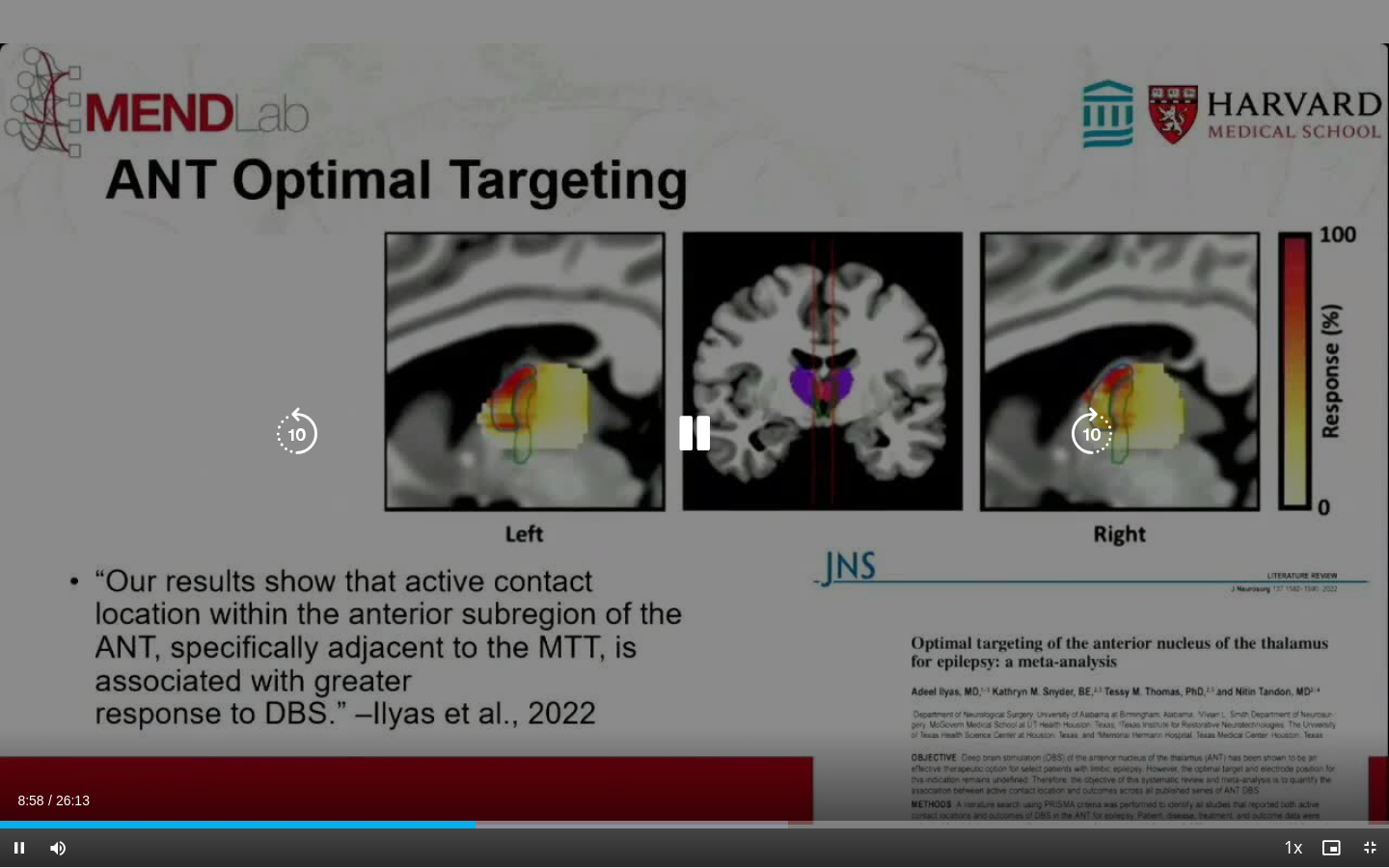 click at bounding box center [694, 434] 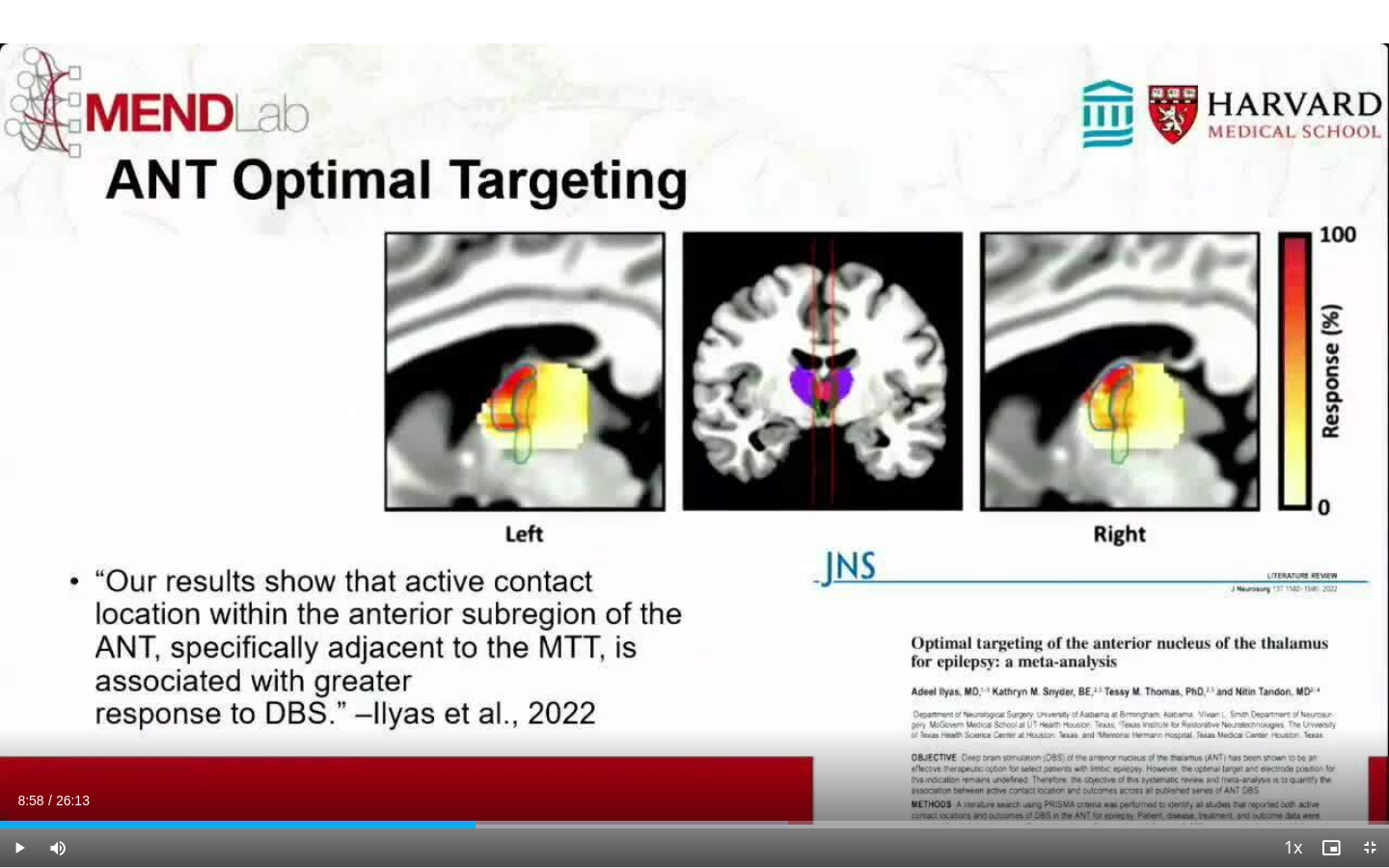 click at bounding box center (1370, 848) 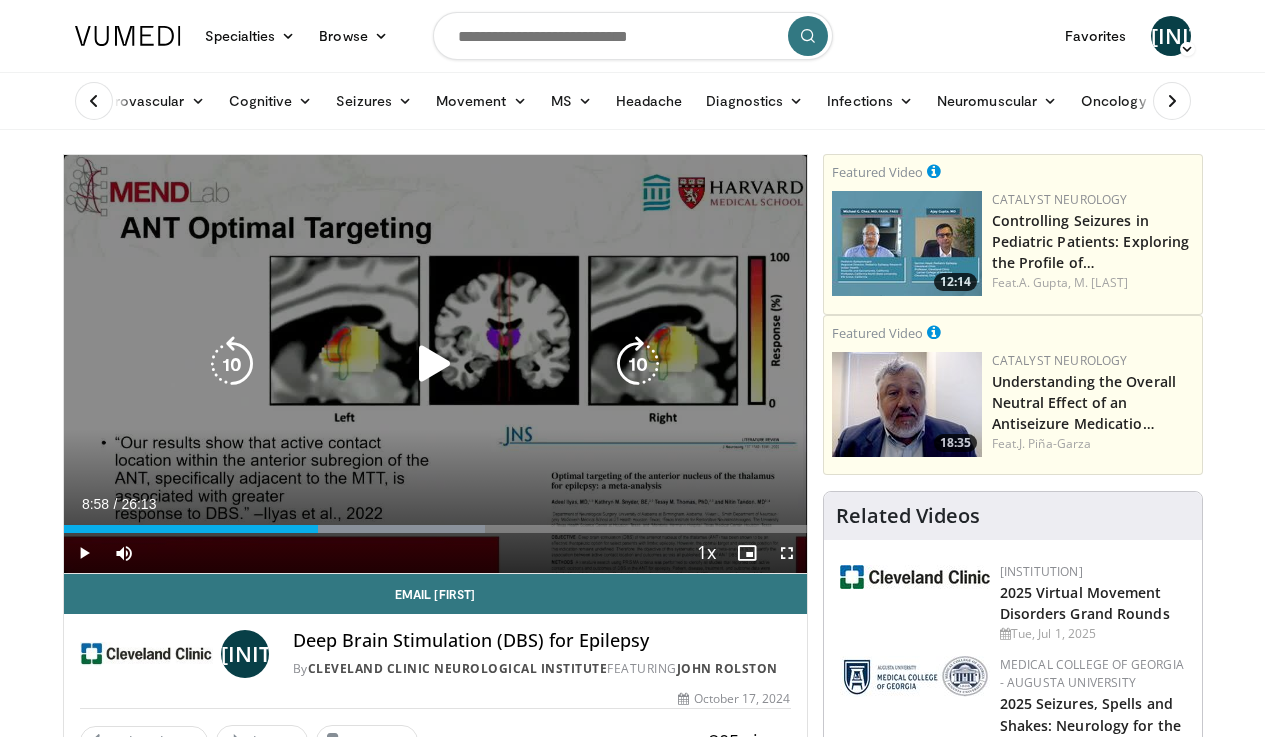 click at bounding box center (435, 364) 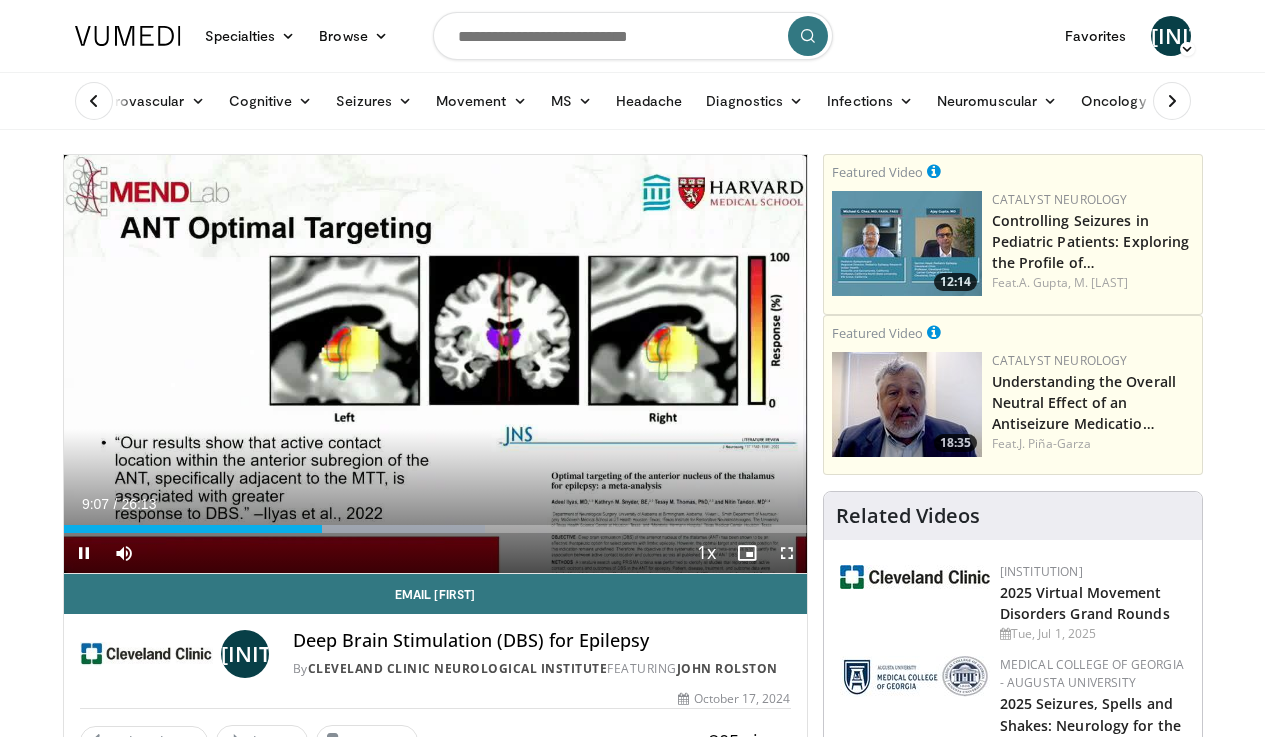 click at bounding box center [787, 553] 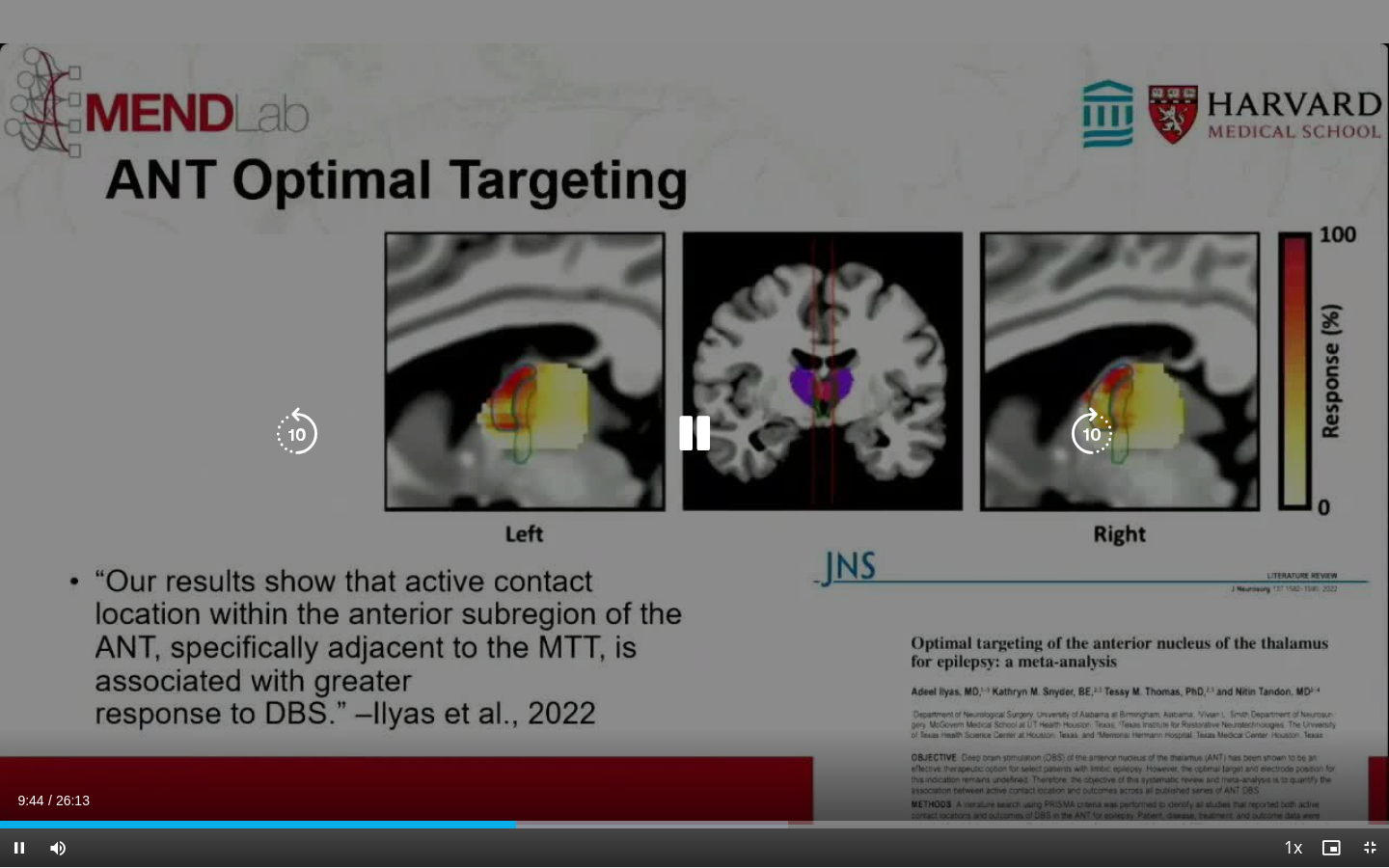 click at bounding box center (1092, 434) 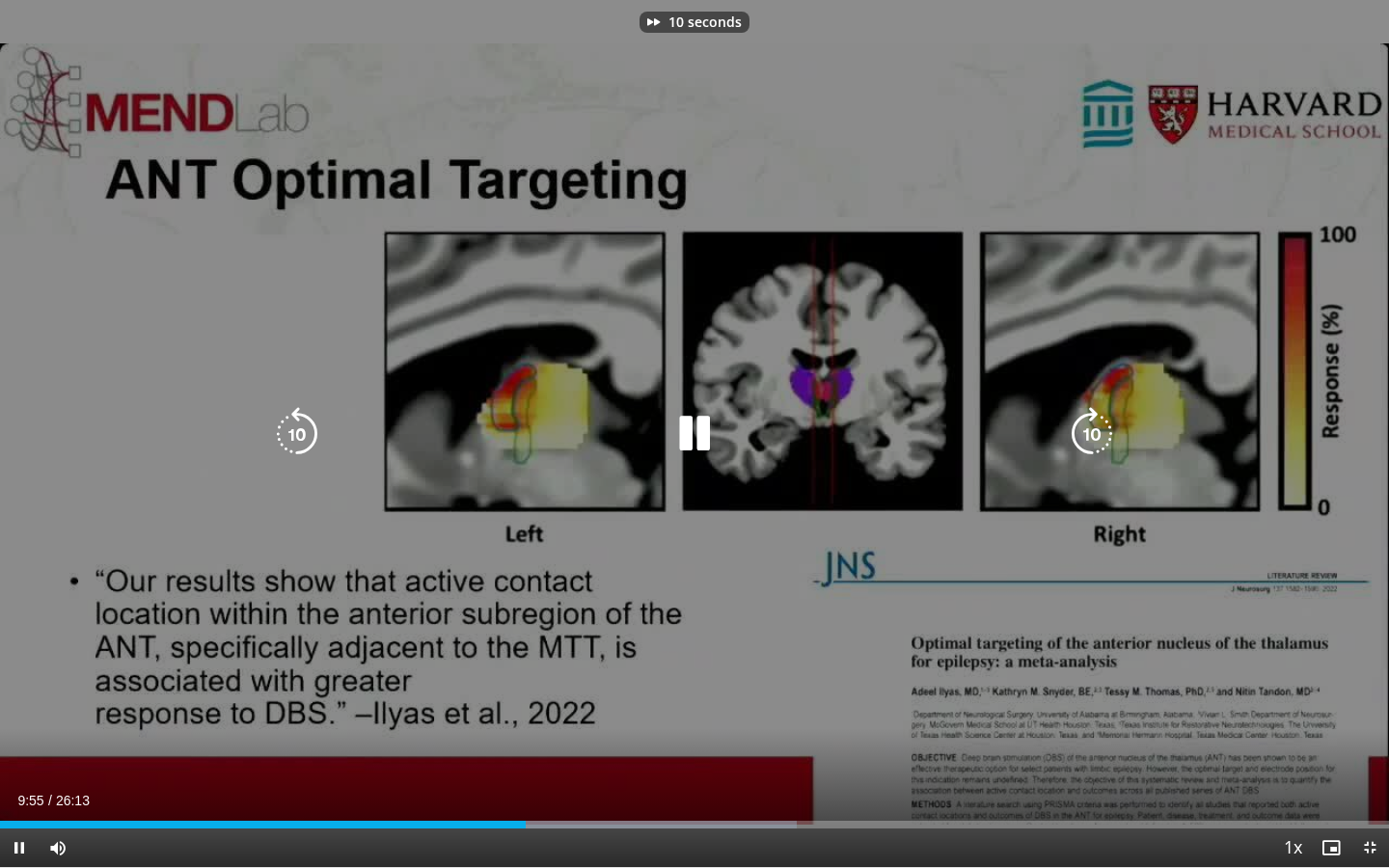click at bounding box center [1092, 434] 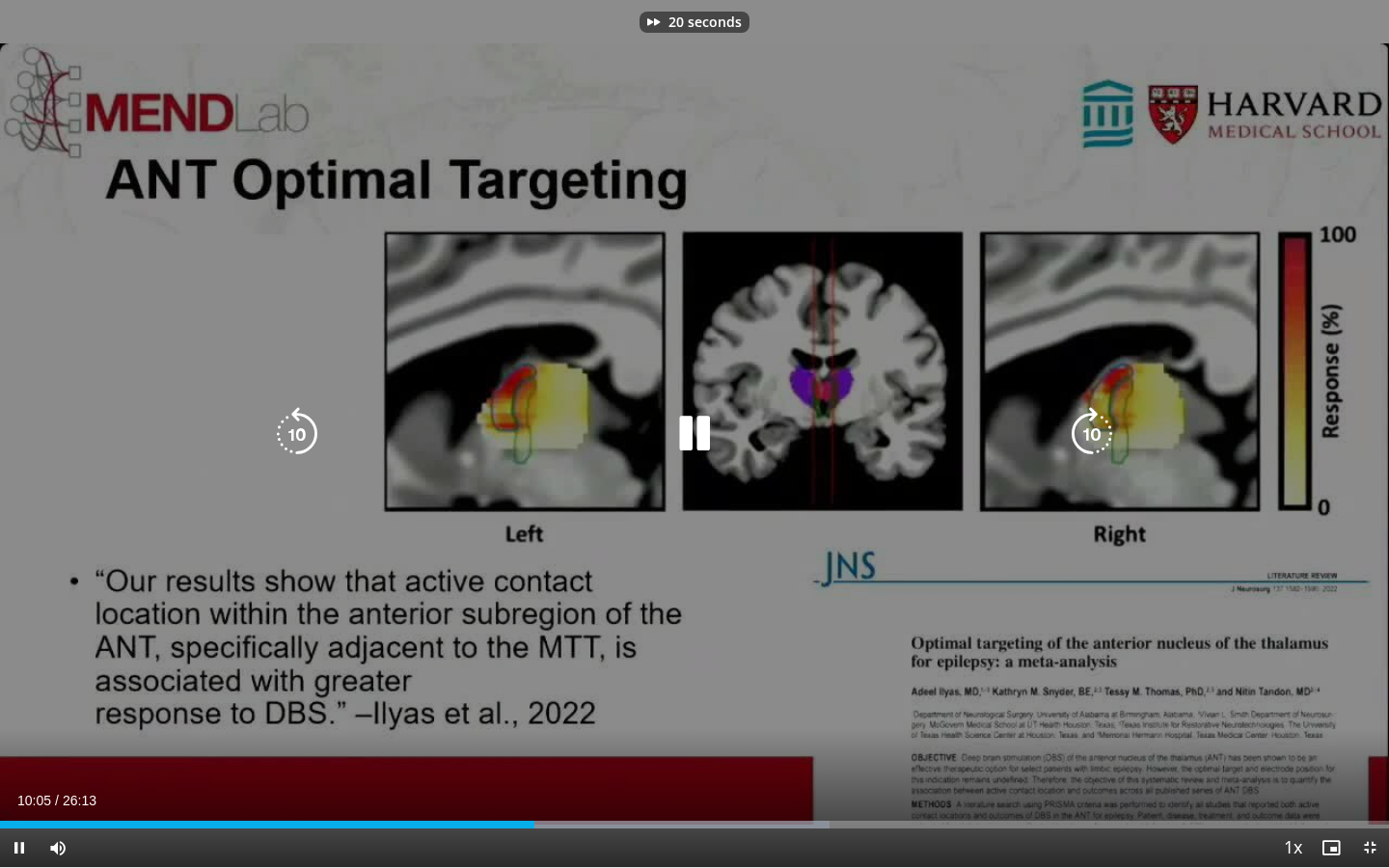 click at bounding box center [1092, 434] 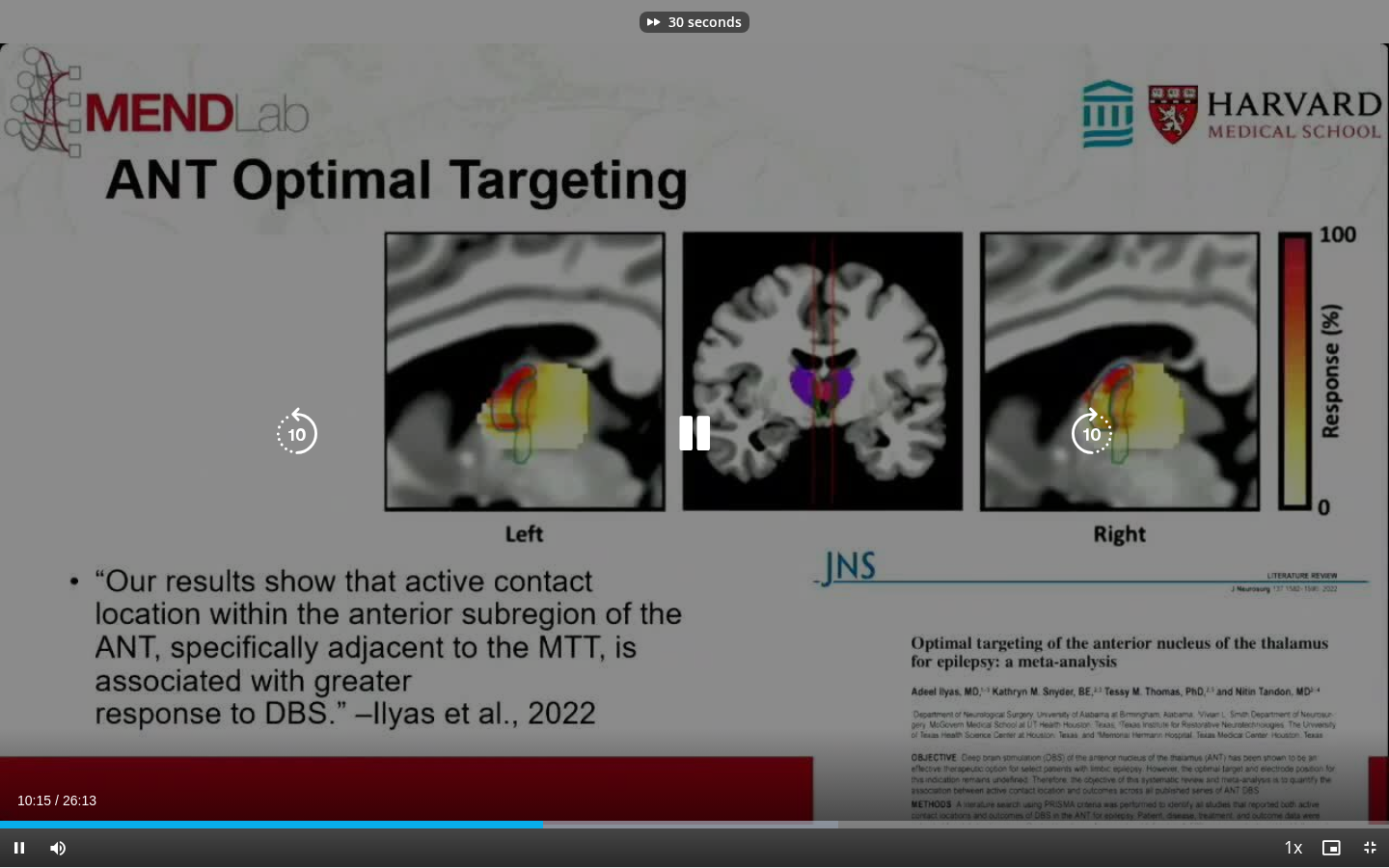 click at bounding box center [1092, 434] 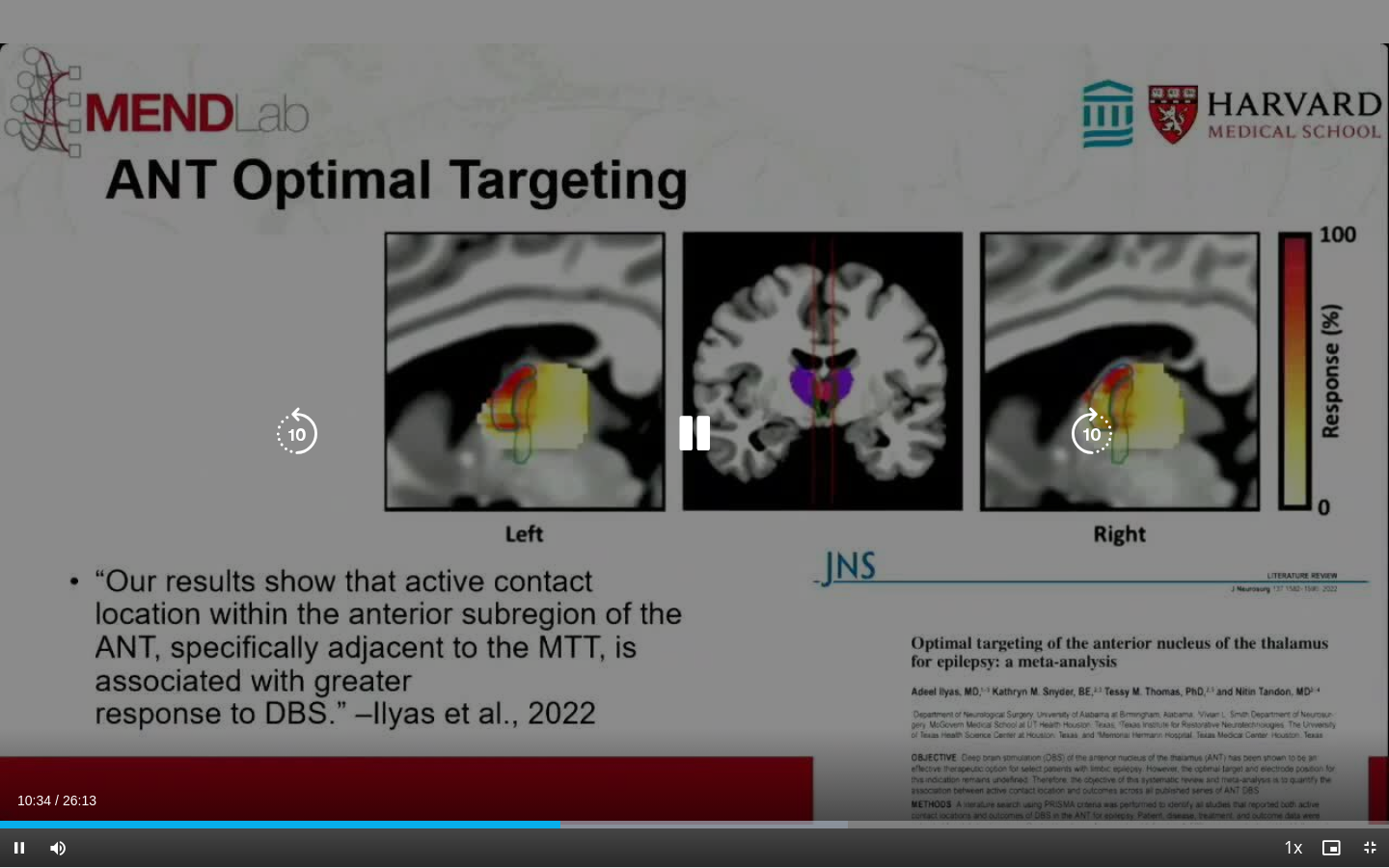 click at bounding box center (1092, 434) 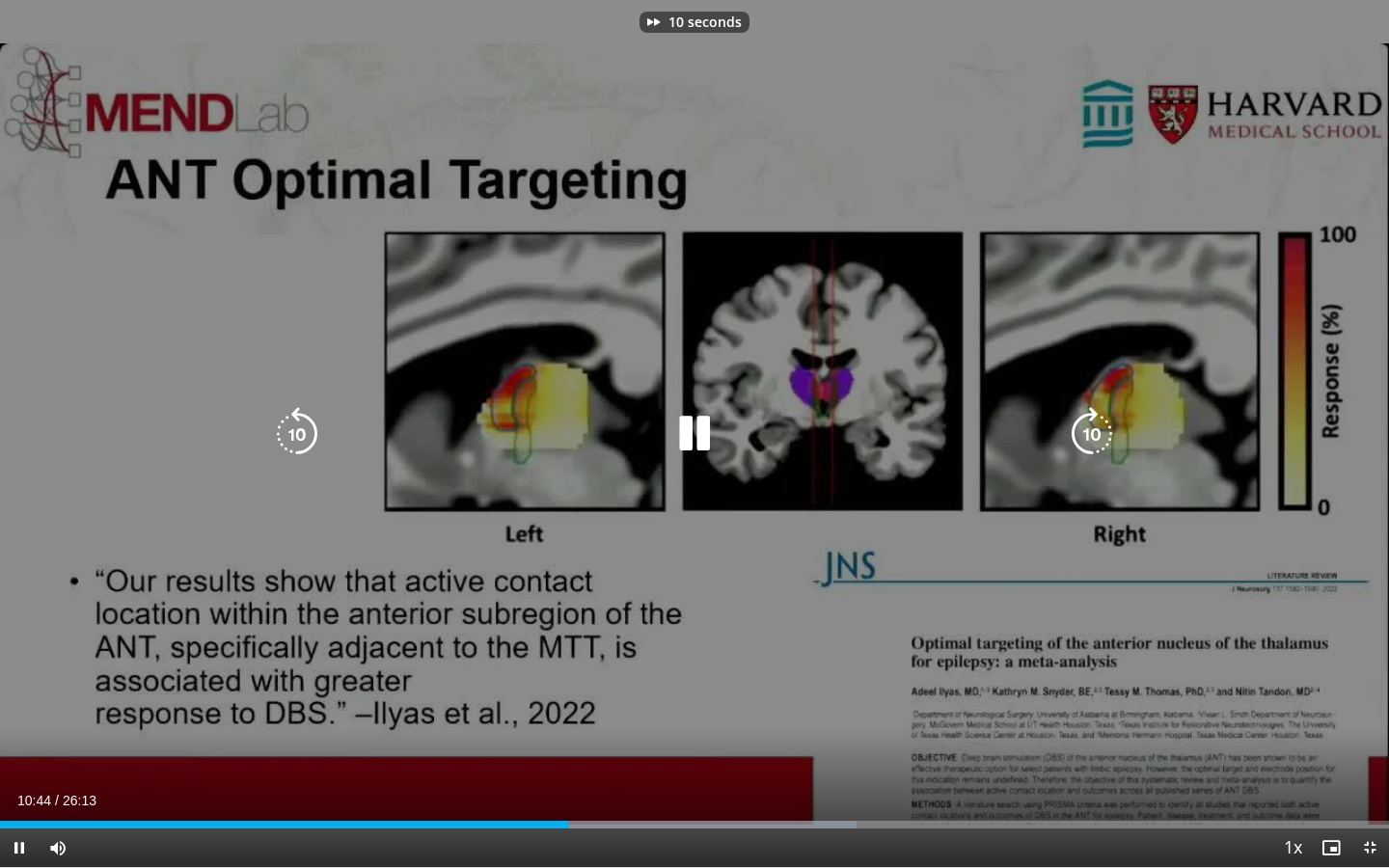 click at bounding box center [1092, 434] 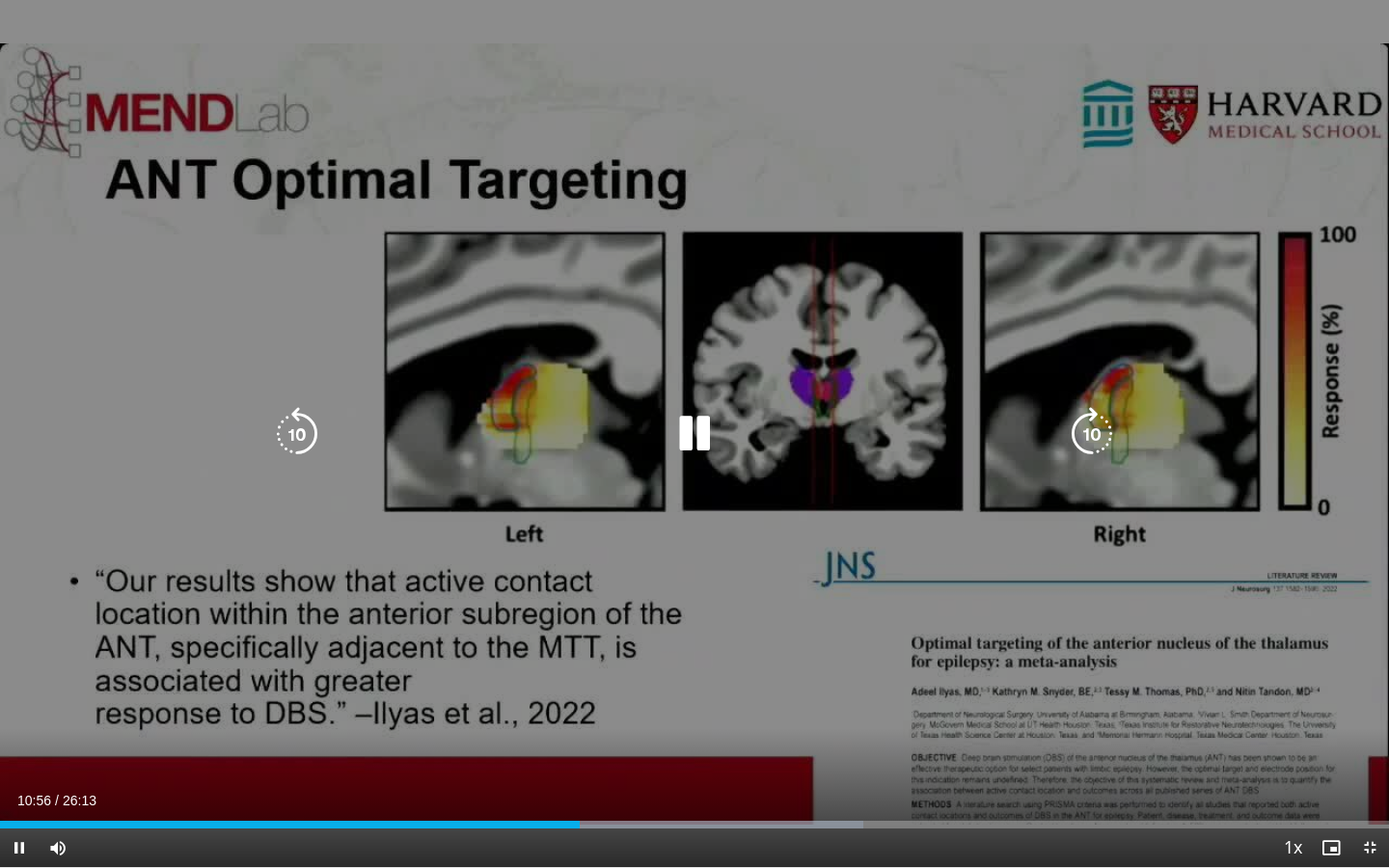 click at bounding box center [1092, 434] 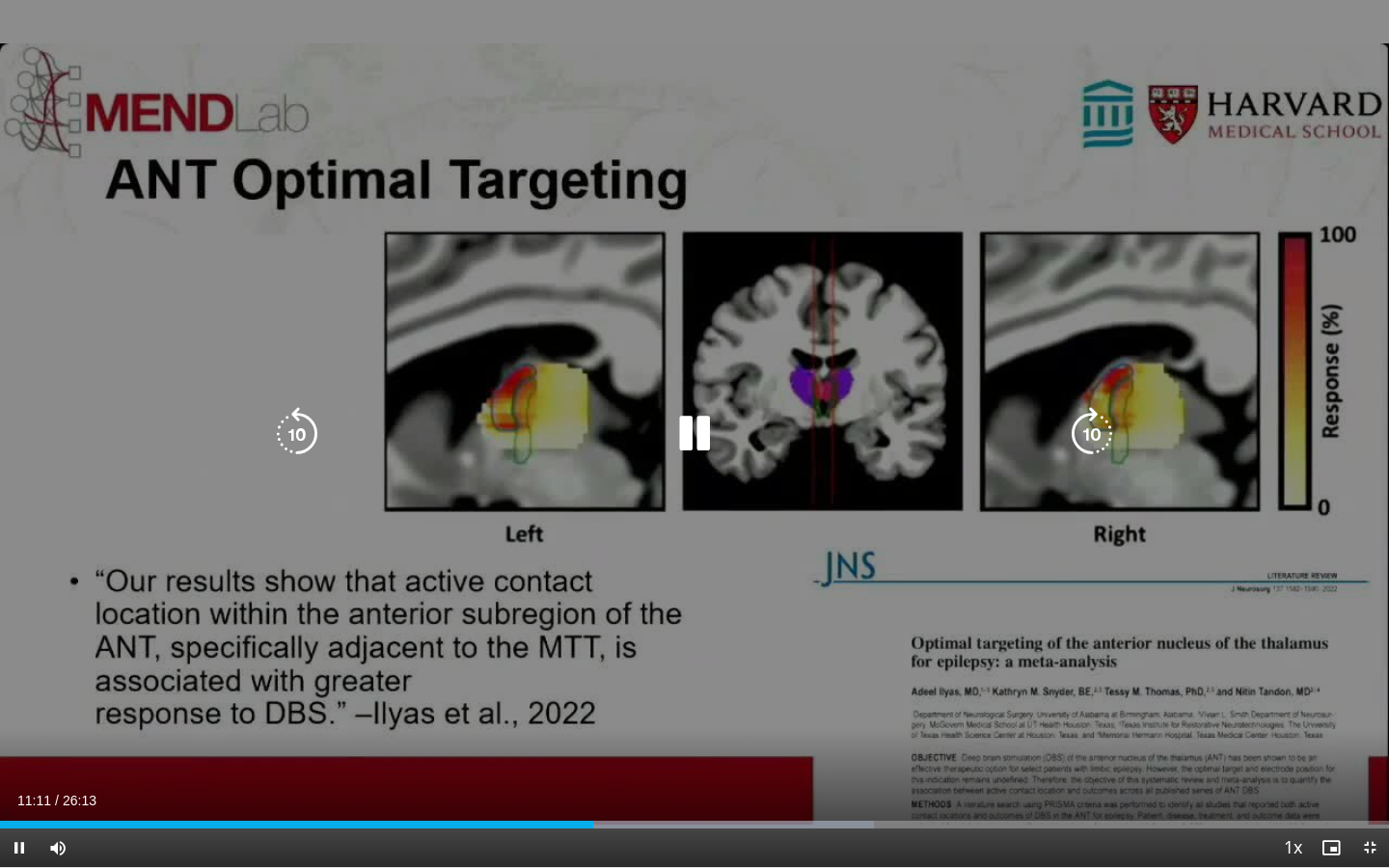 click at bounding box center (1092, 434) 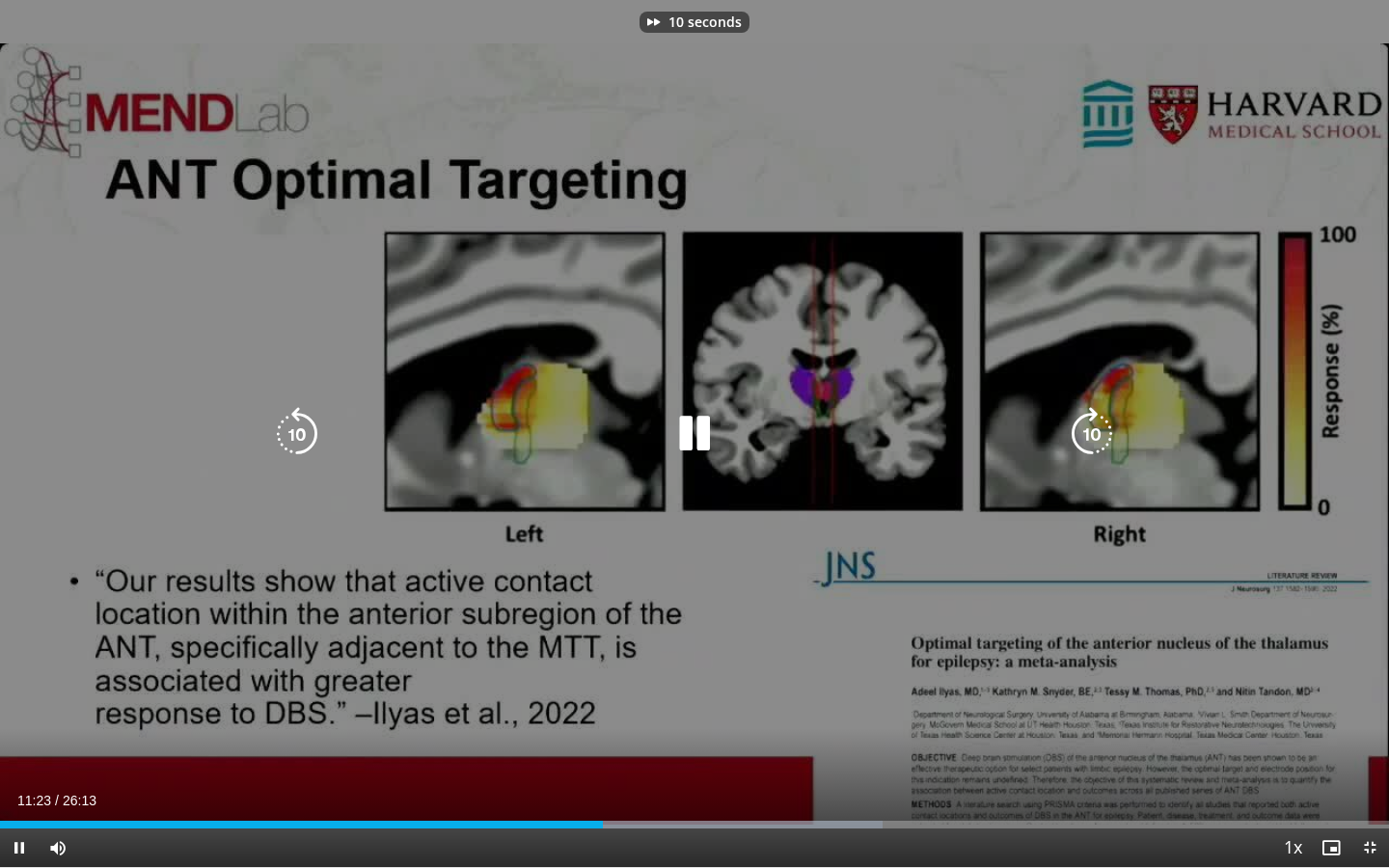 click at bounding box center [1092, 434] 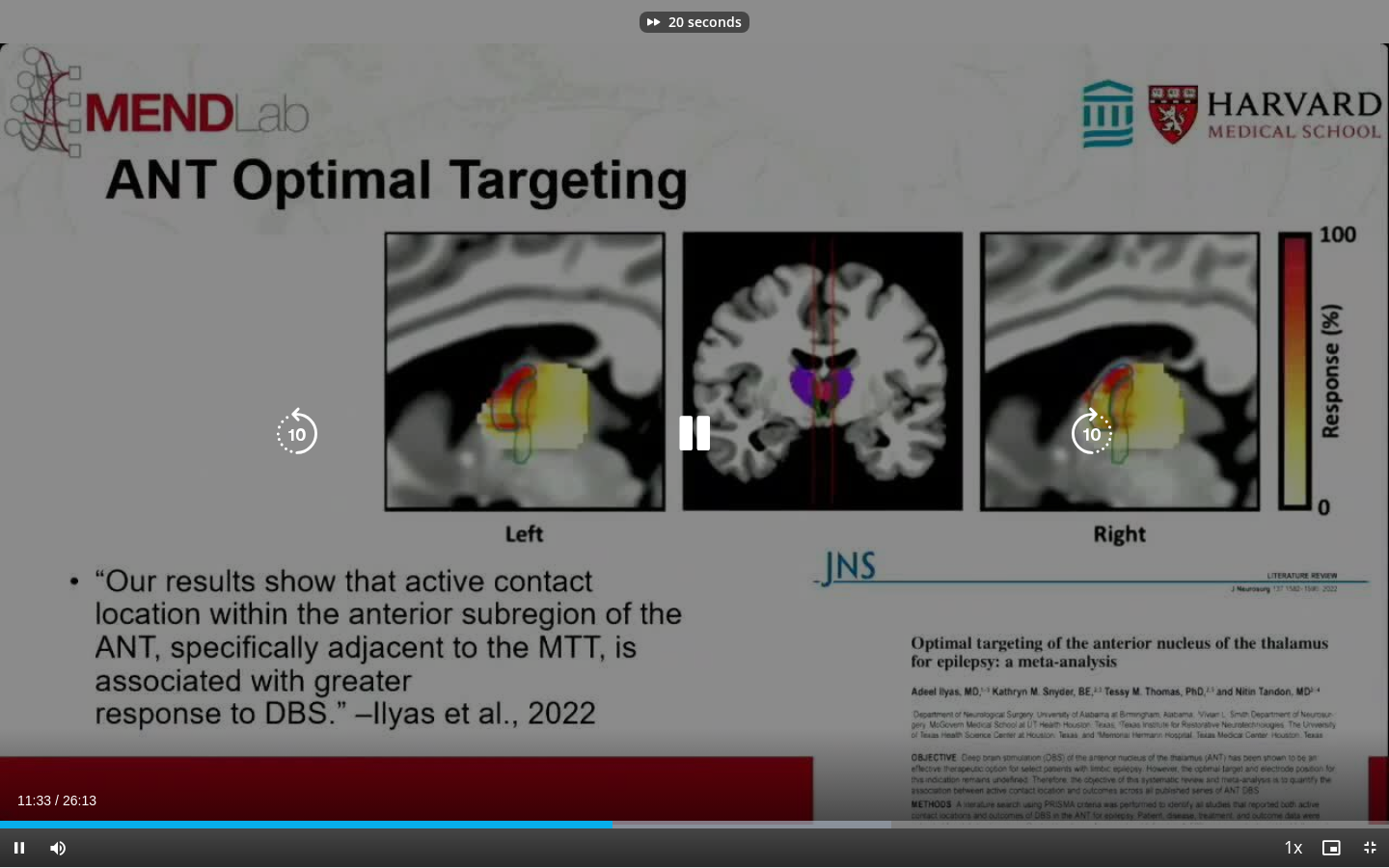 click at bounding box center (1092, 434) 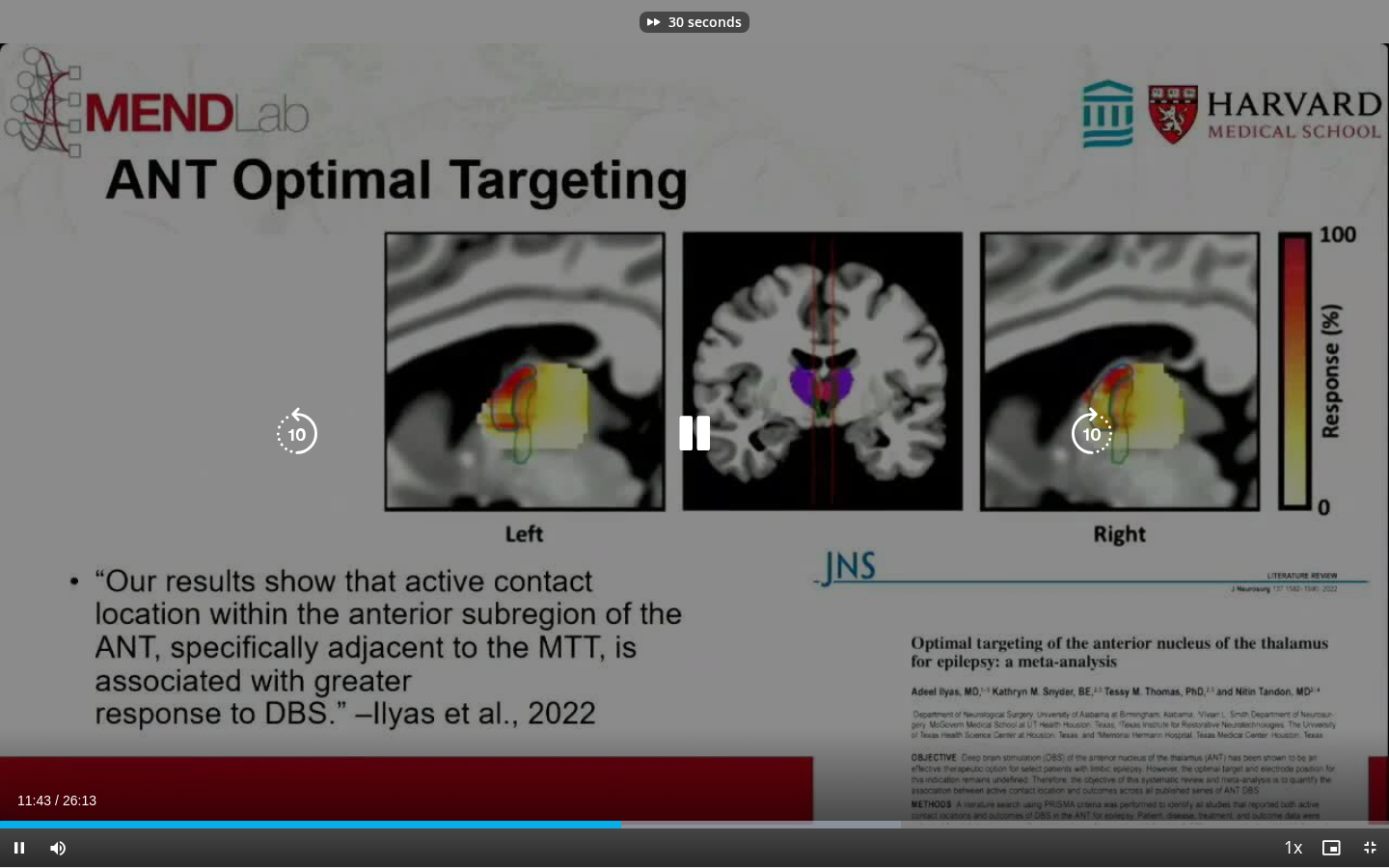 click at bounding box center [1092, 434] 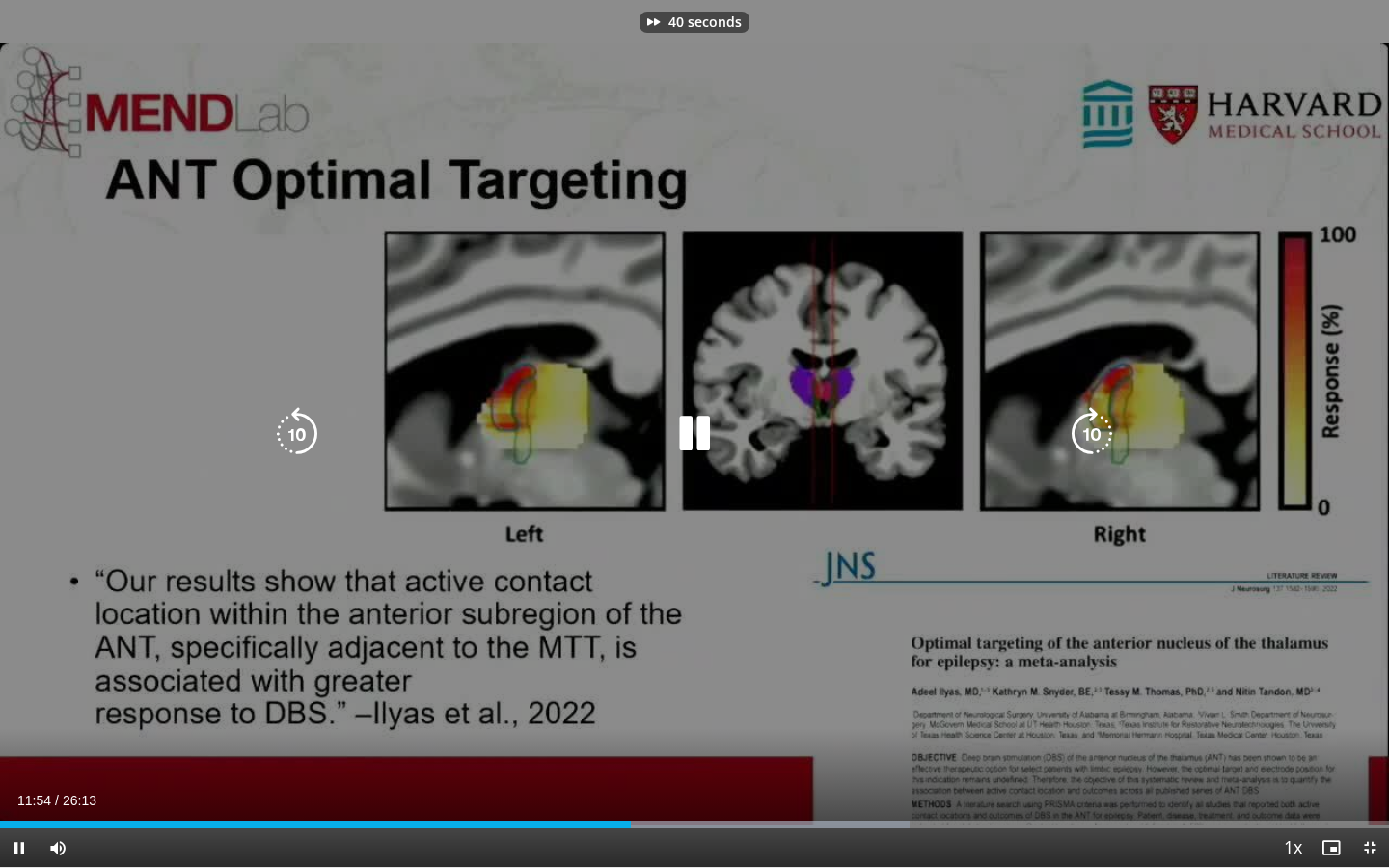click at bounding box center [1092, 434] 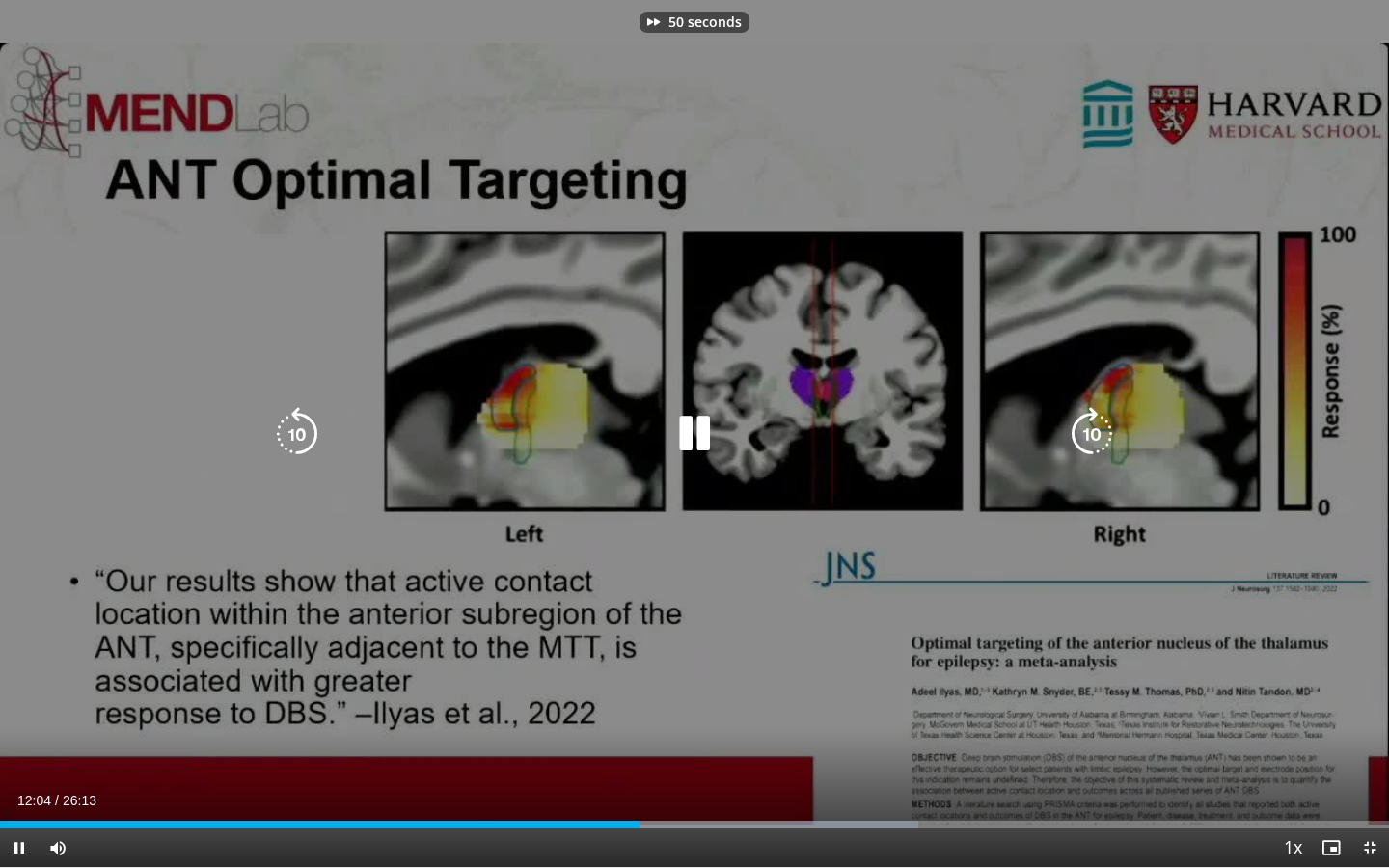 click at bounding box center (1092, 434) 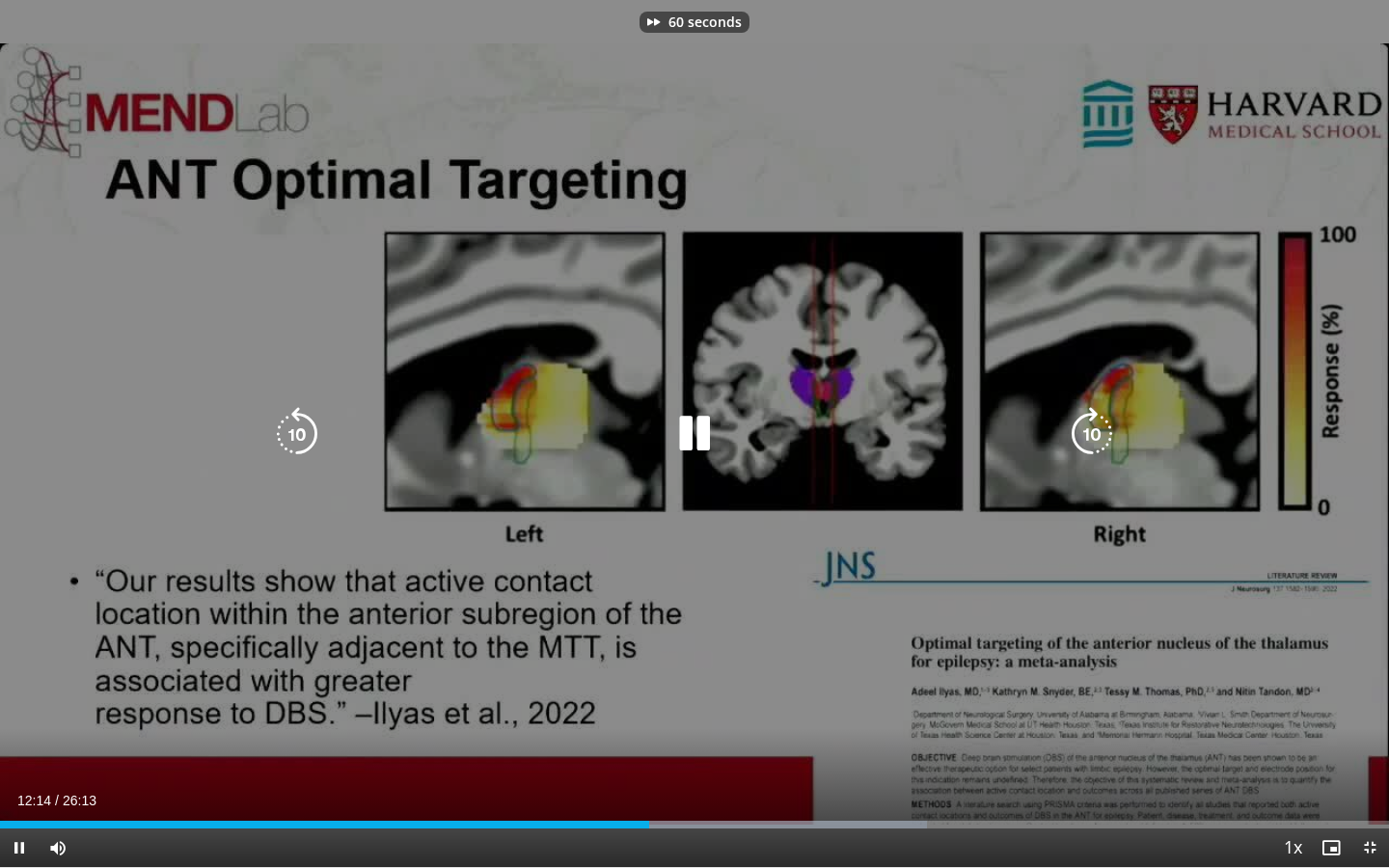 click at bounding box center [1092, 434] 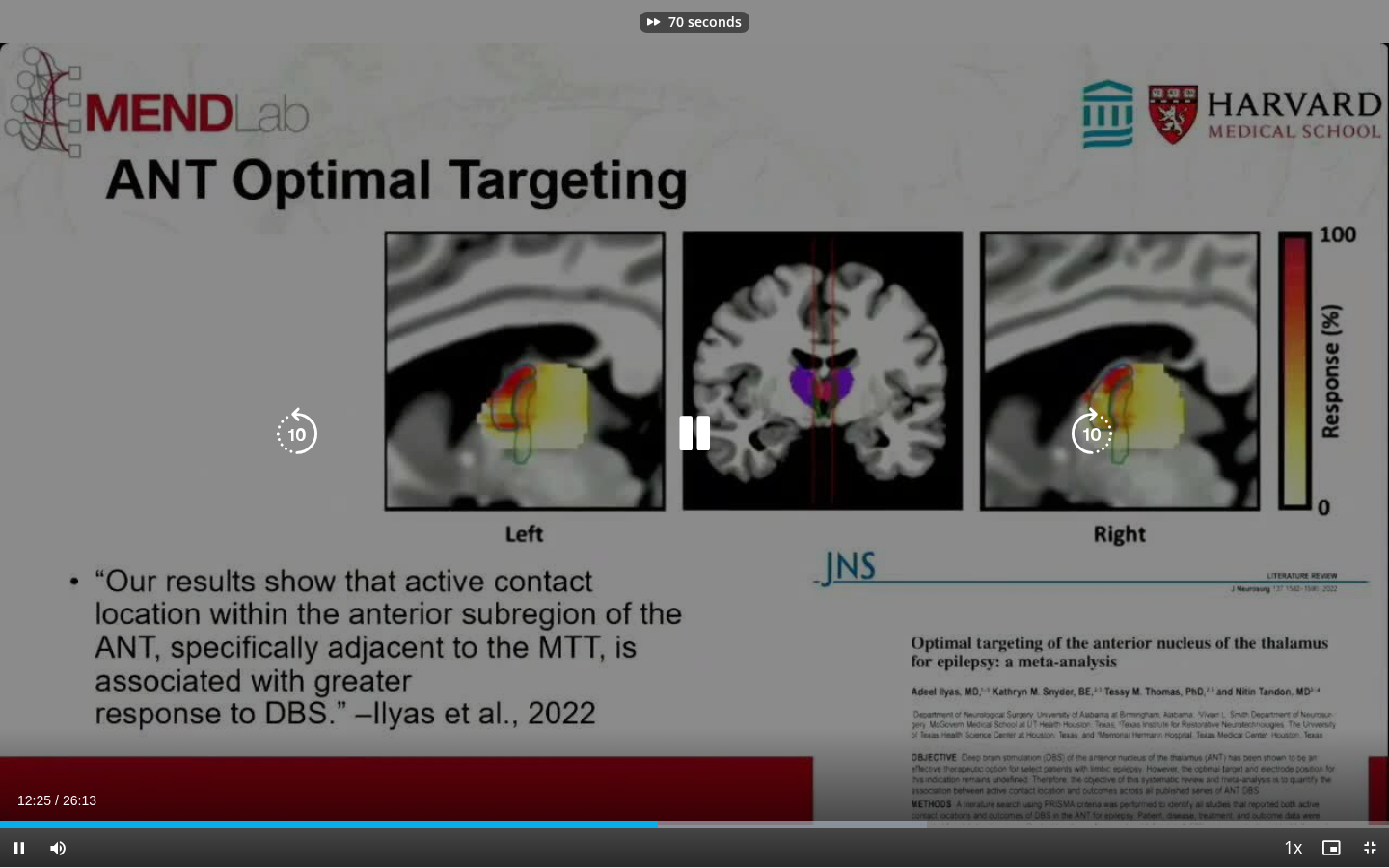 click at bounding box center [1092, 434] 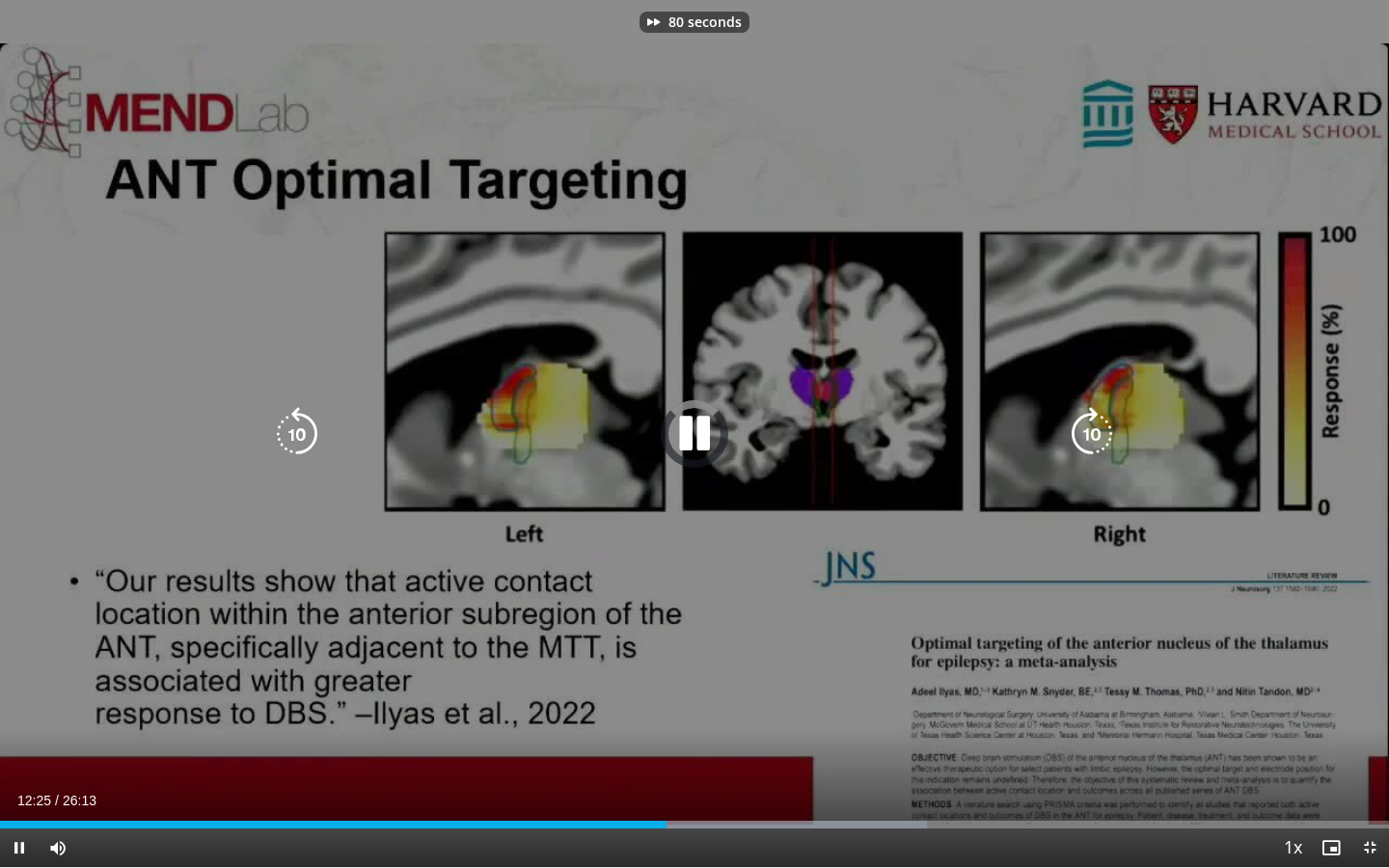 click at bounding box center [1092, 434] 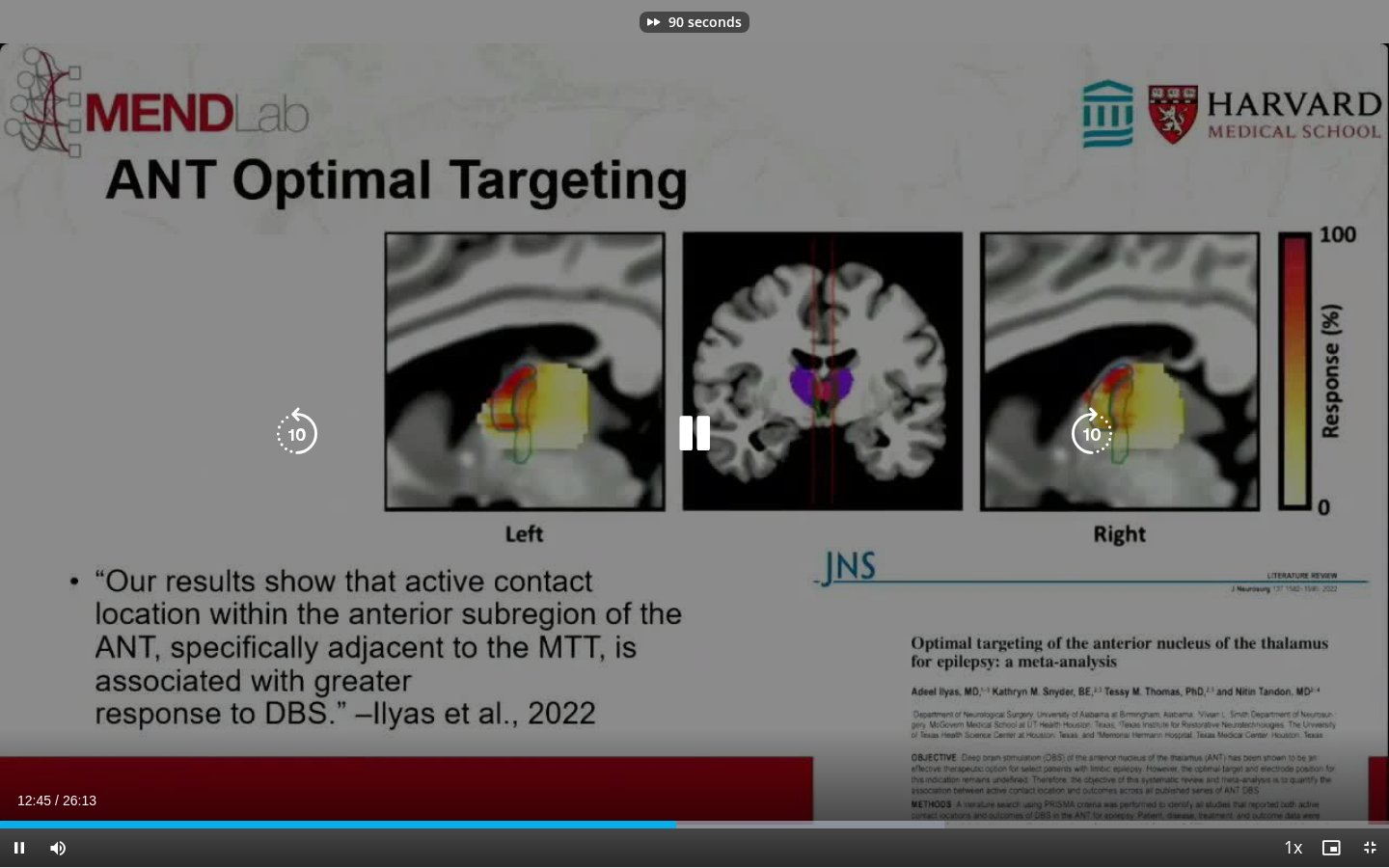 click at bounding box center (1092, 434) 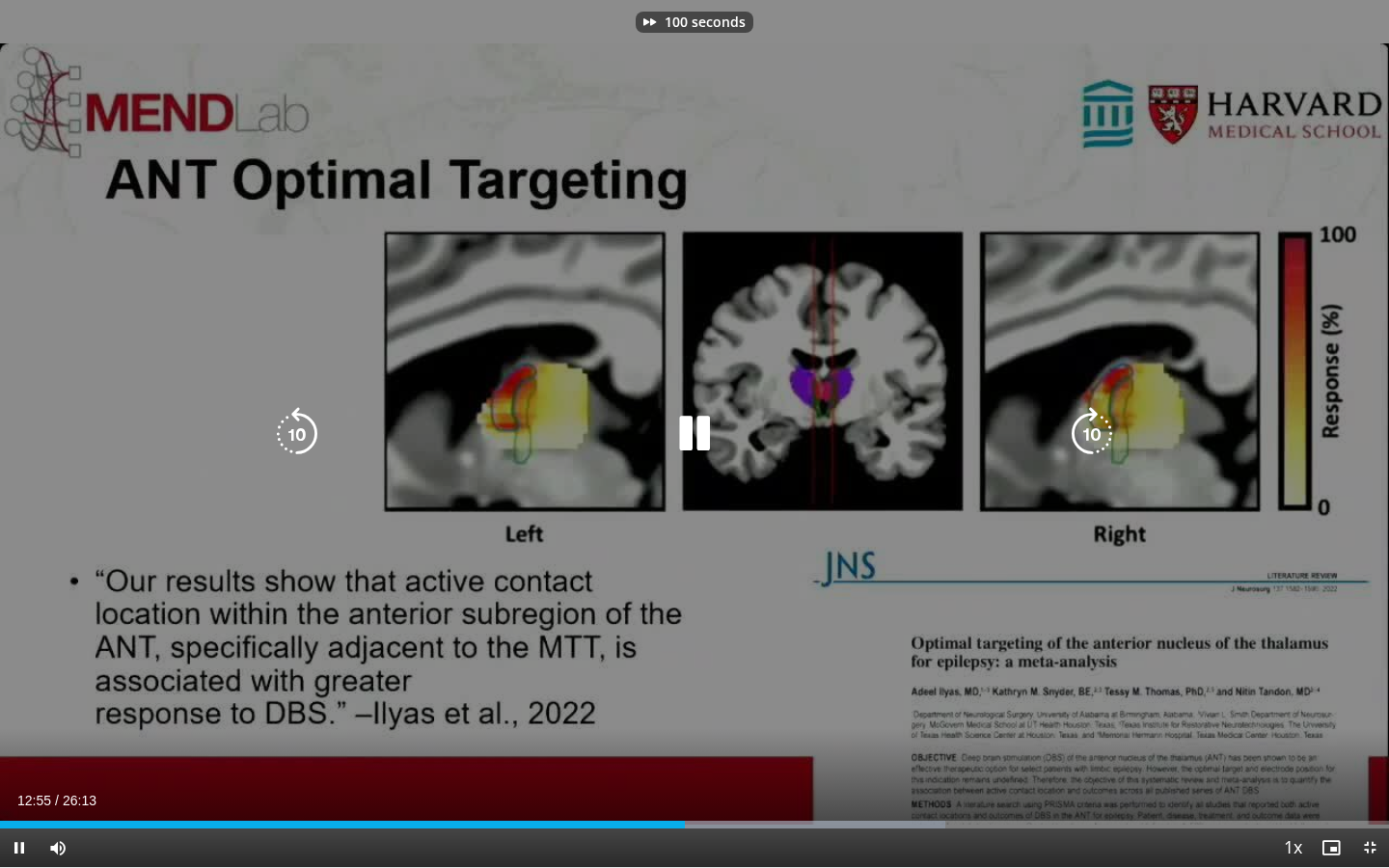 click at bounding box center (1092, 434) 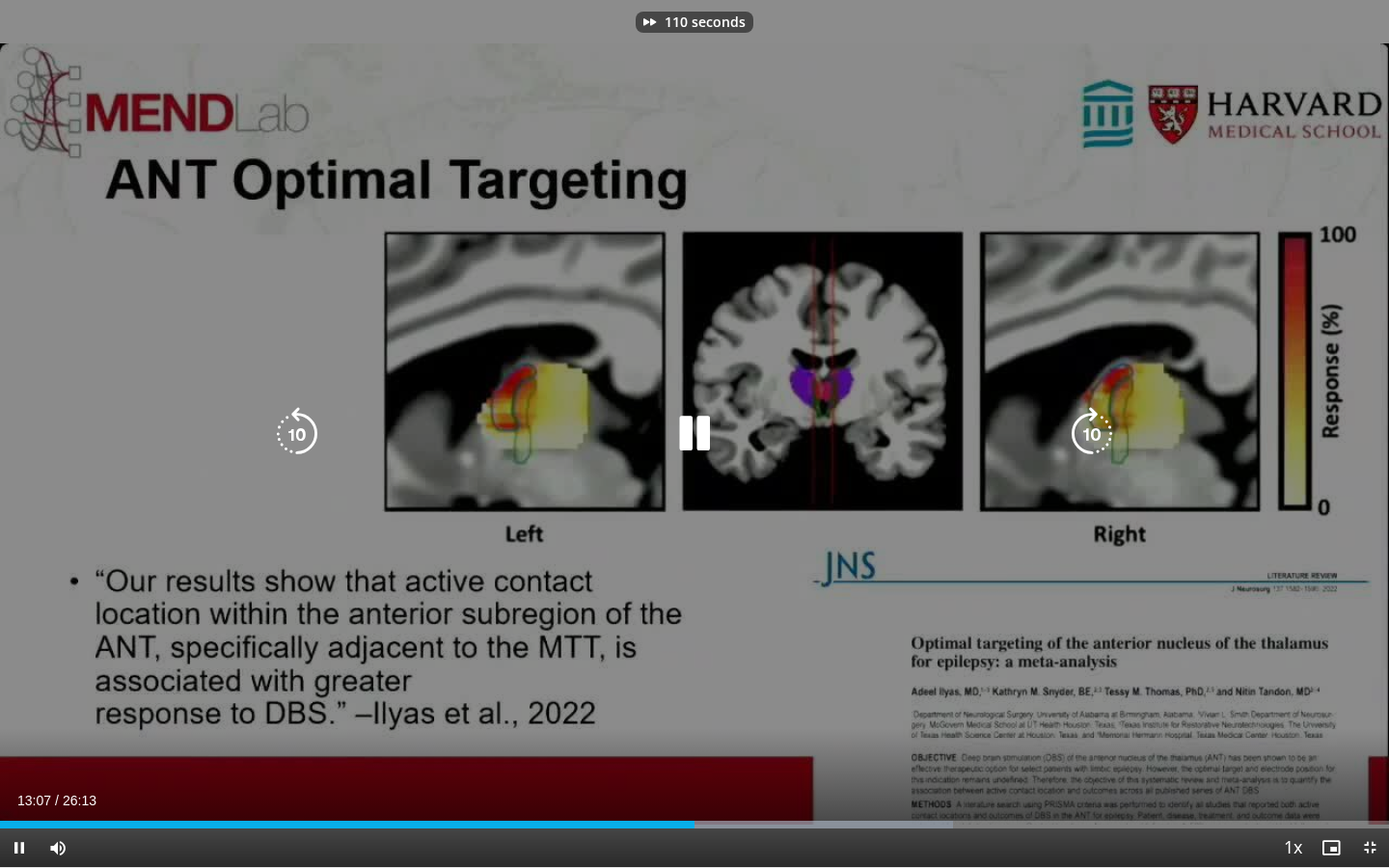 click at bounding box center (297, 434) 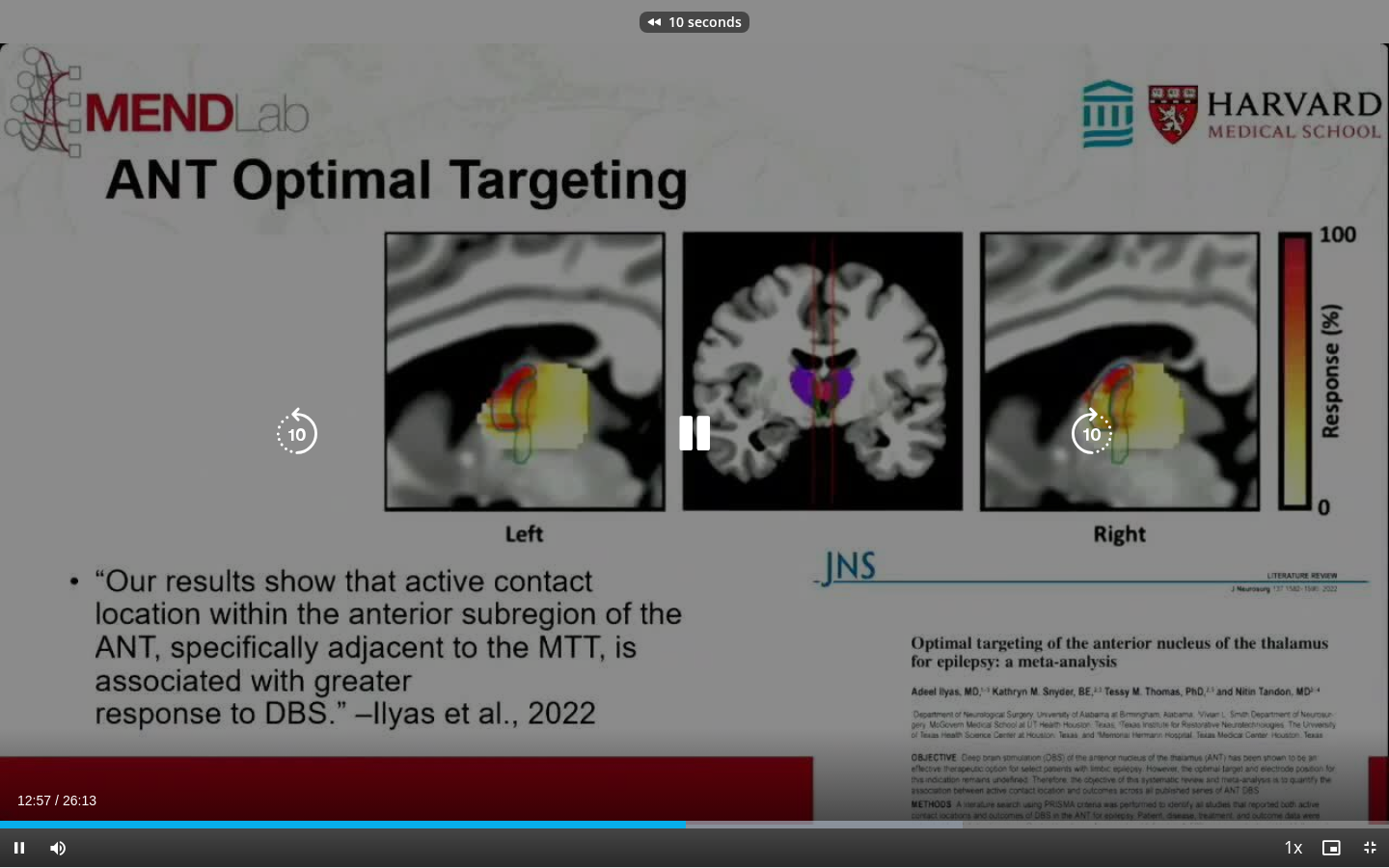 click at bounding box center [297, 434] 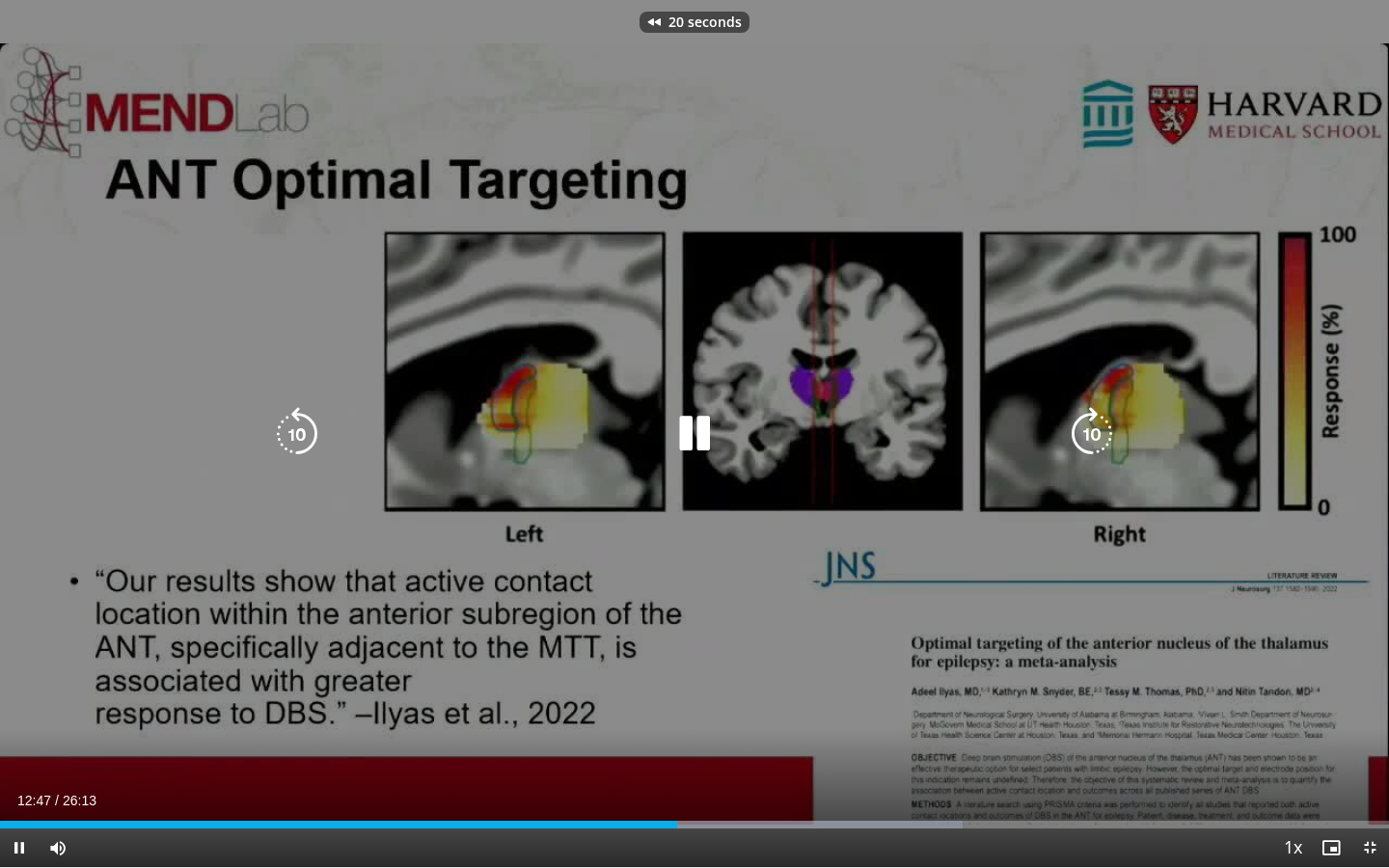 click at bounding box center (297, 434) 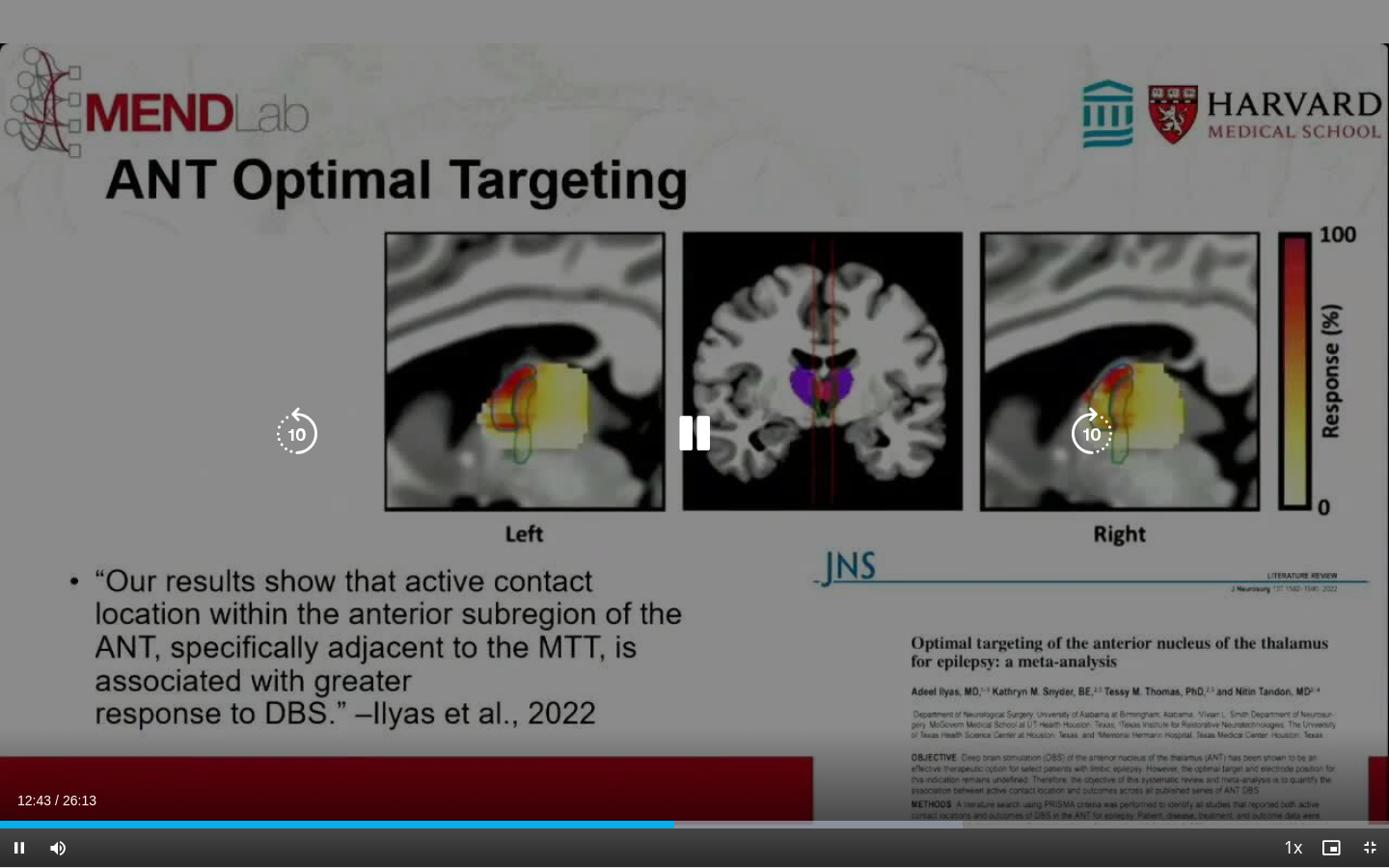 click at bounding box center [297, 434] 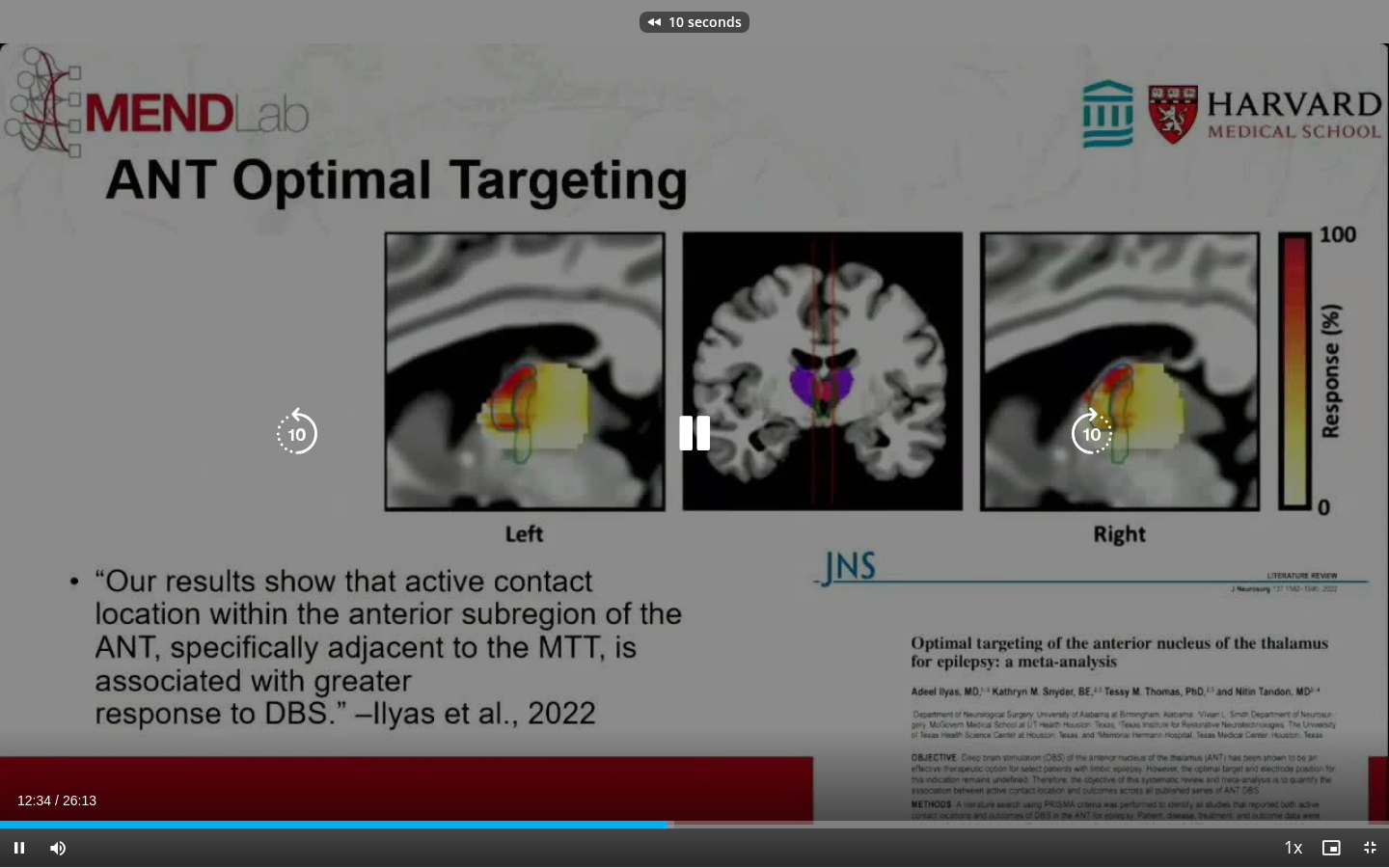 click at bounding box center (297, 434) 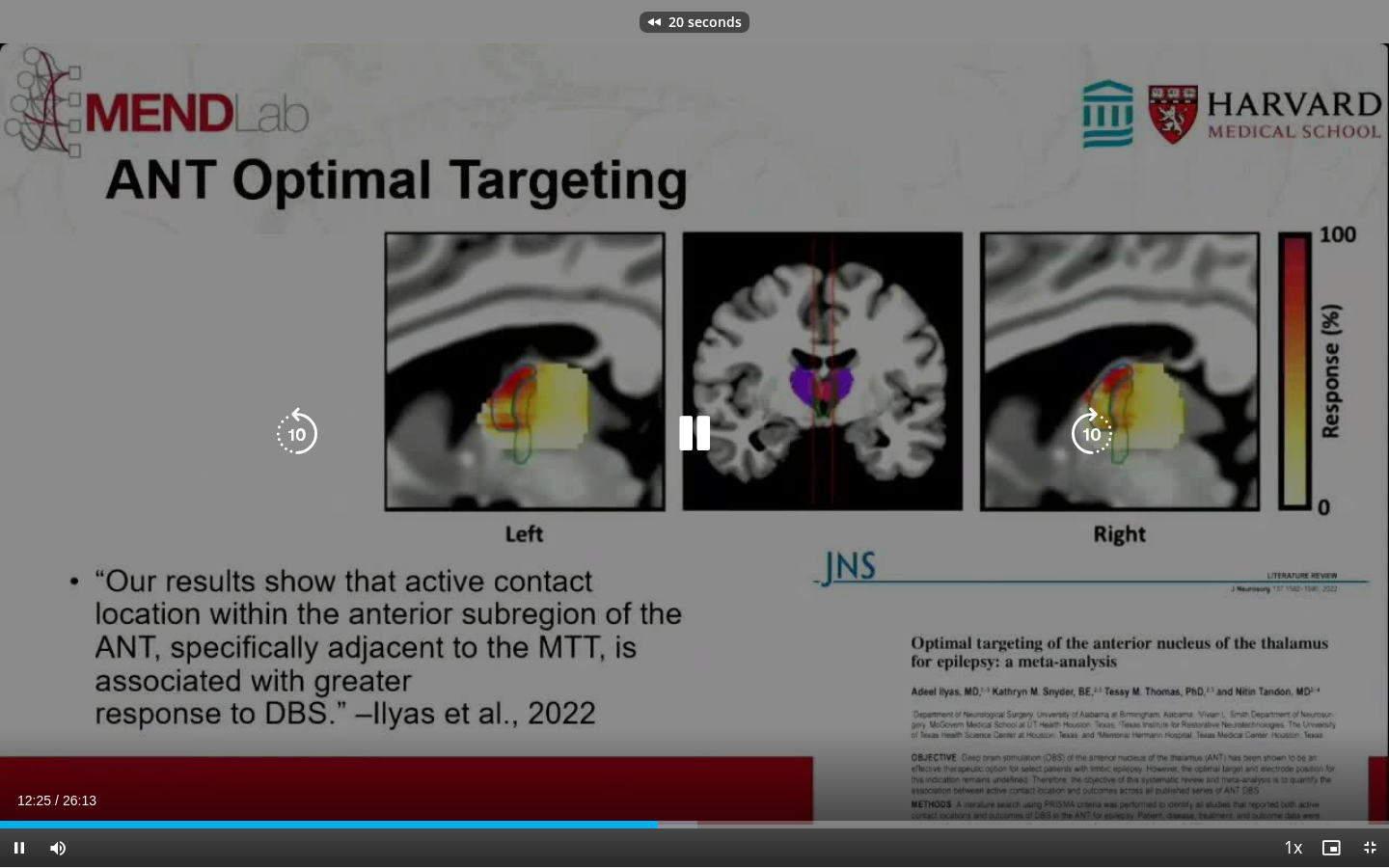 click at bounding box center (297, 434) 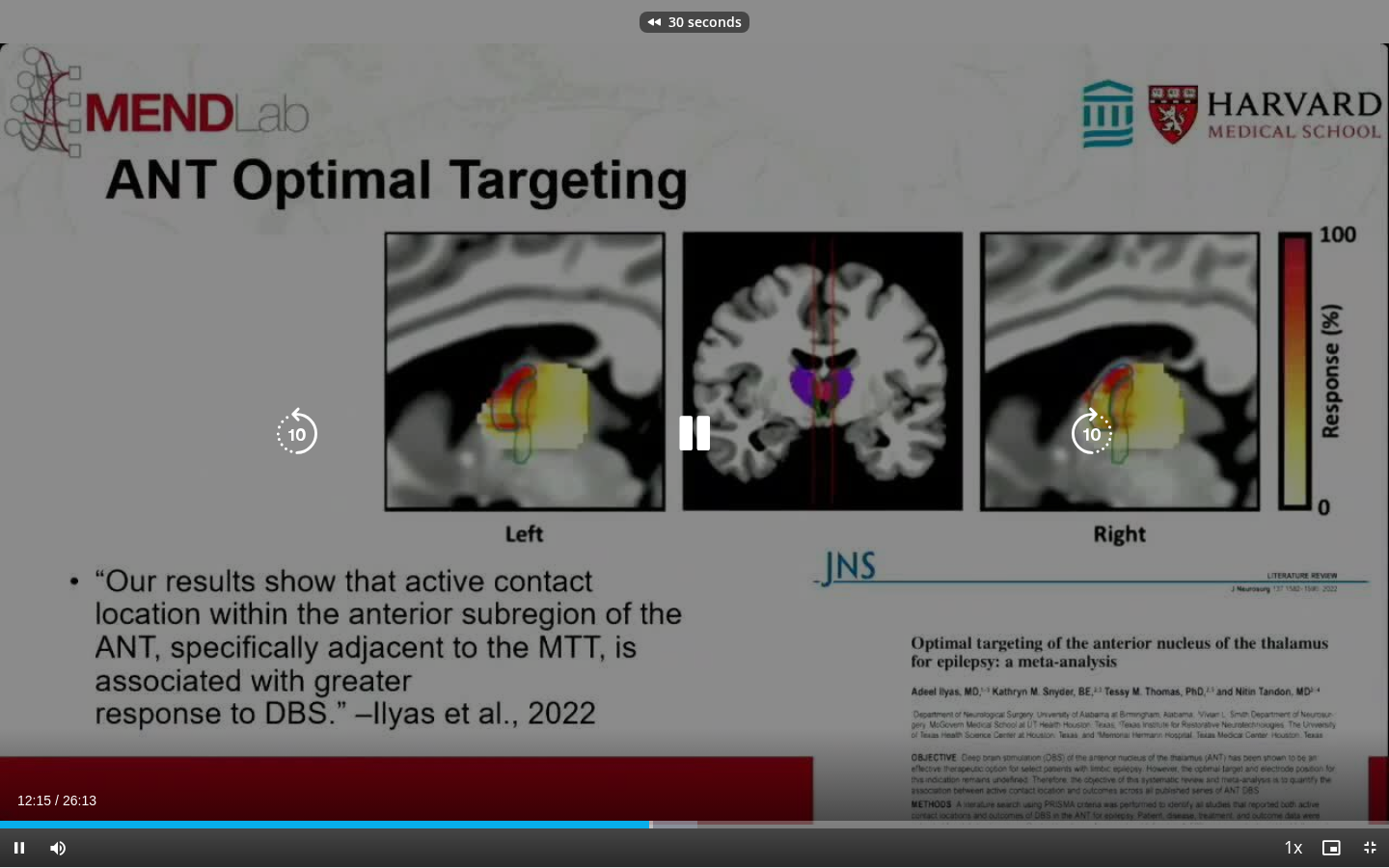 click at bounding box center (297, 434) 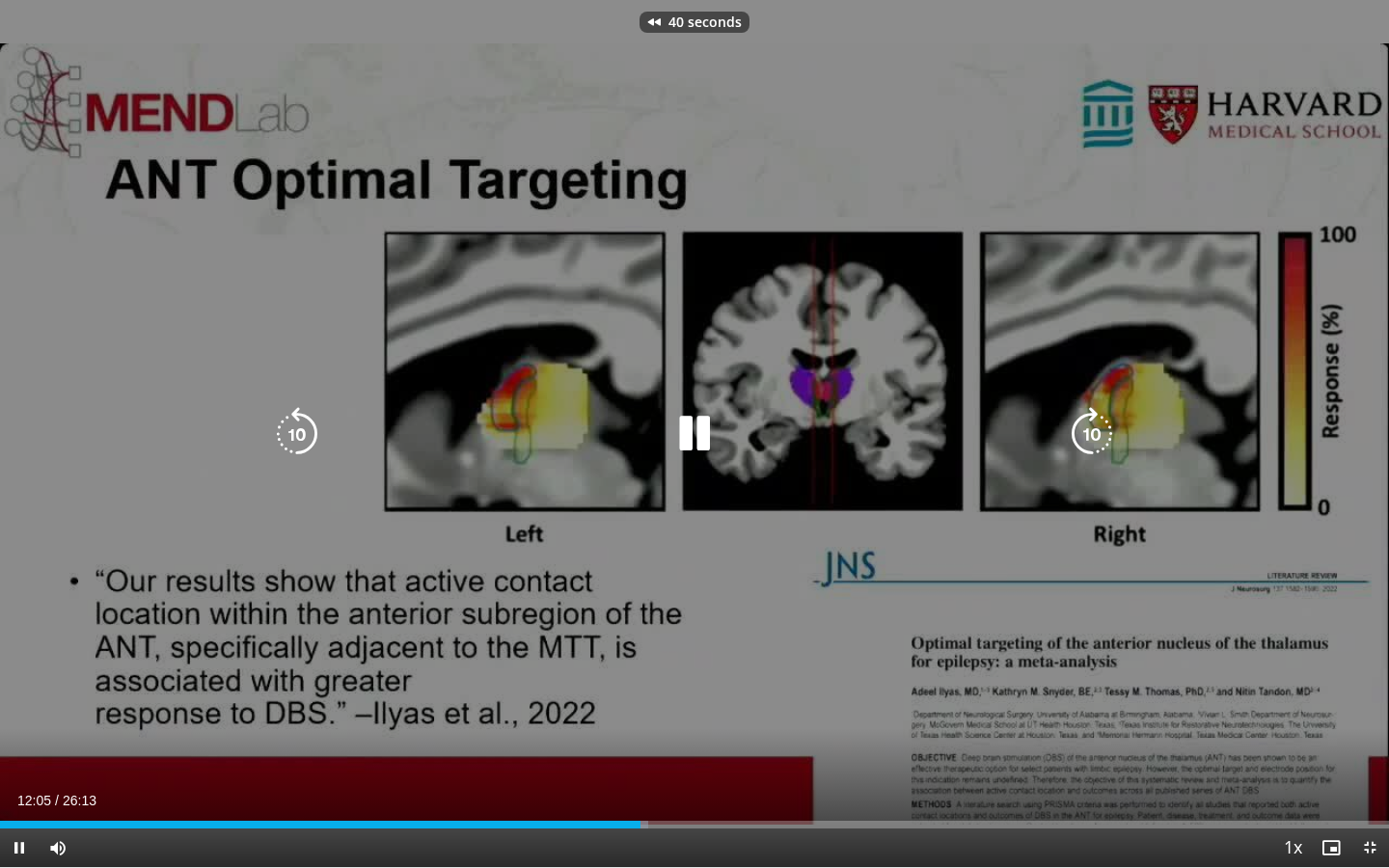 click at bounding box center [297, 434] 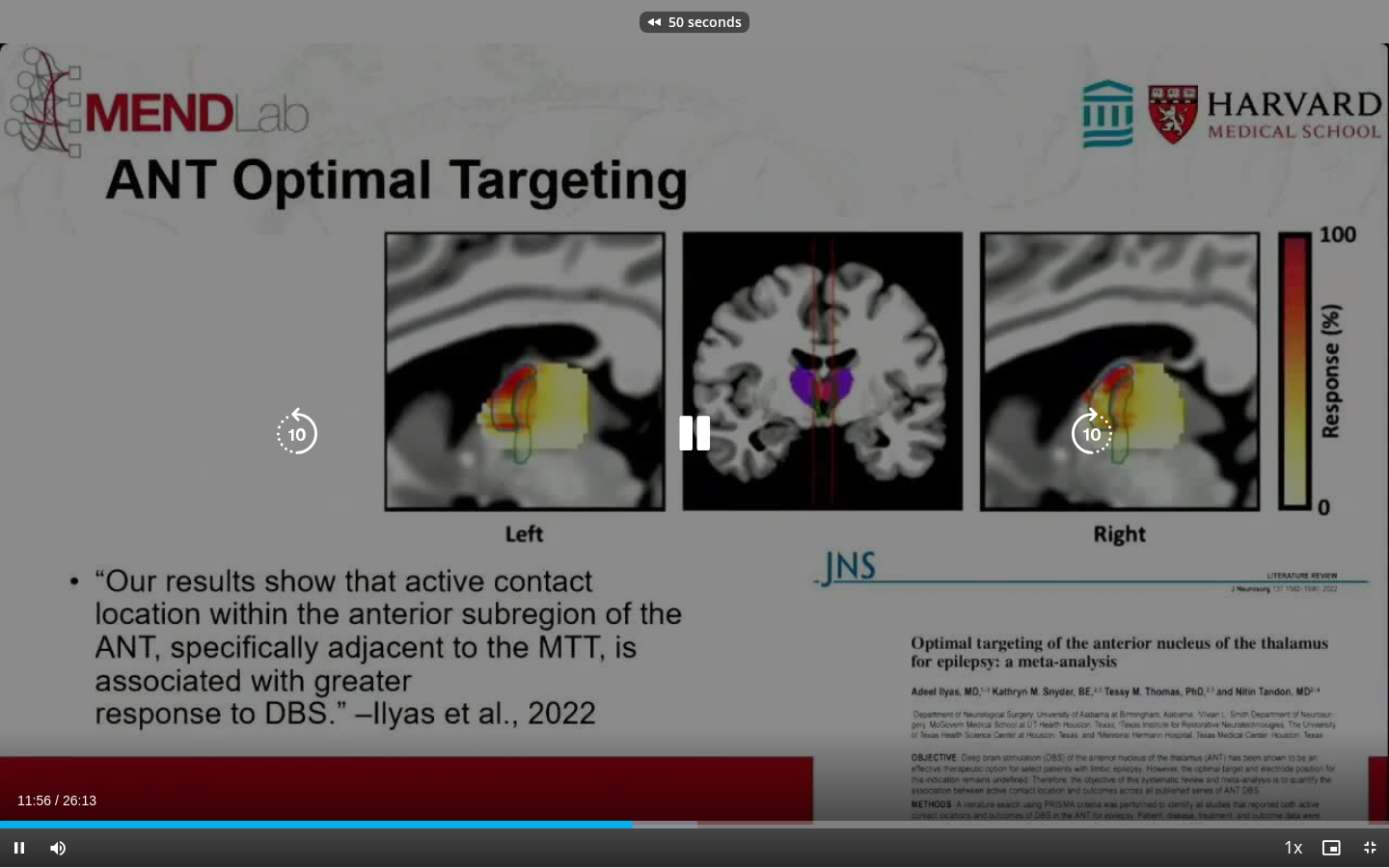 click at bounding box center [1092, 434] 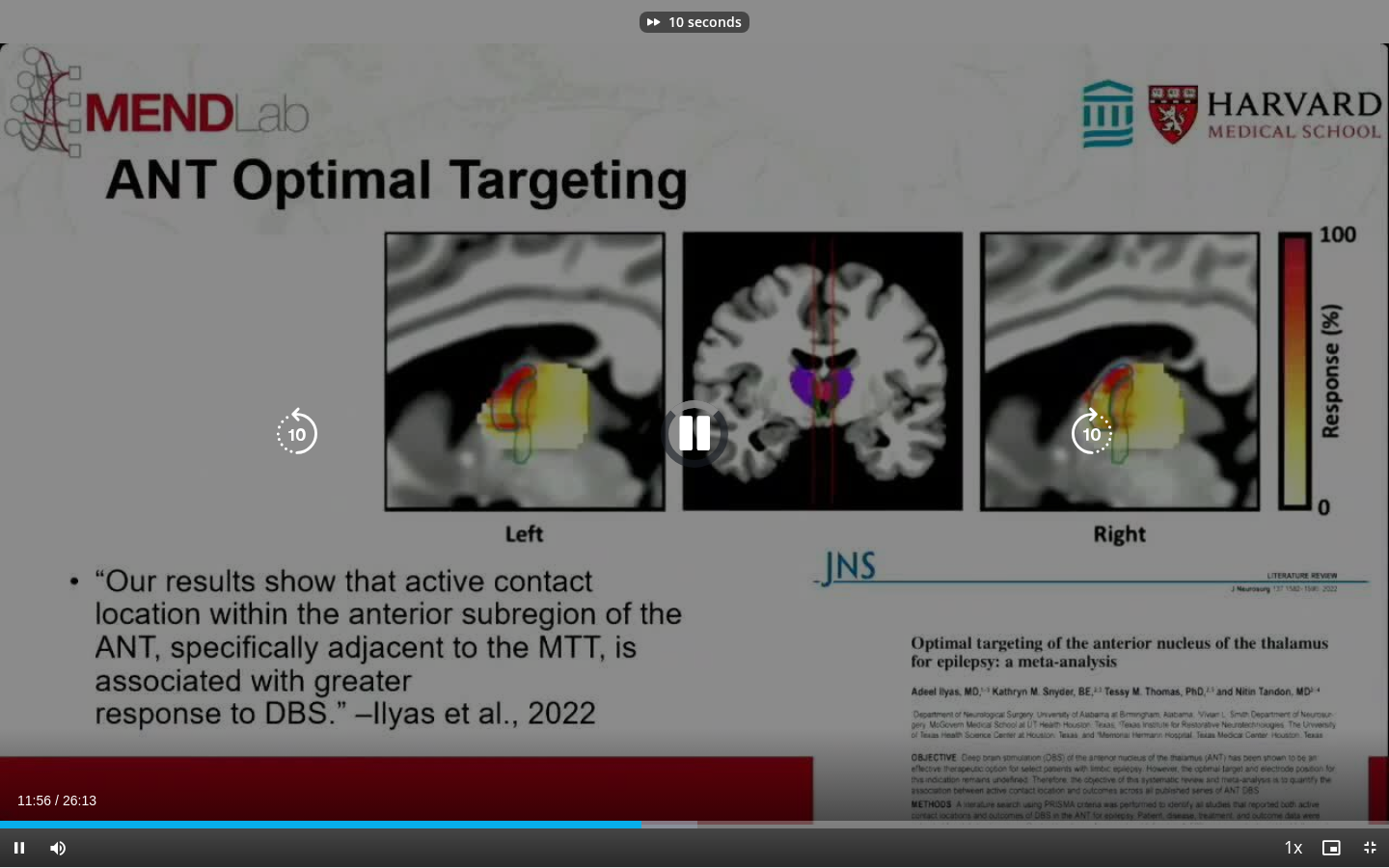 click at bounding box center [1092, 434] 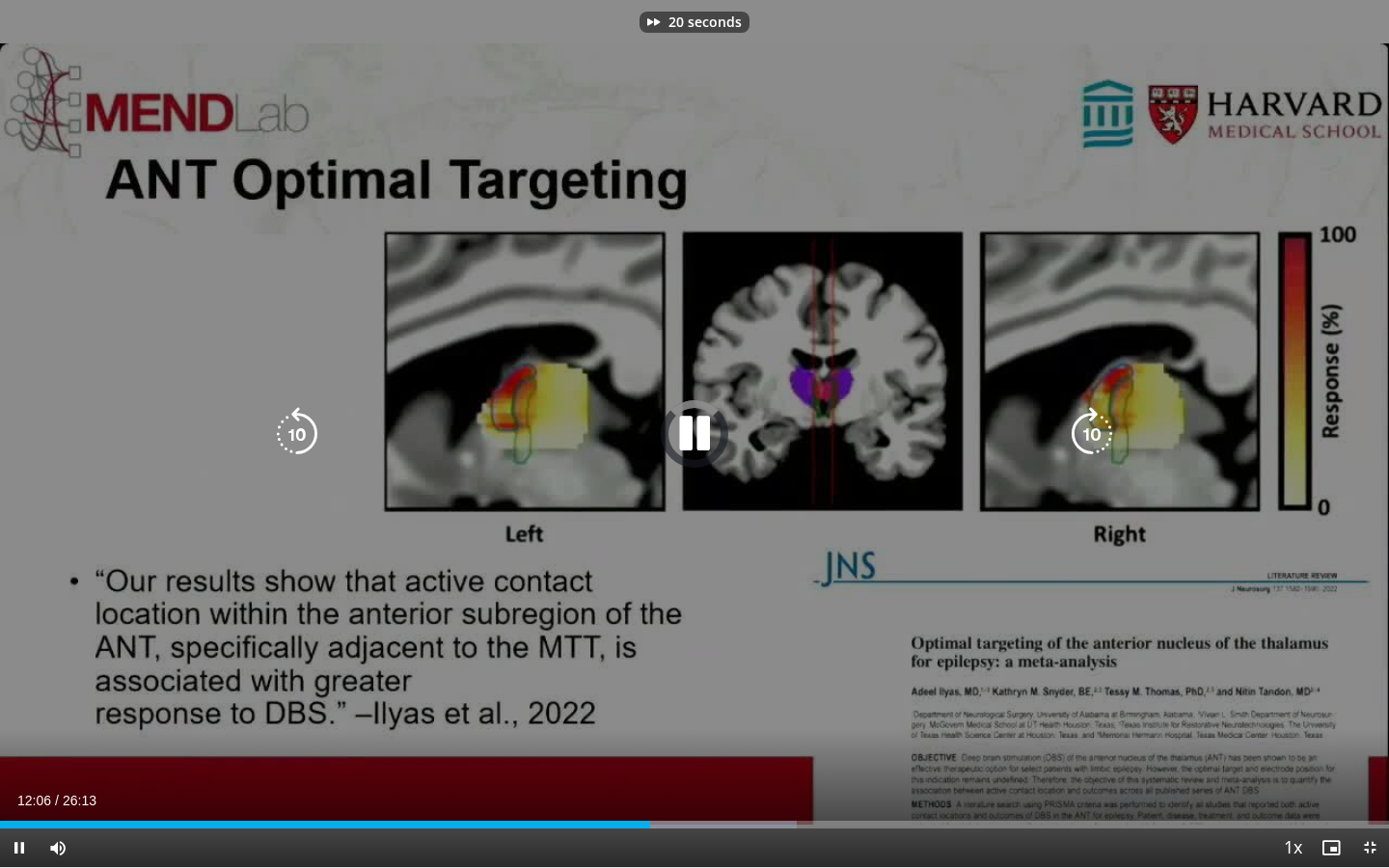 click at bounding box center (1092, 434) 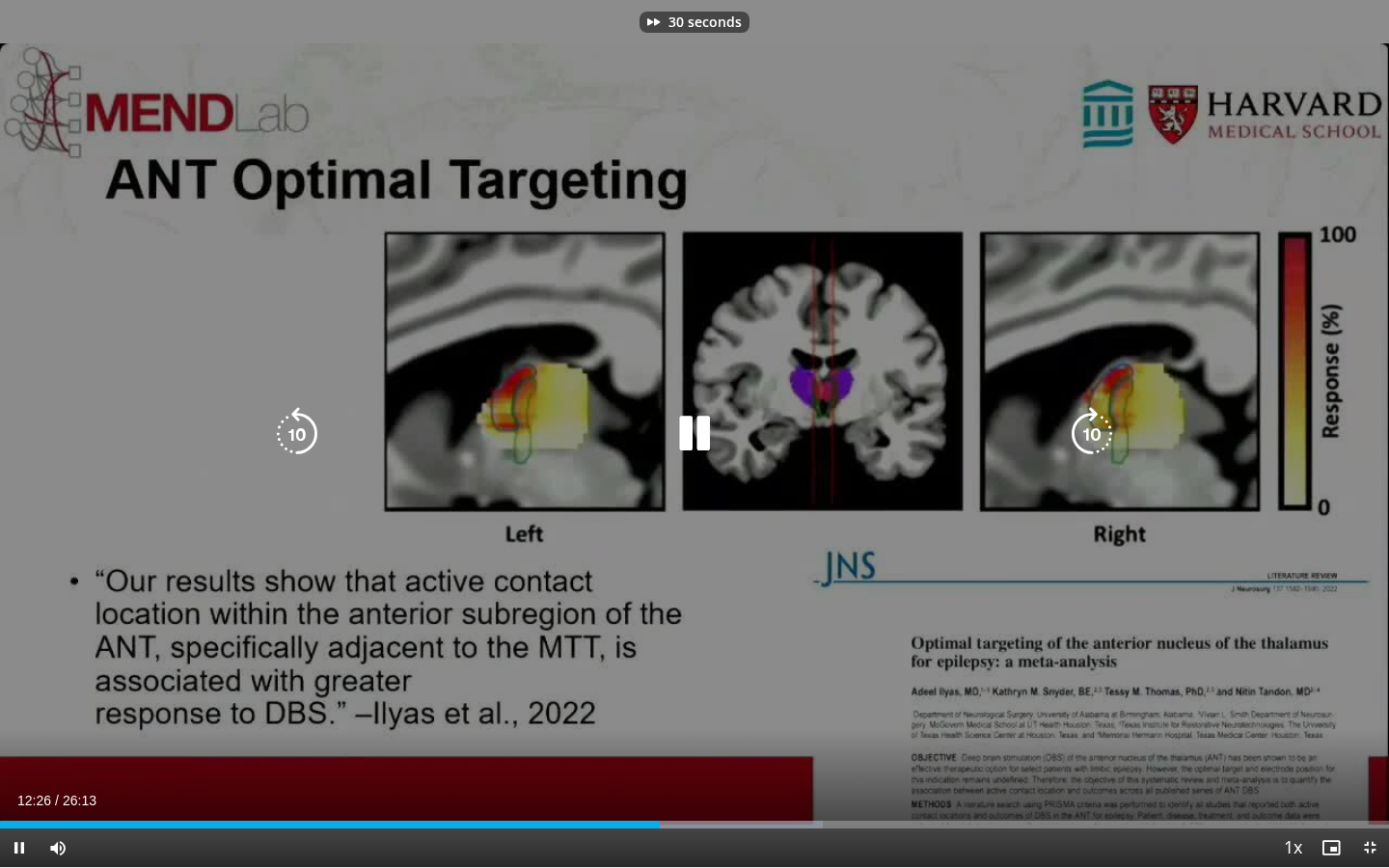click at bounding box center [1092, 434] 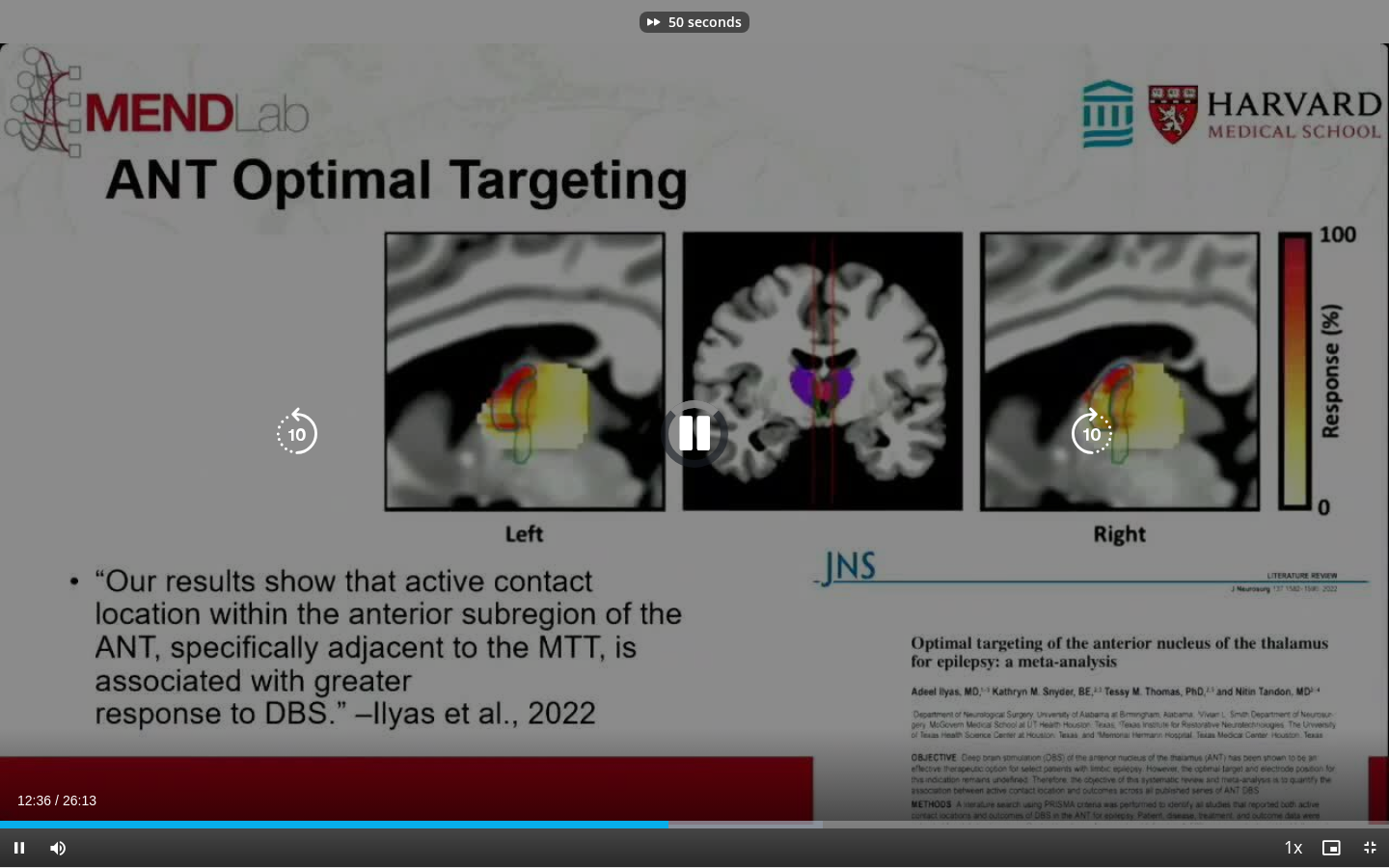 click at bounding box center (1092, 434) 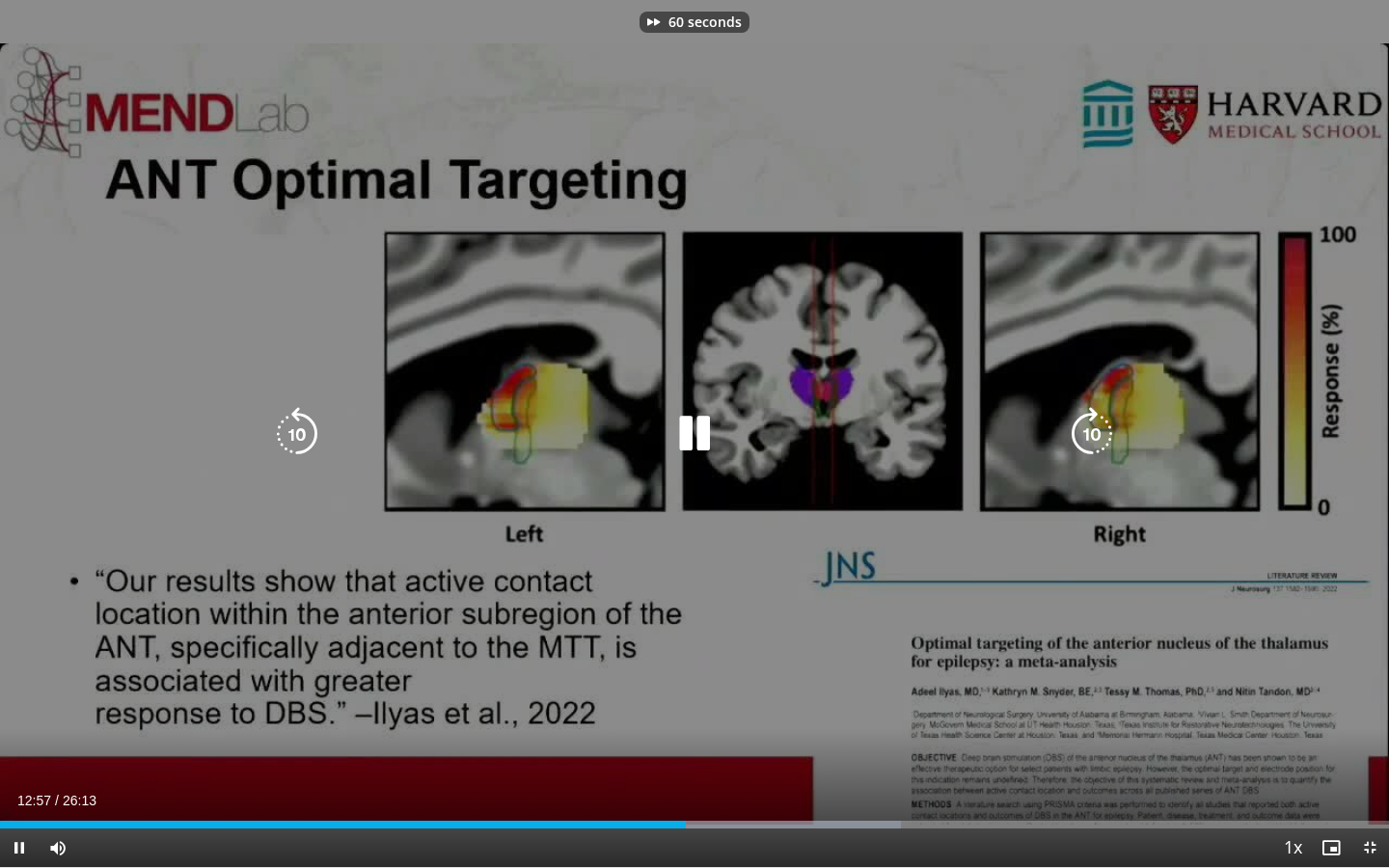 click at bounding box center [1092, 434] 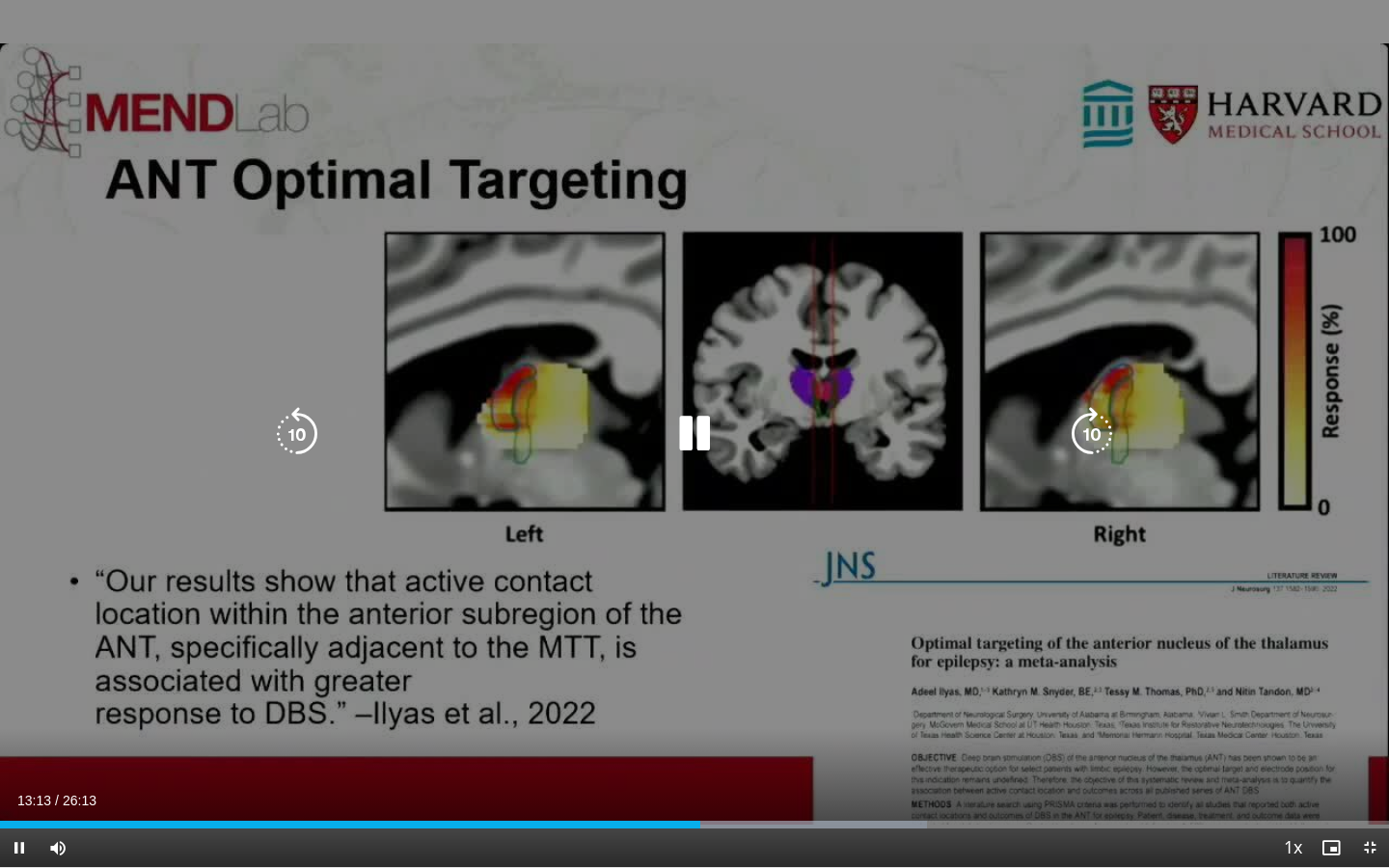 click at bounding box center [1092, 434] 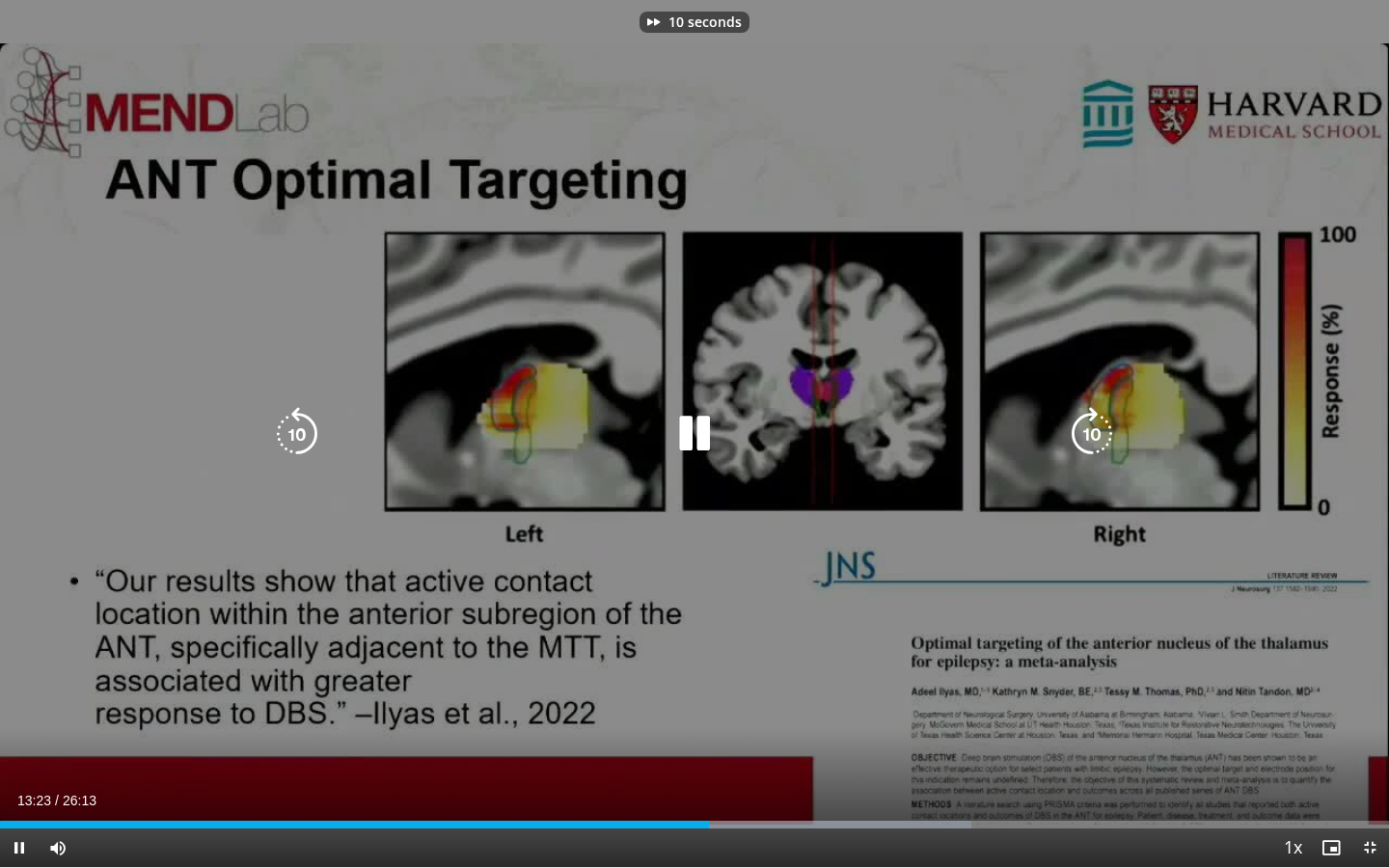 click at bounding box center (1092, 434) 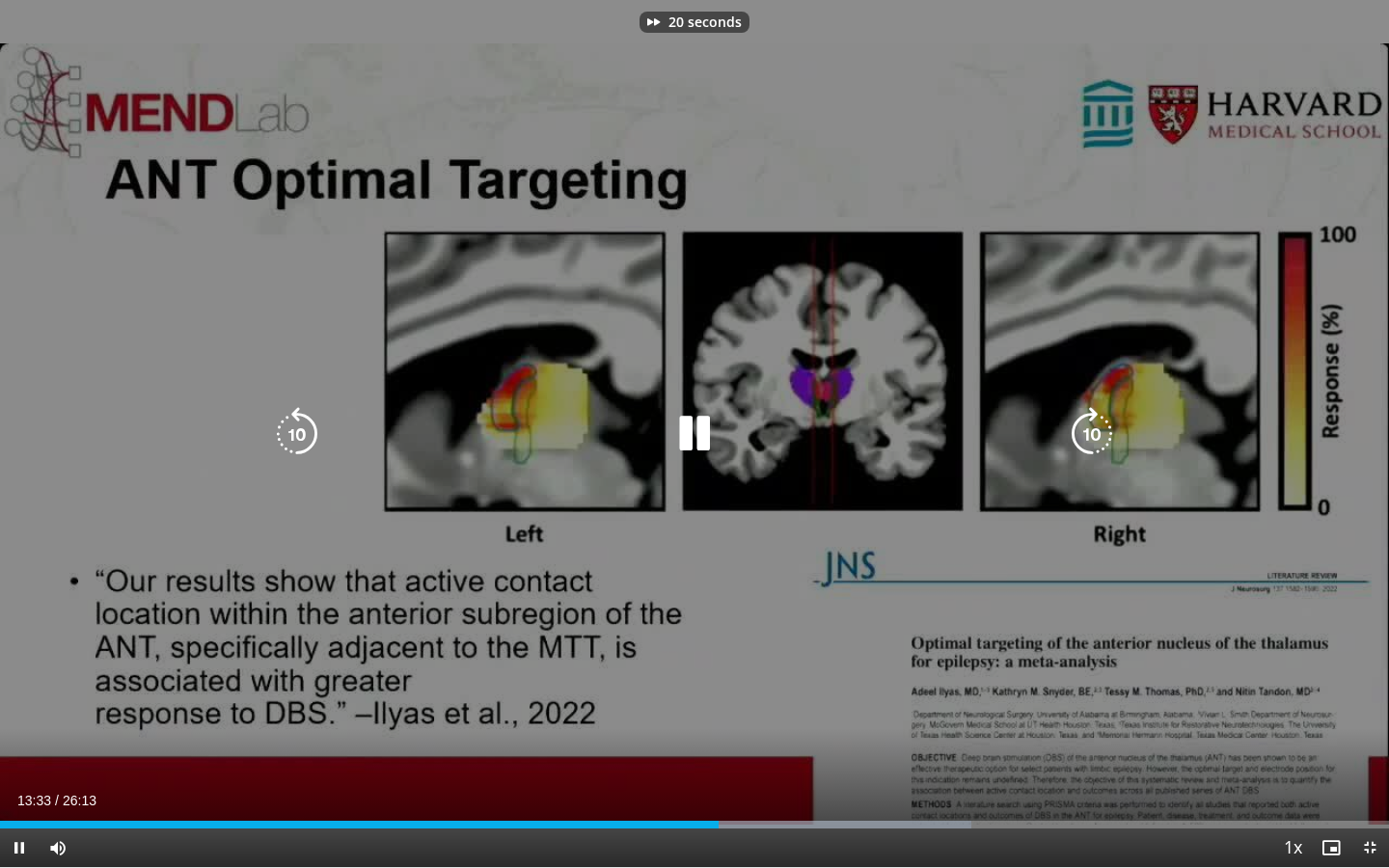 click at bounding box center [1092, 434] 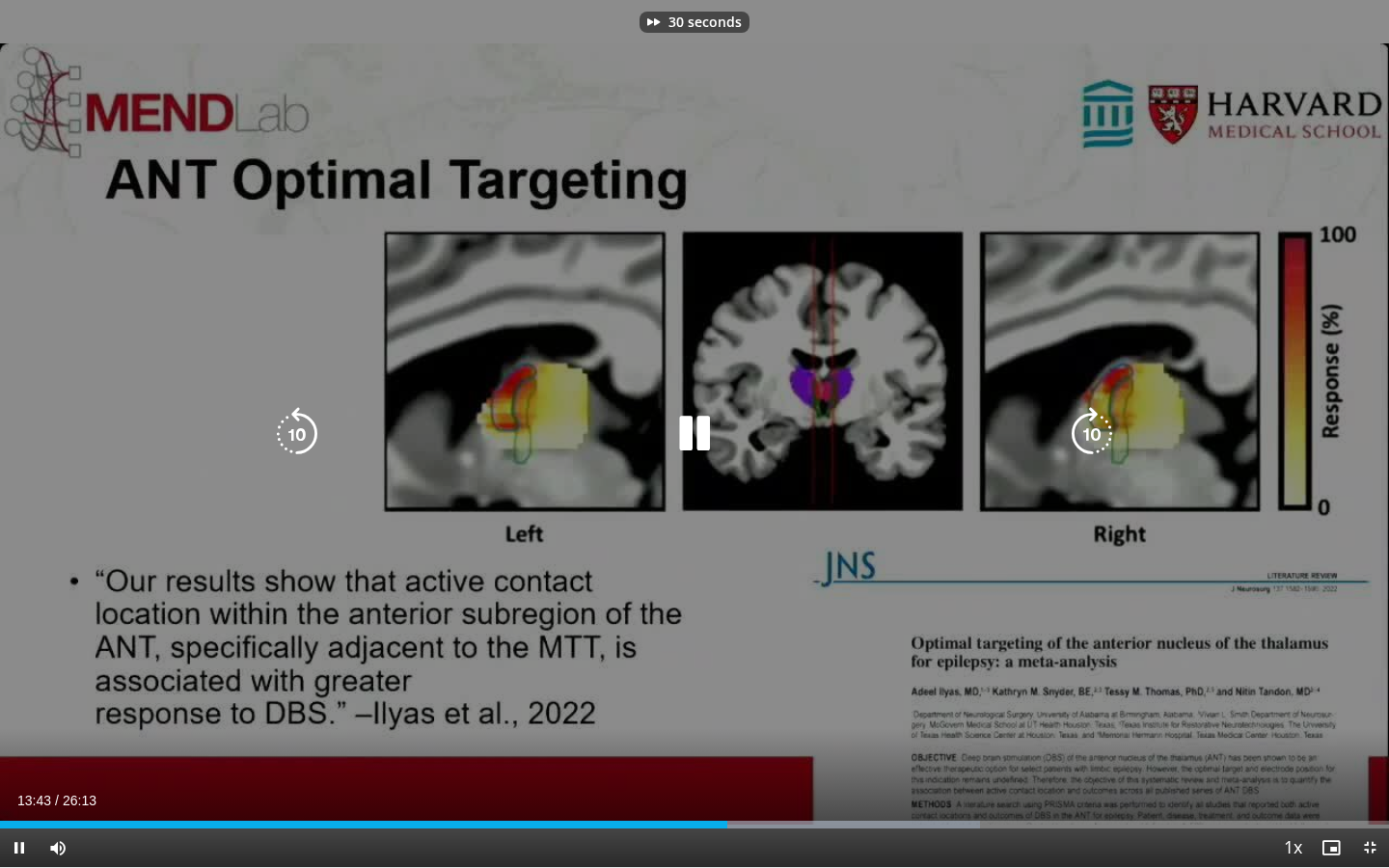 click at bounding box center (1092, 434) 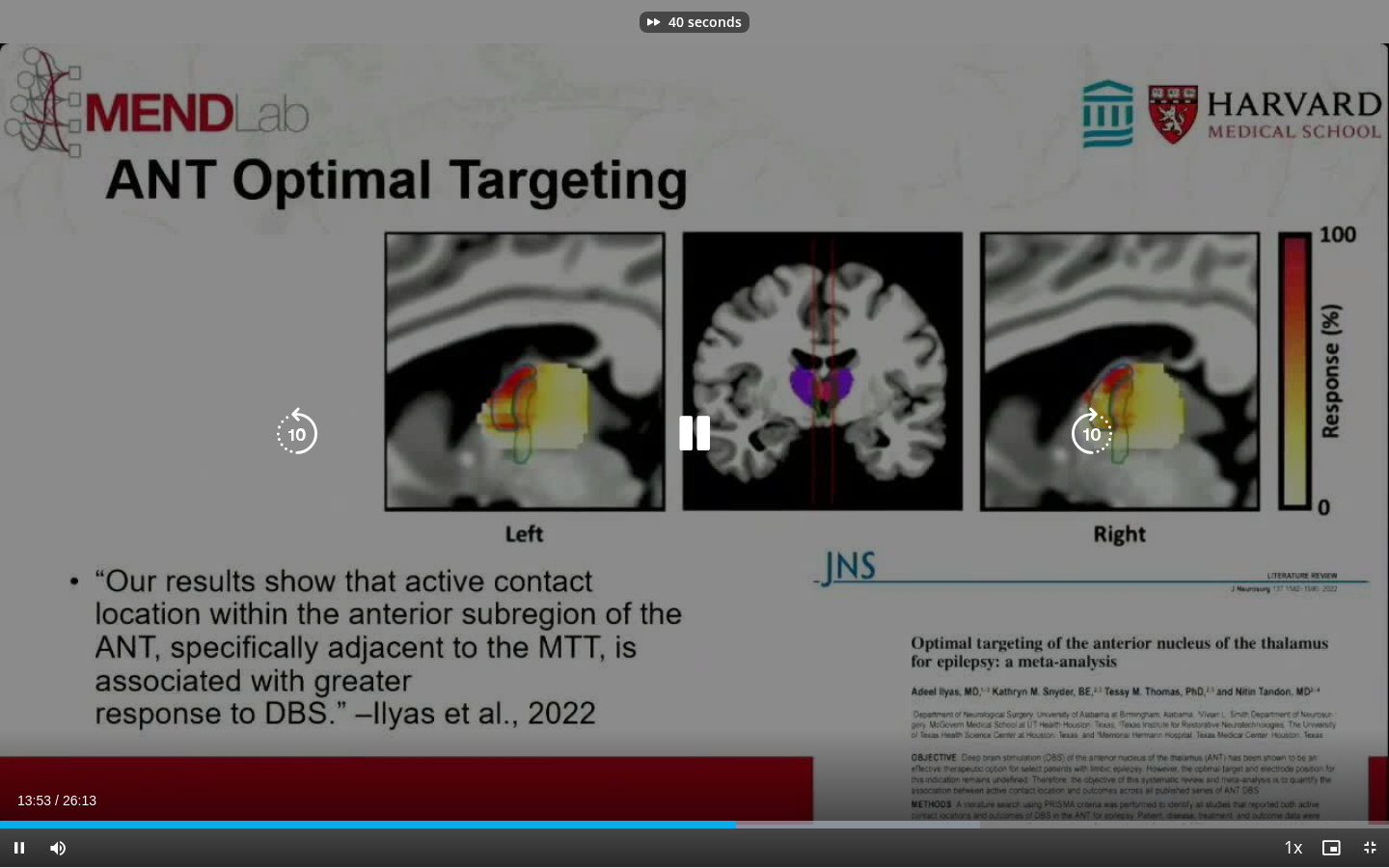 click at bounding box center [1092, 434] 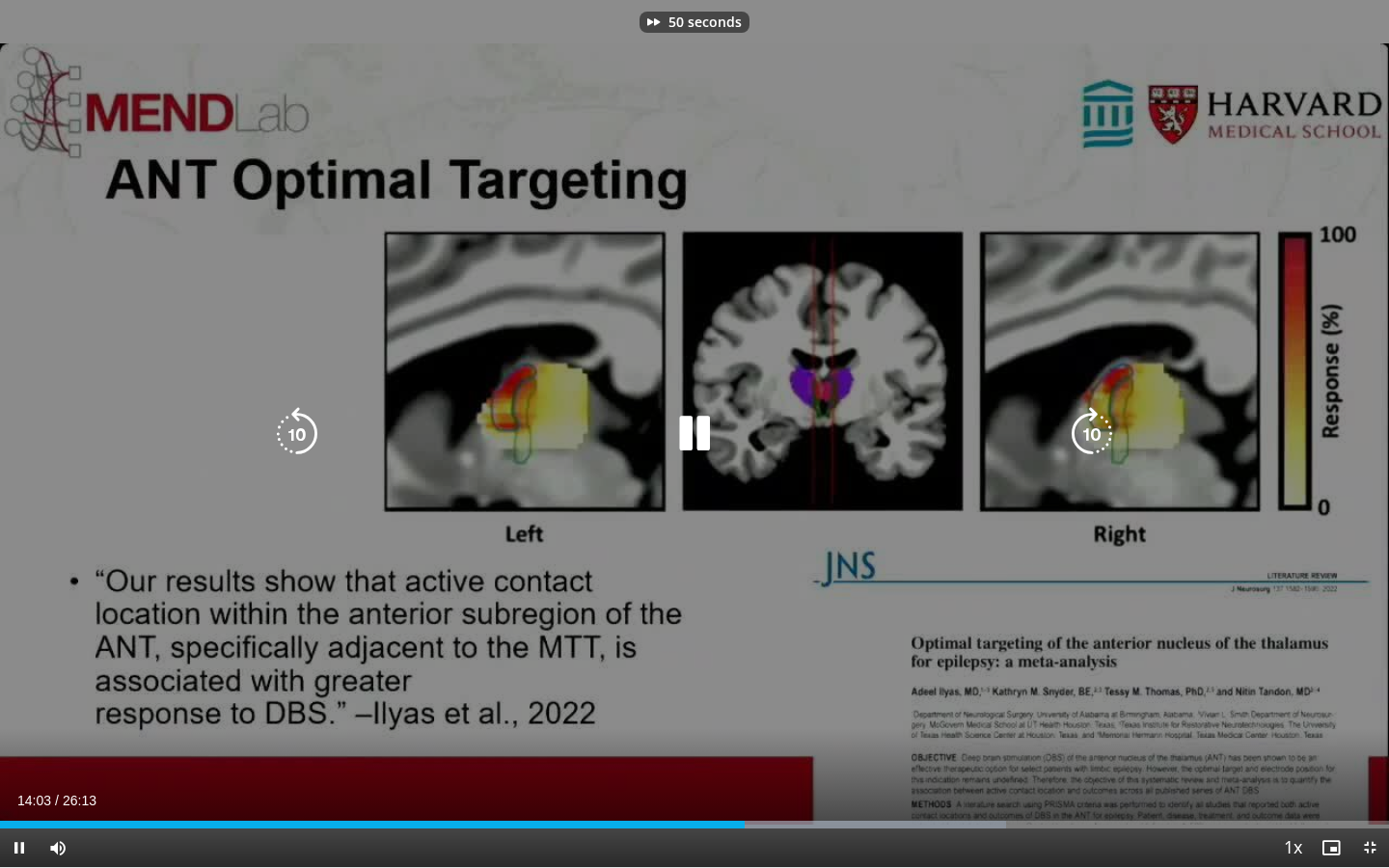 click at bounding box center (1092, 434) 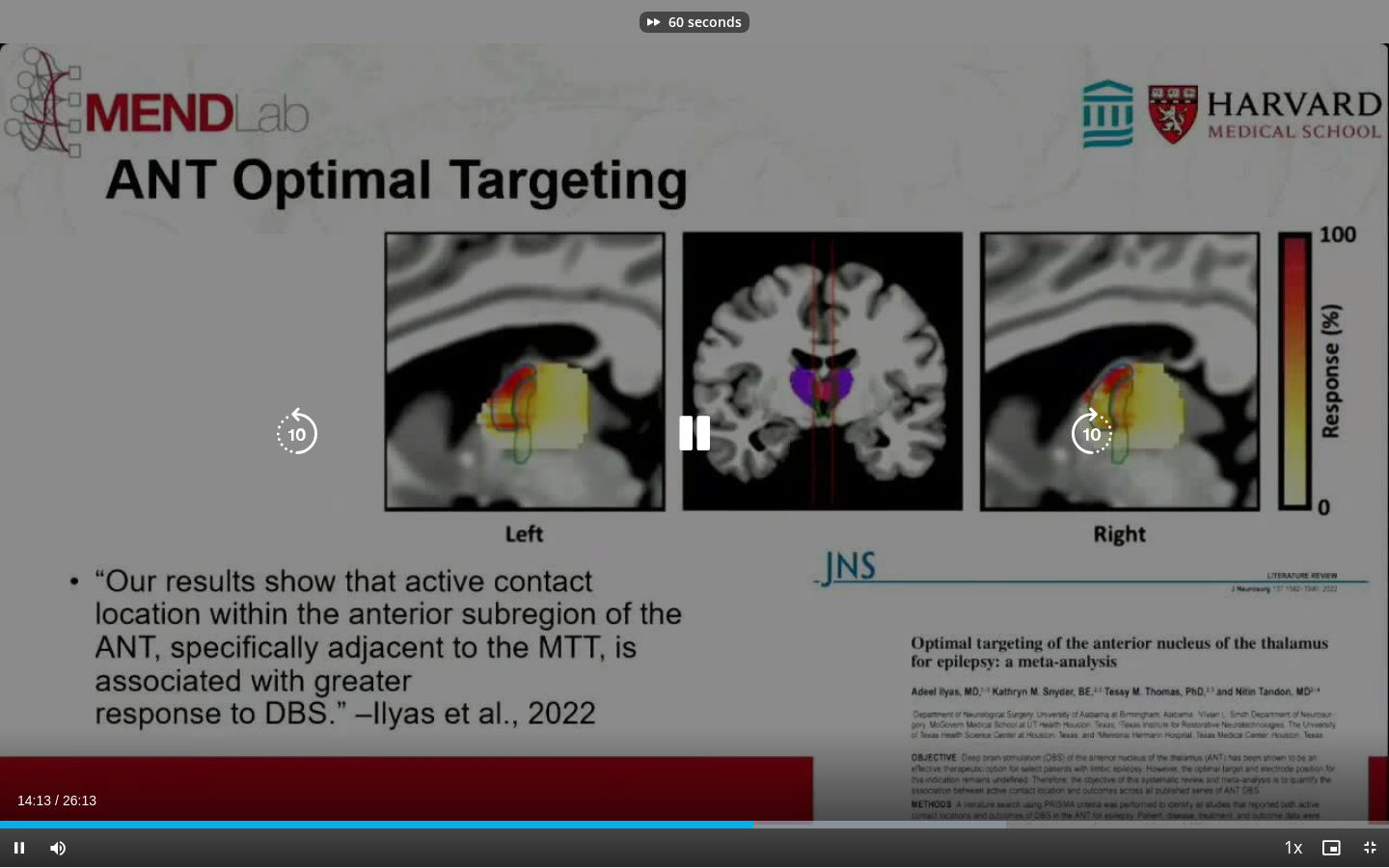 click at bounding box center [1092, 434] 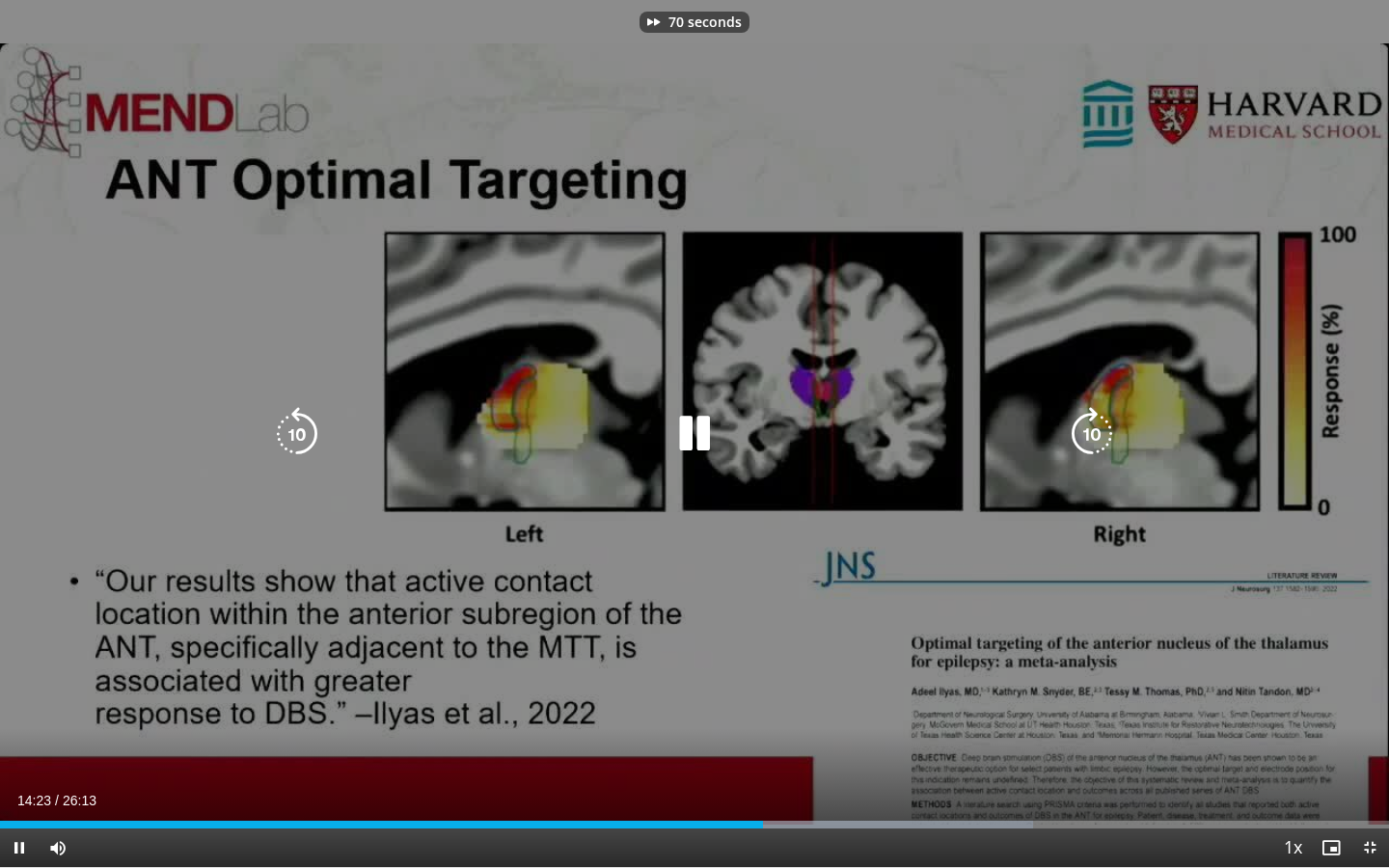 click at bounding box center (1092, 434) 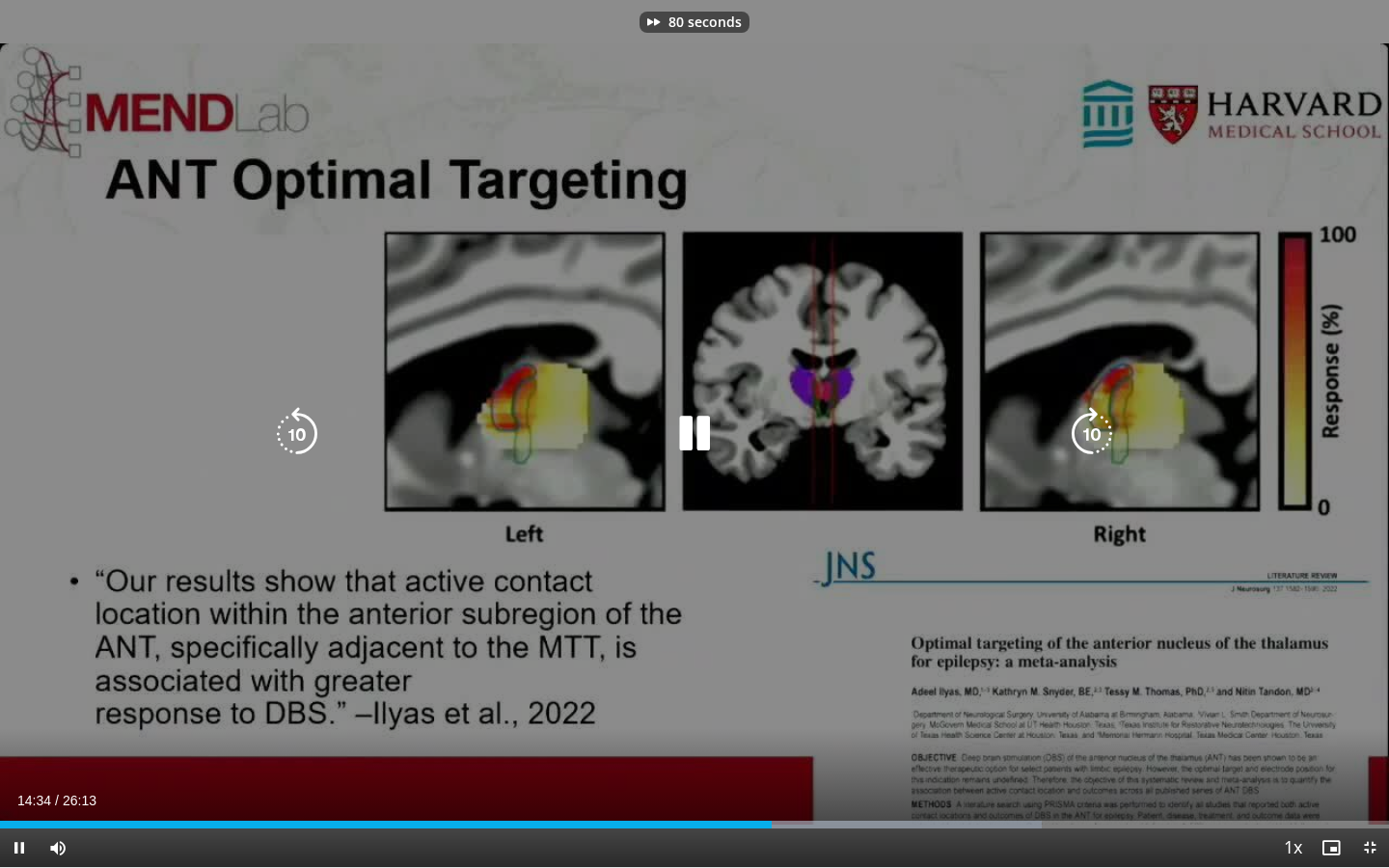 click at bounding box center [1092, 434] 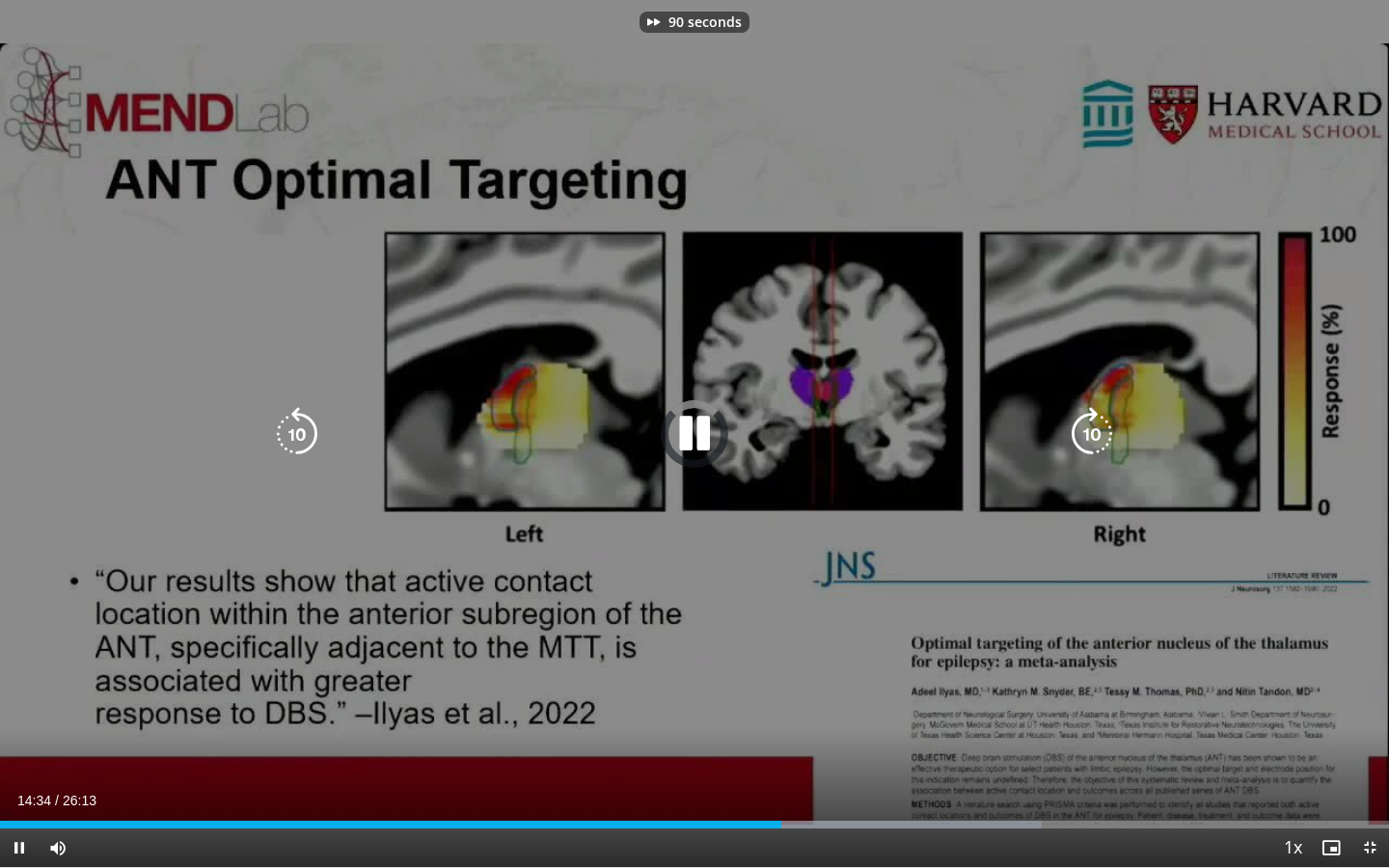 click at bounding box center (1092, 434) 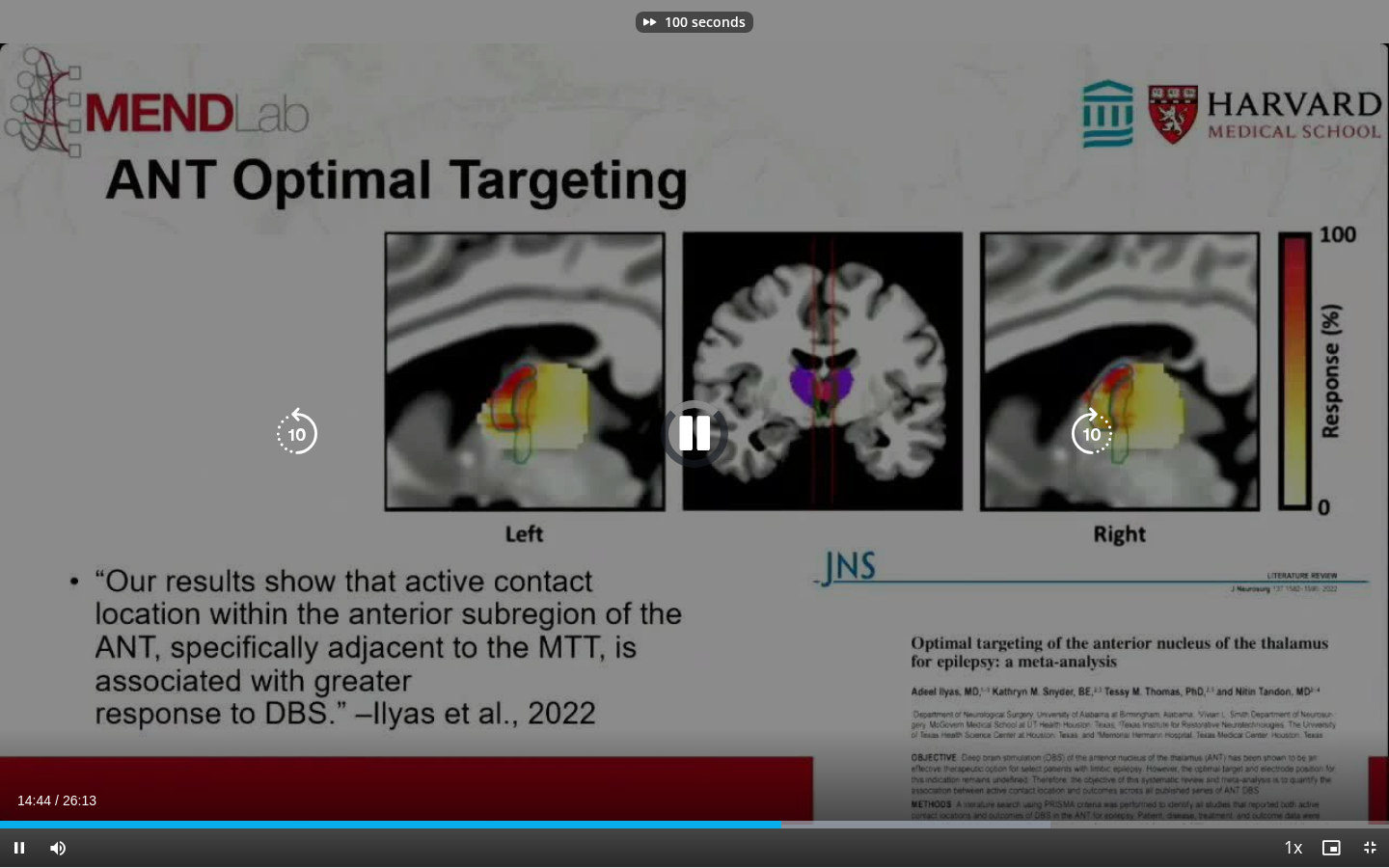 click at bounding box center (1092, 434) 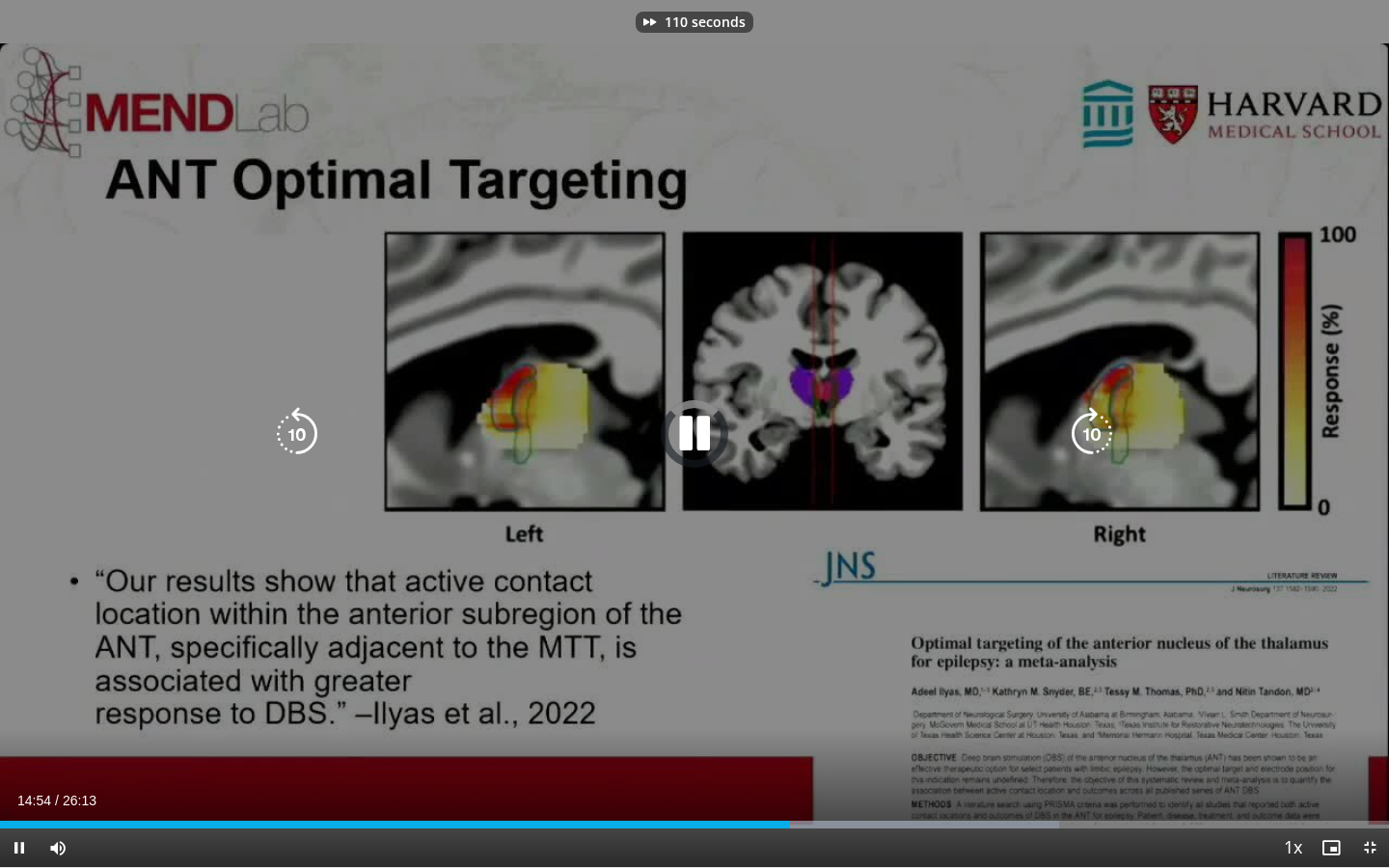 click at bounding box center (1092, 434) 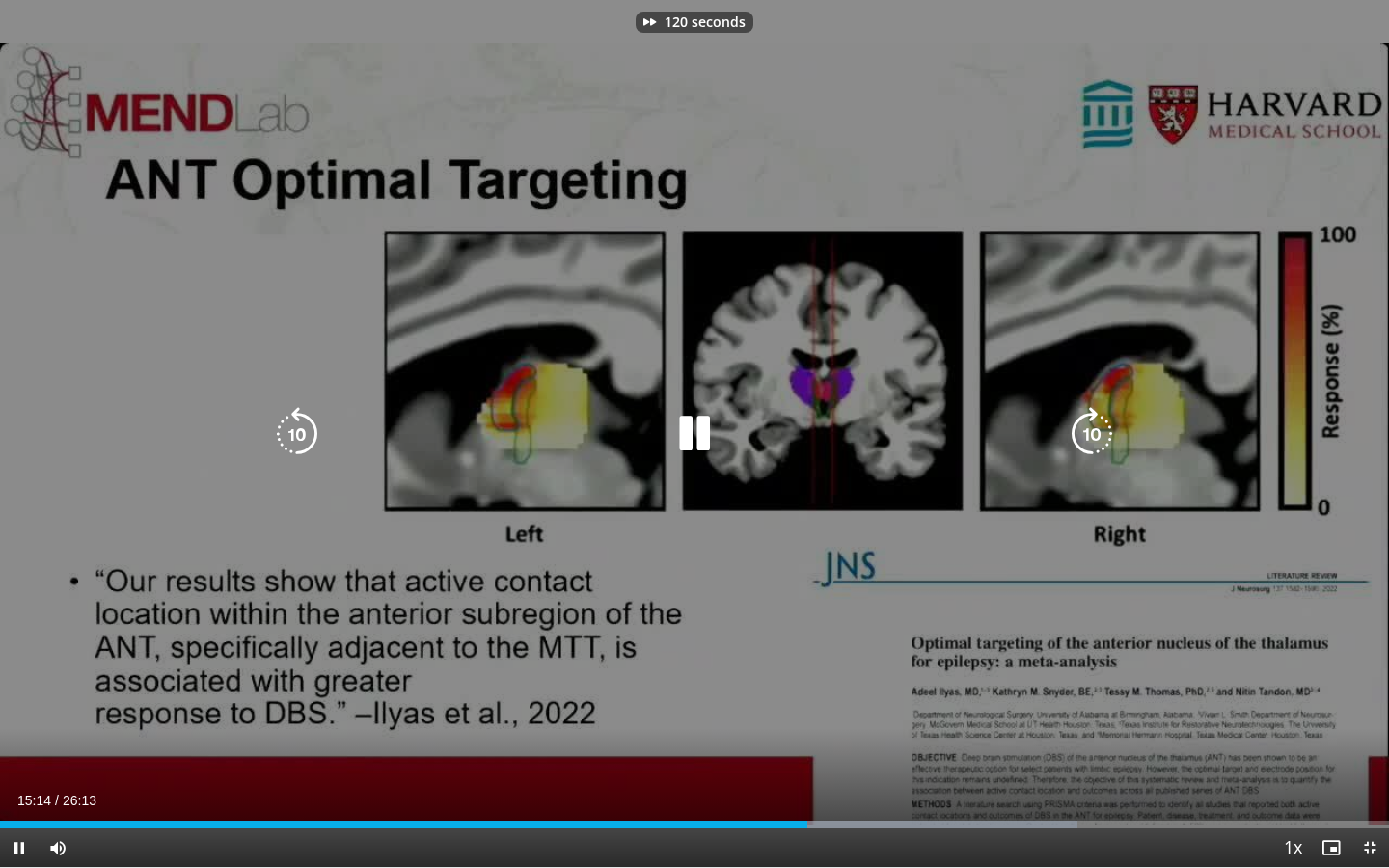 click at bounding box center (1092, 434) 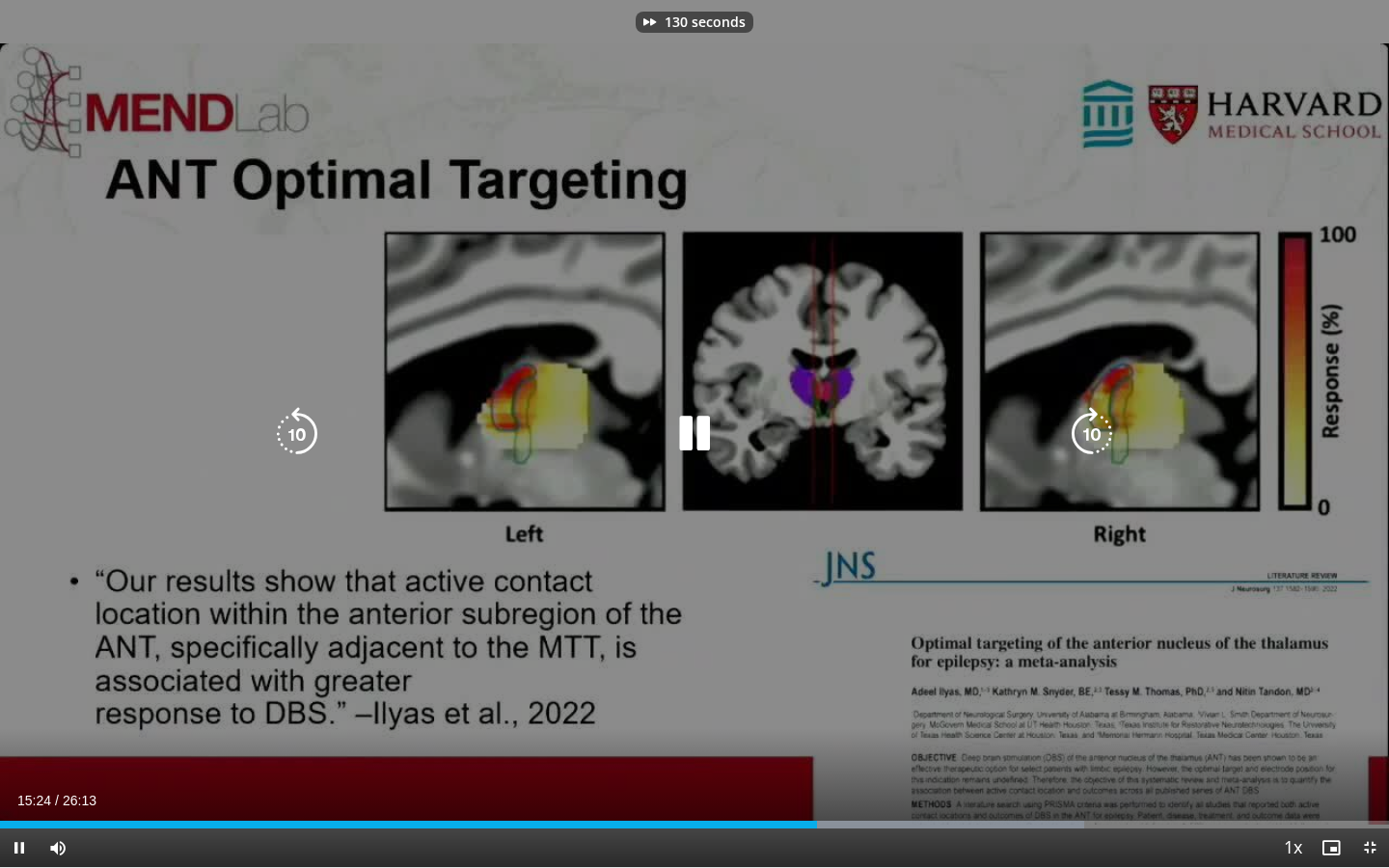 click at bounding box center [1092, 434] 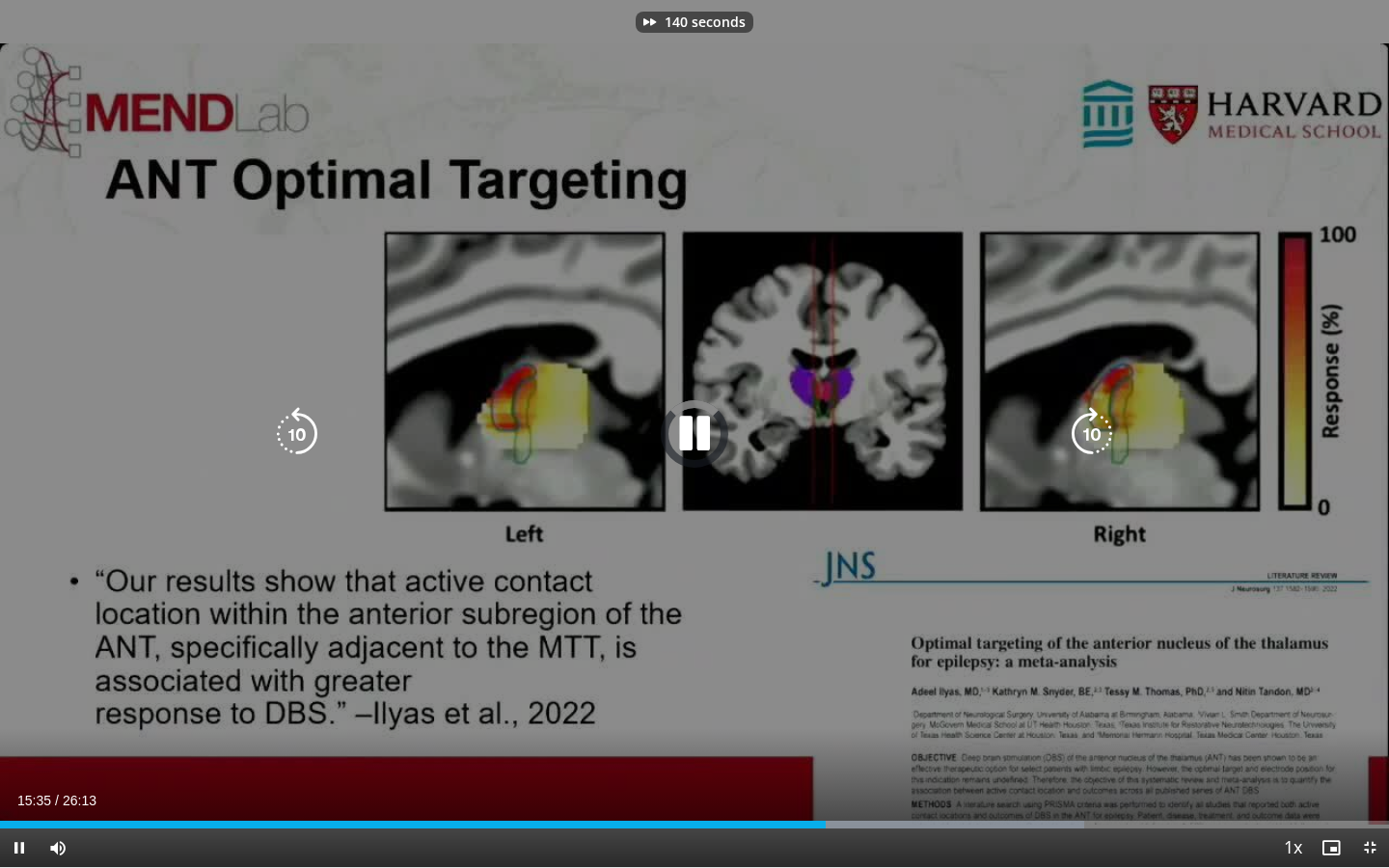 click at bounding box center (1092, 434) 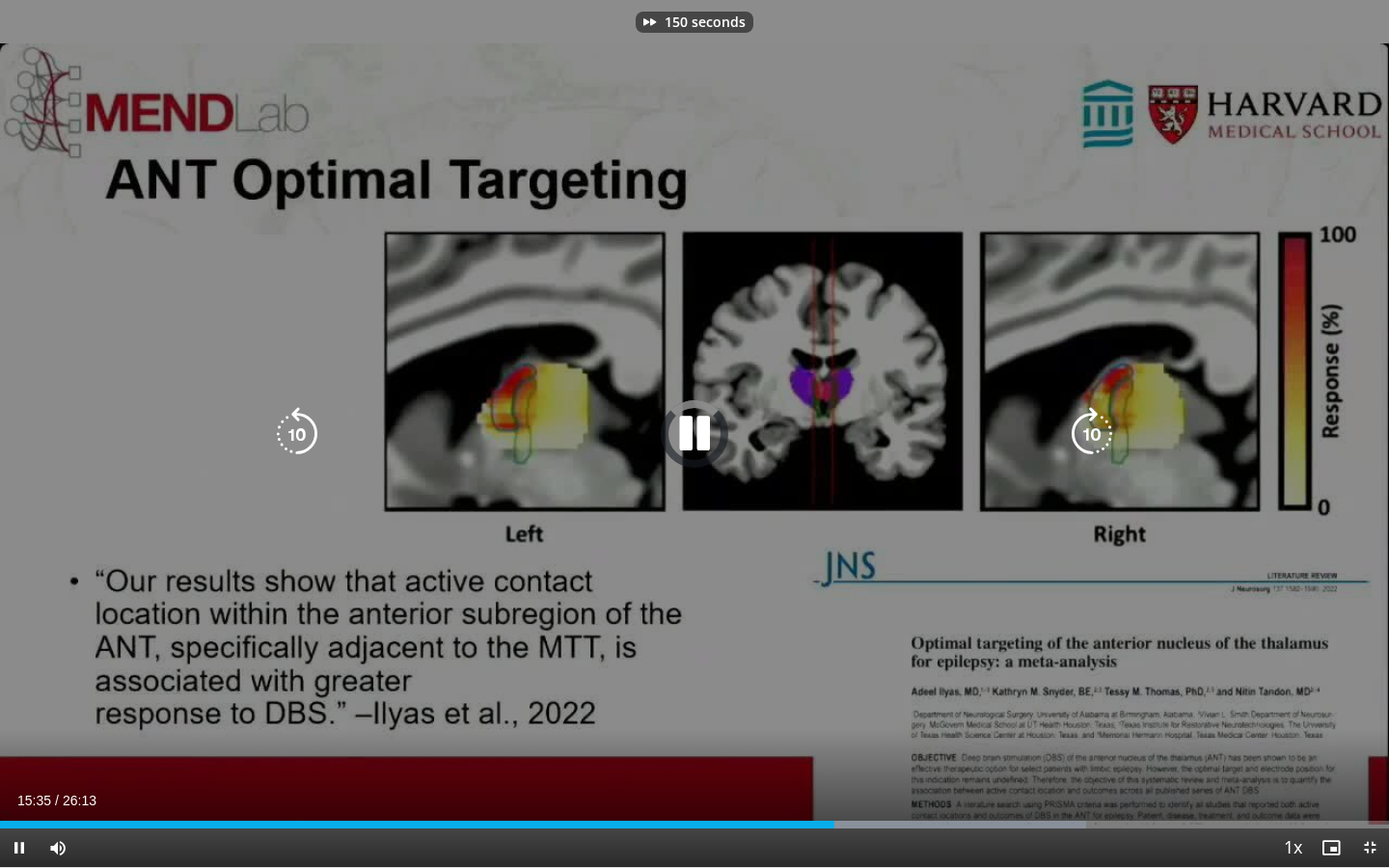 click at bounding box center (1092, 434) 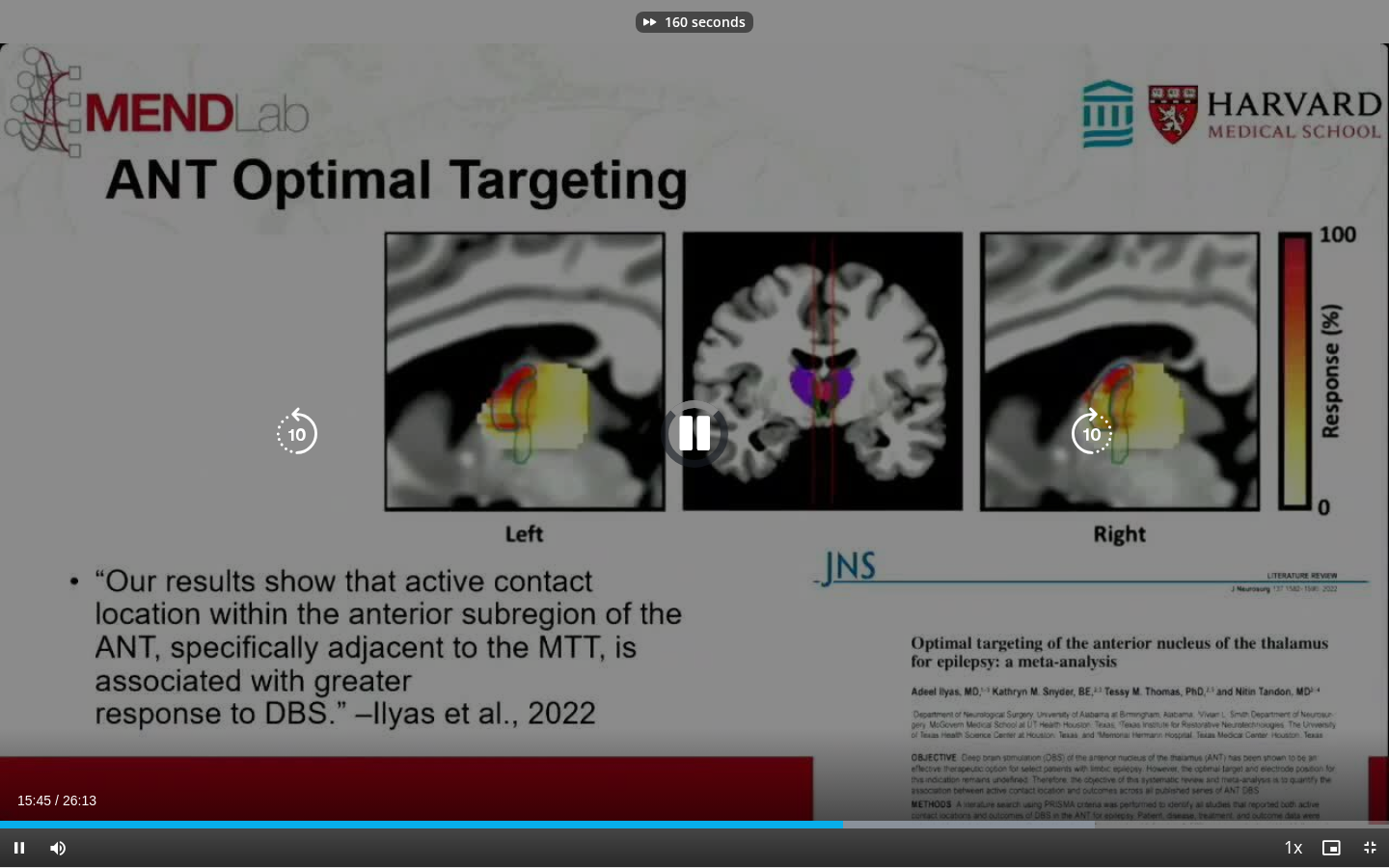 click at bounding box center (1092, 434) 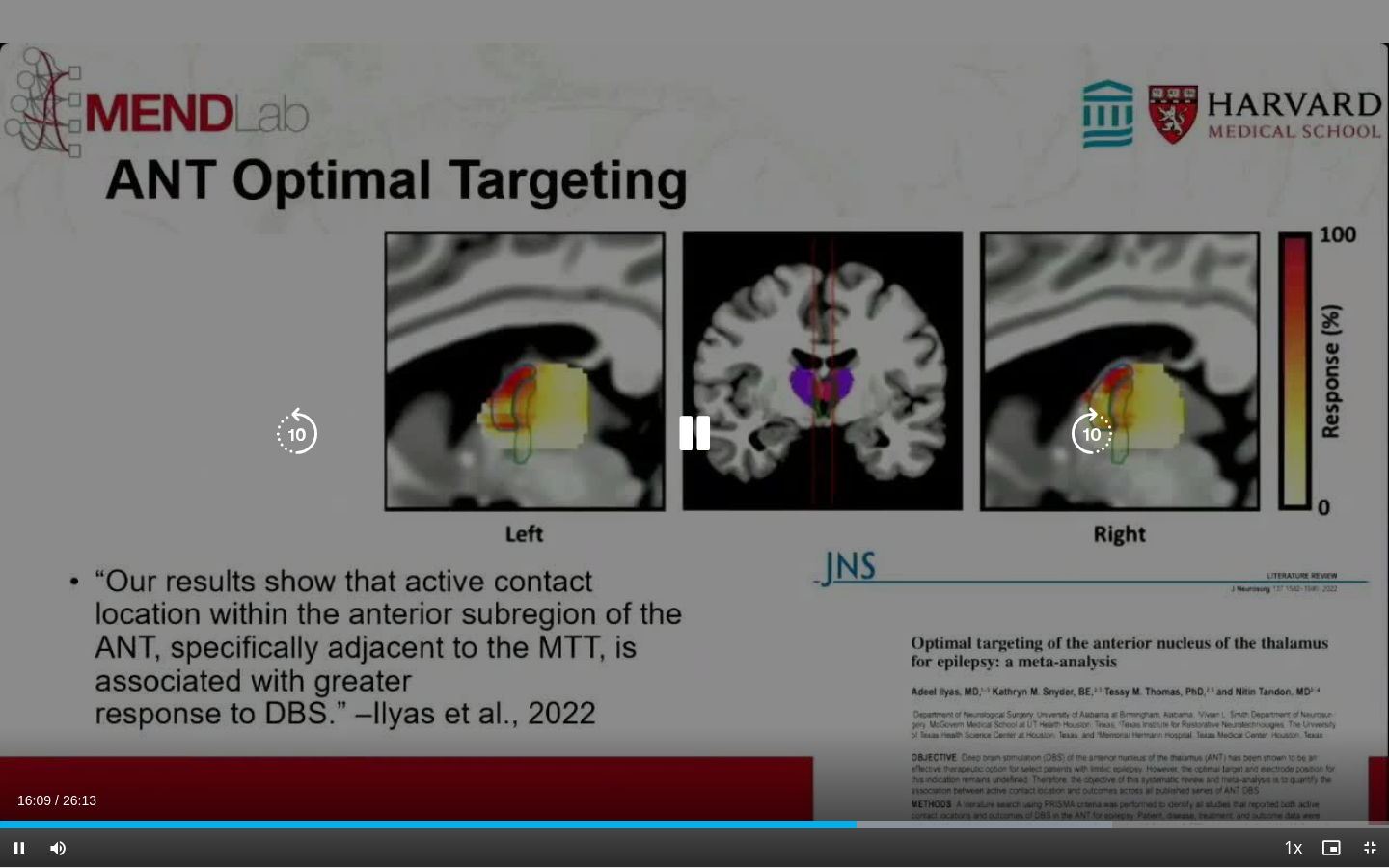 click at bounding box center [1092, 434] 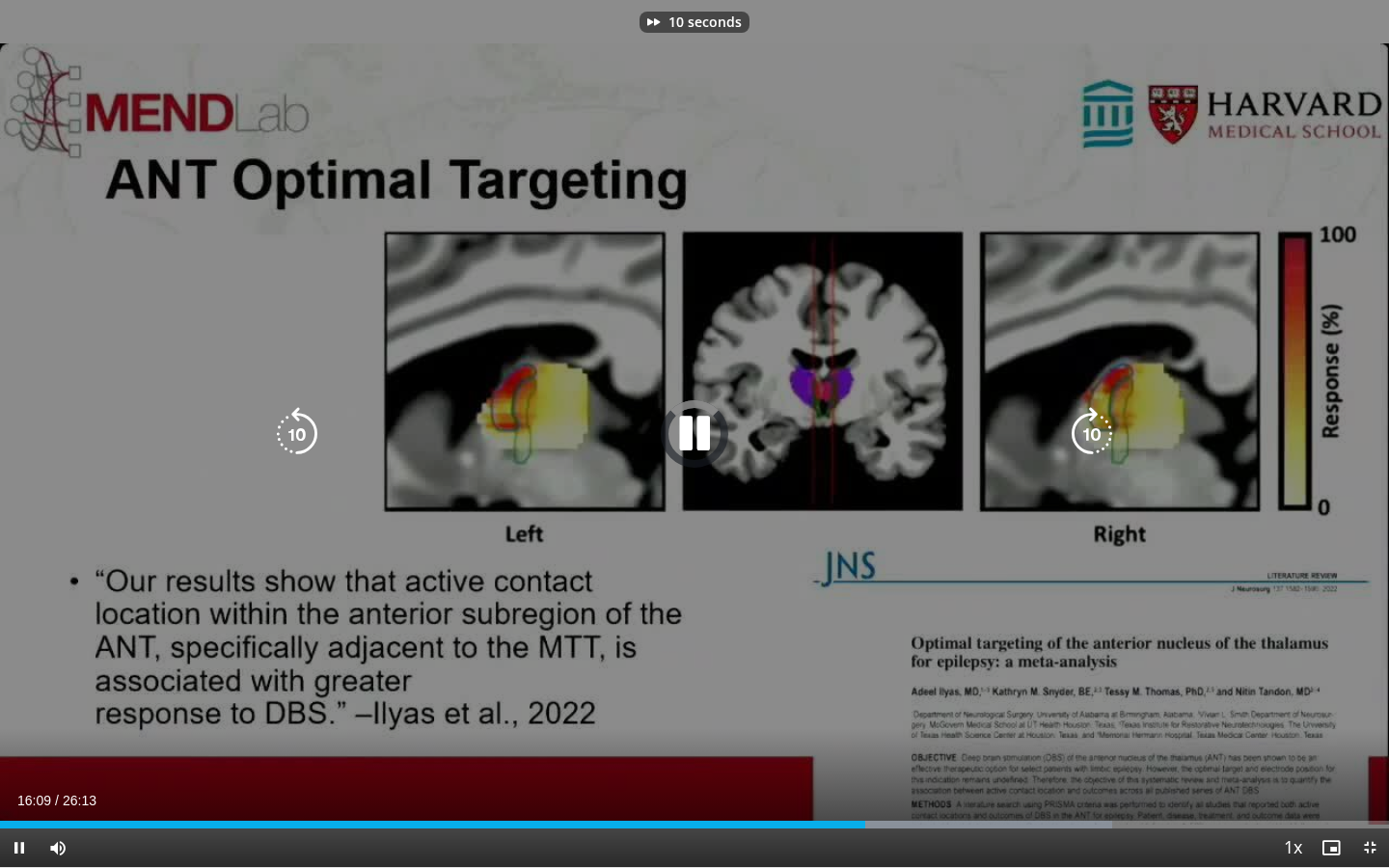 click at bounding box center (1092, 434) 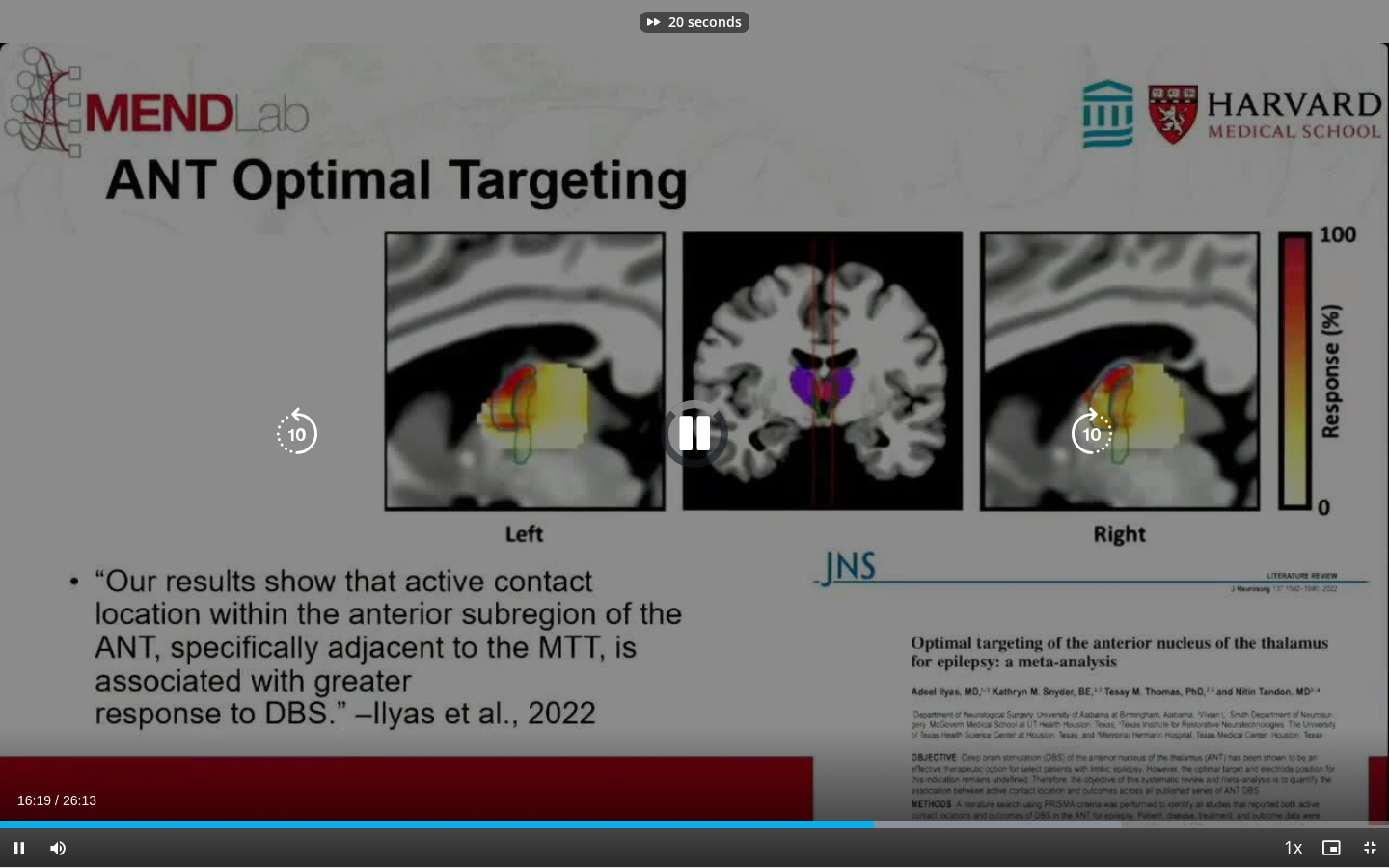 click at bounding box center [1092, 434] 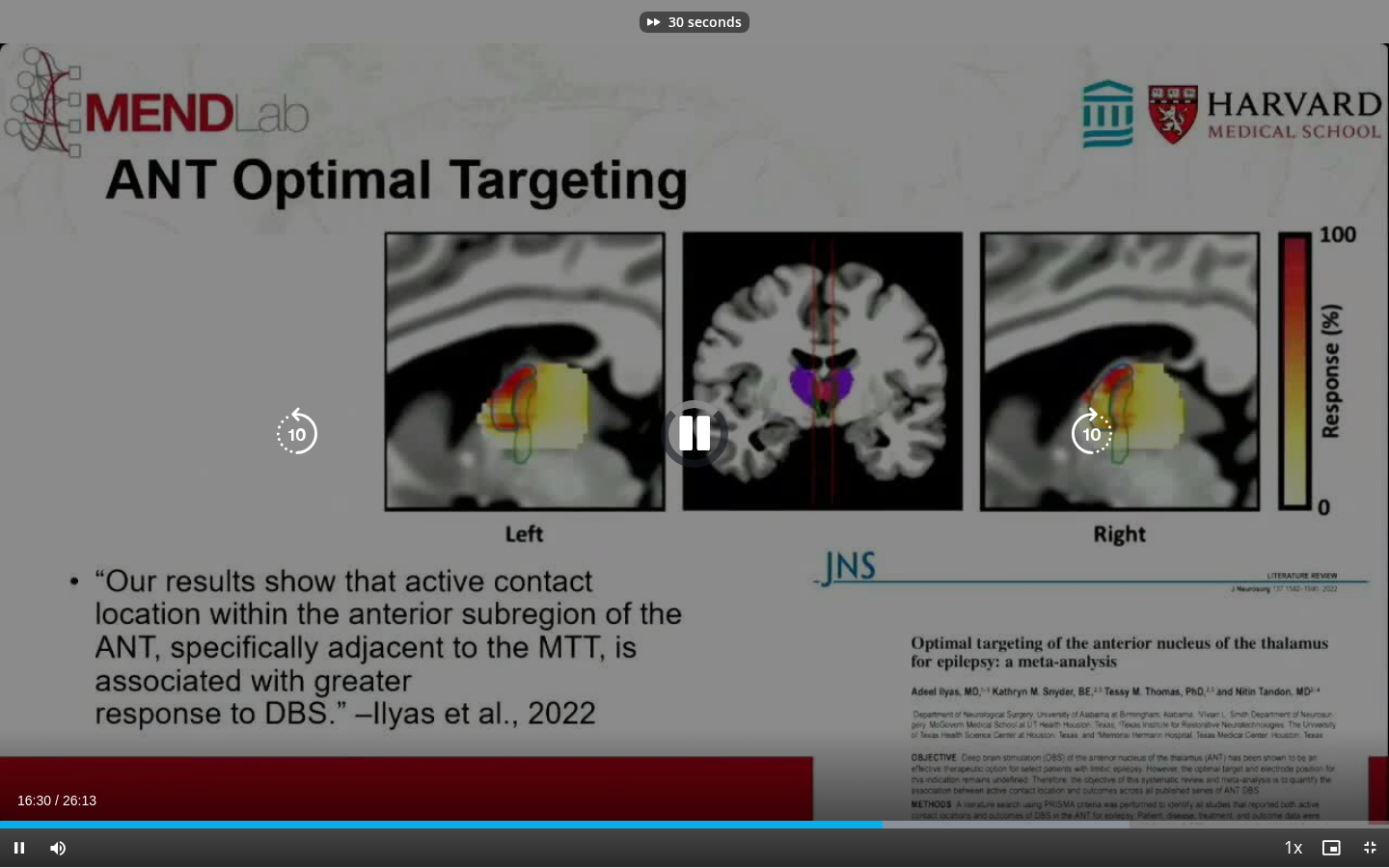 click at bounding box center [1092, 434] 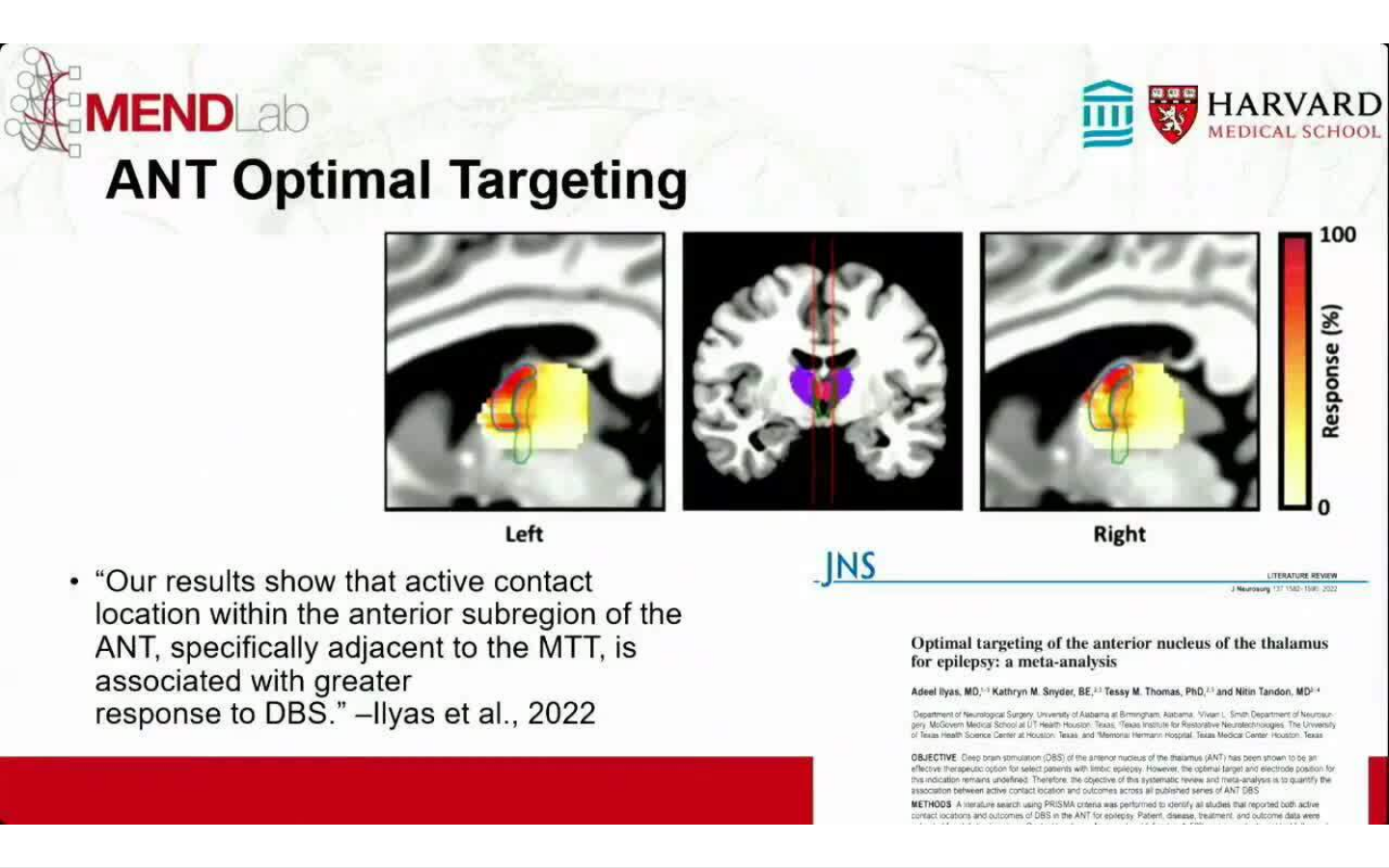 click on "40 seconds
Tap to unmute" at bounding box center [694, 433] 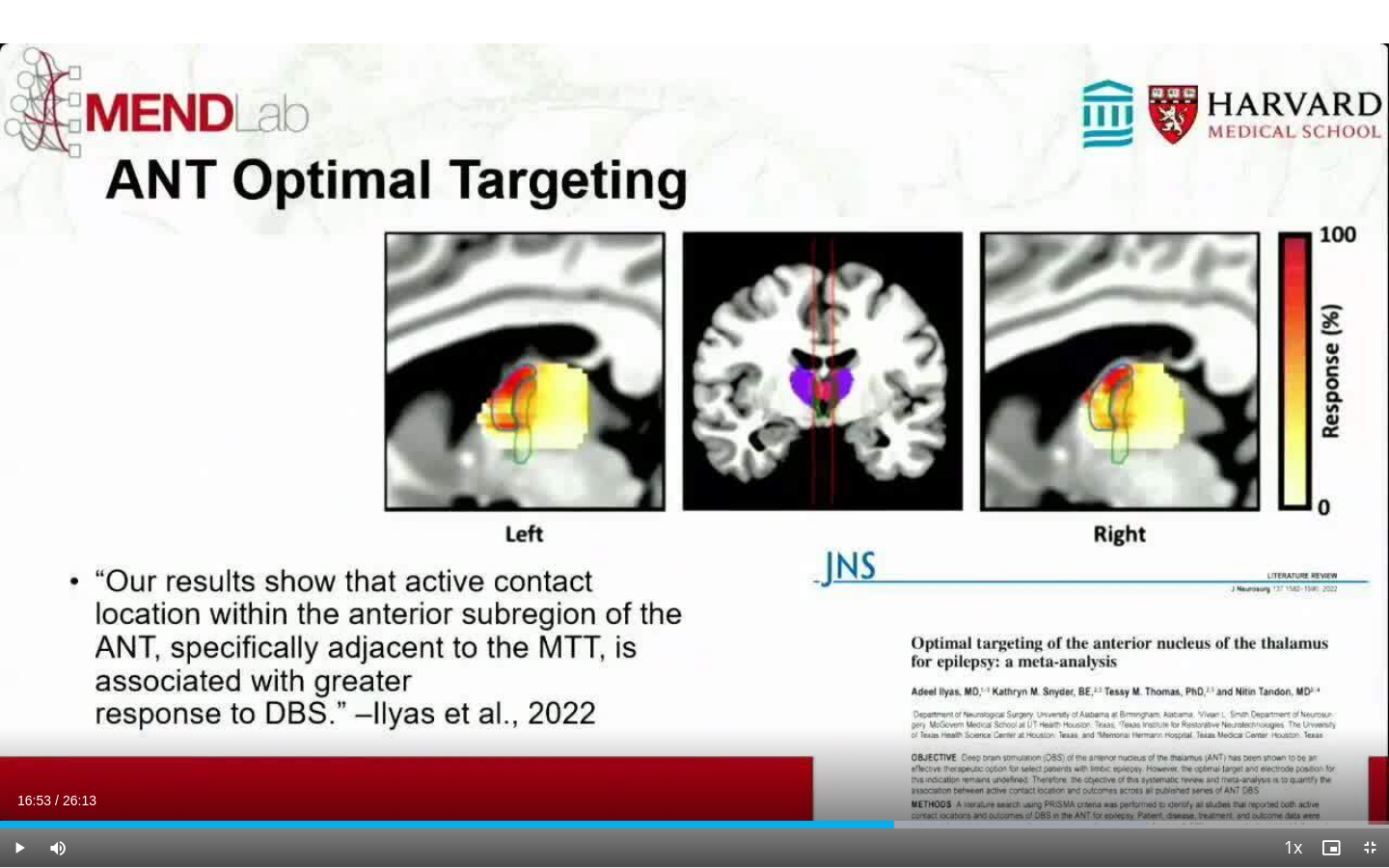 click on "40 seconds
Tap to unmute" at bounding box center (694, 433) 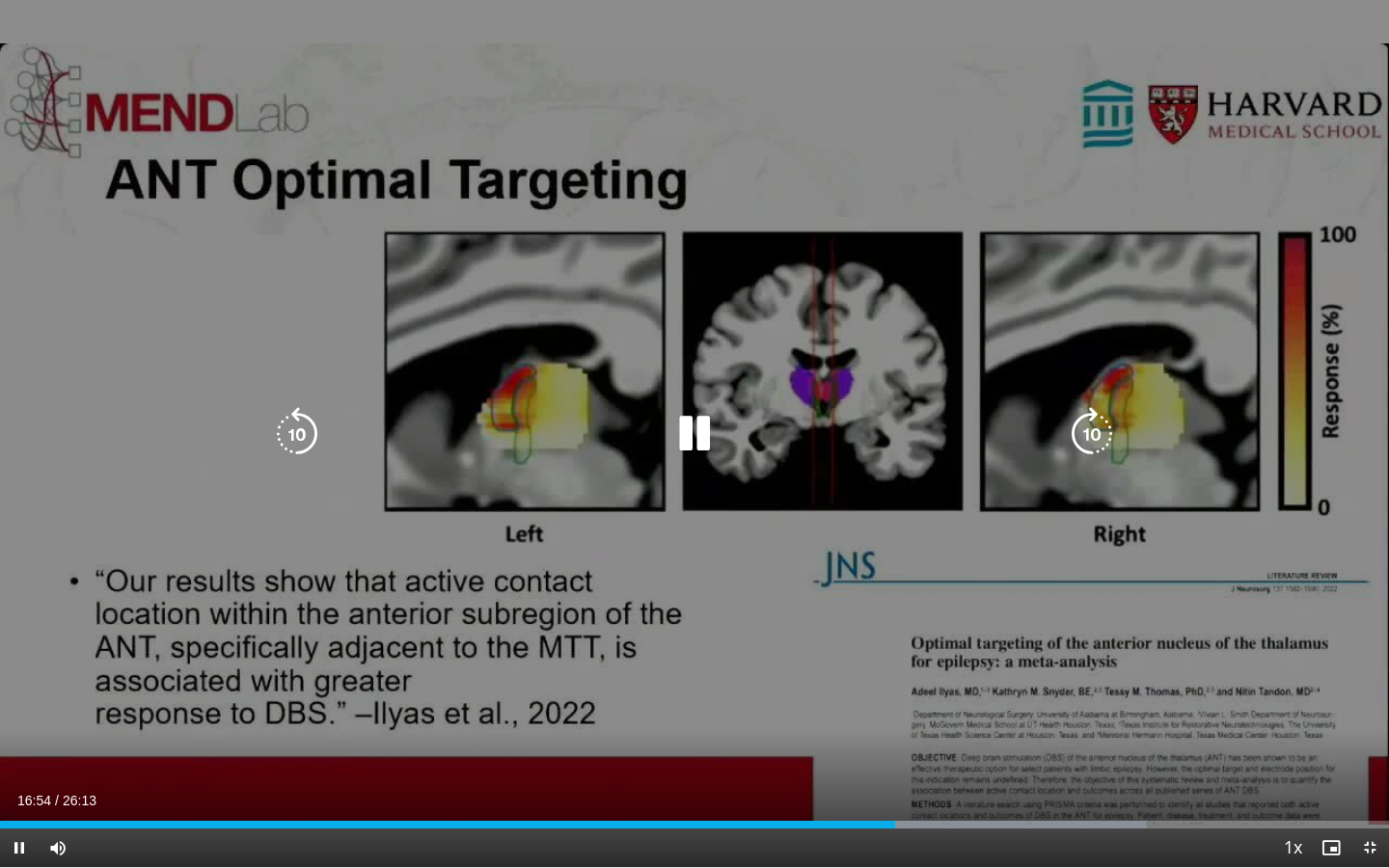 click at bounding box center (1092, 434) 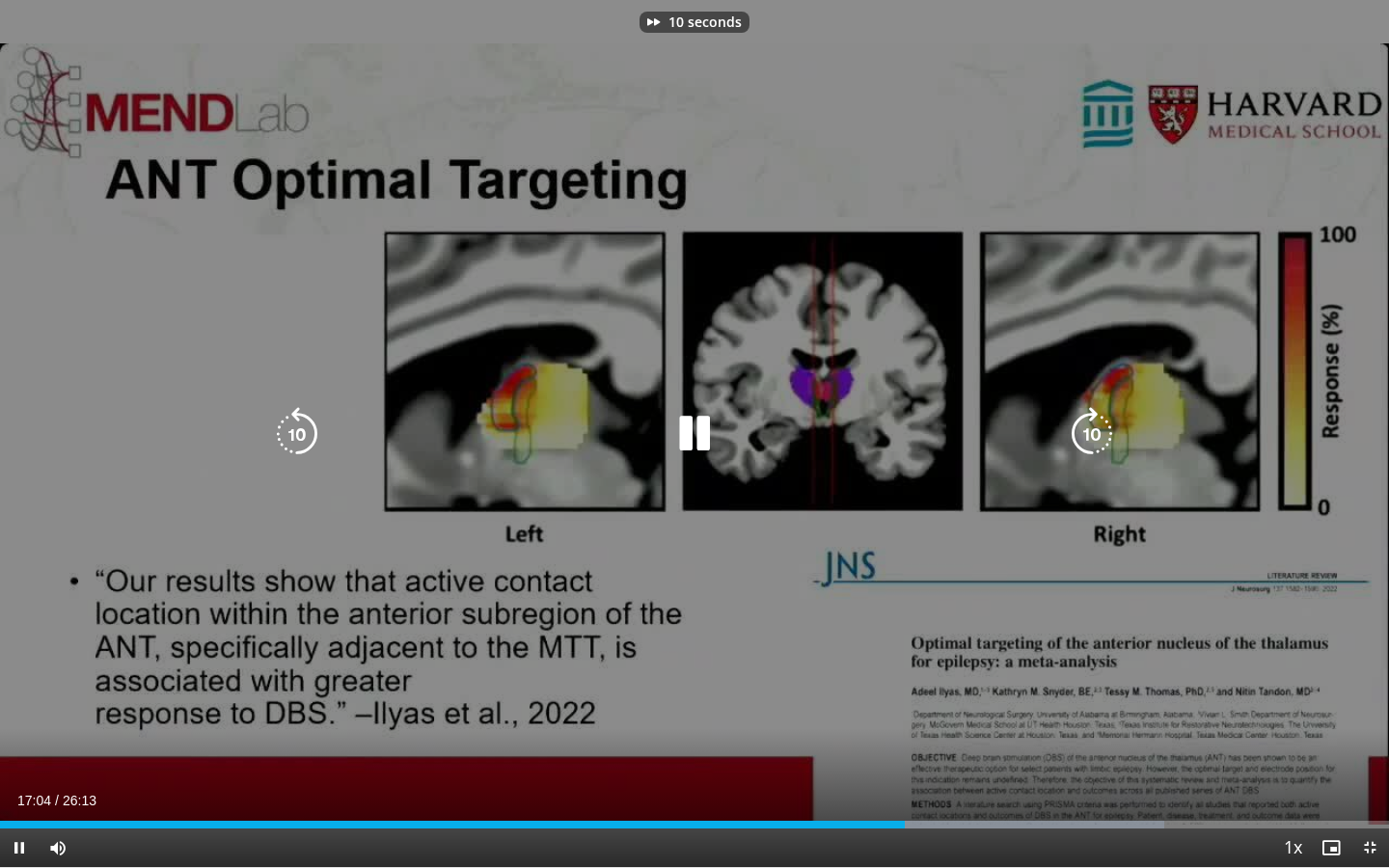 click at bounding box center (1092, 434) 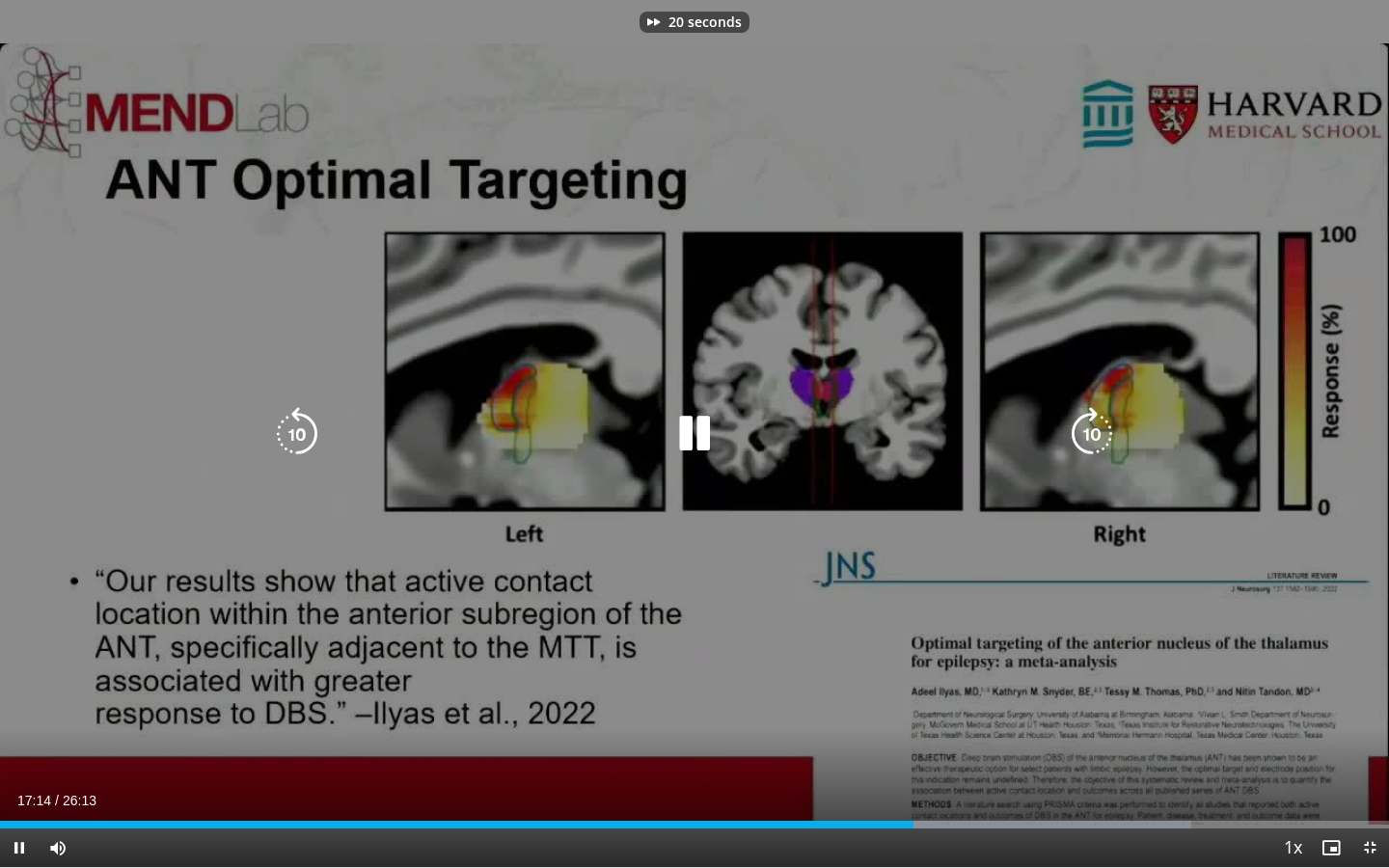 click at bounding box center (1092, 434) 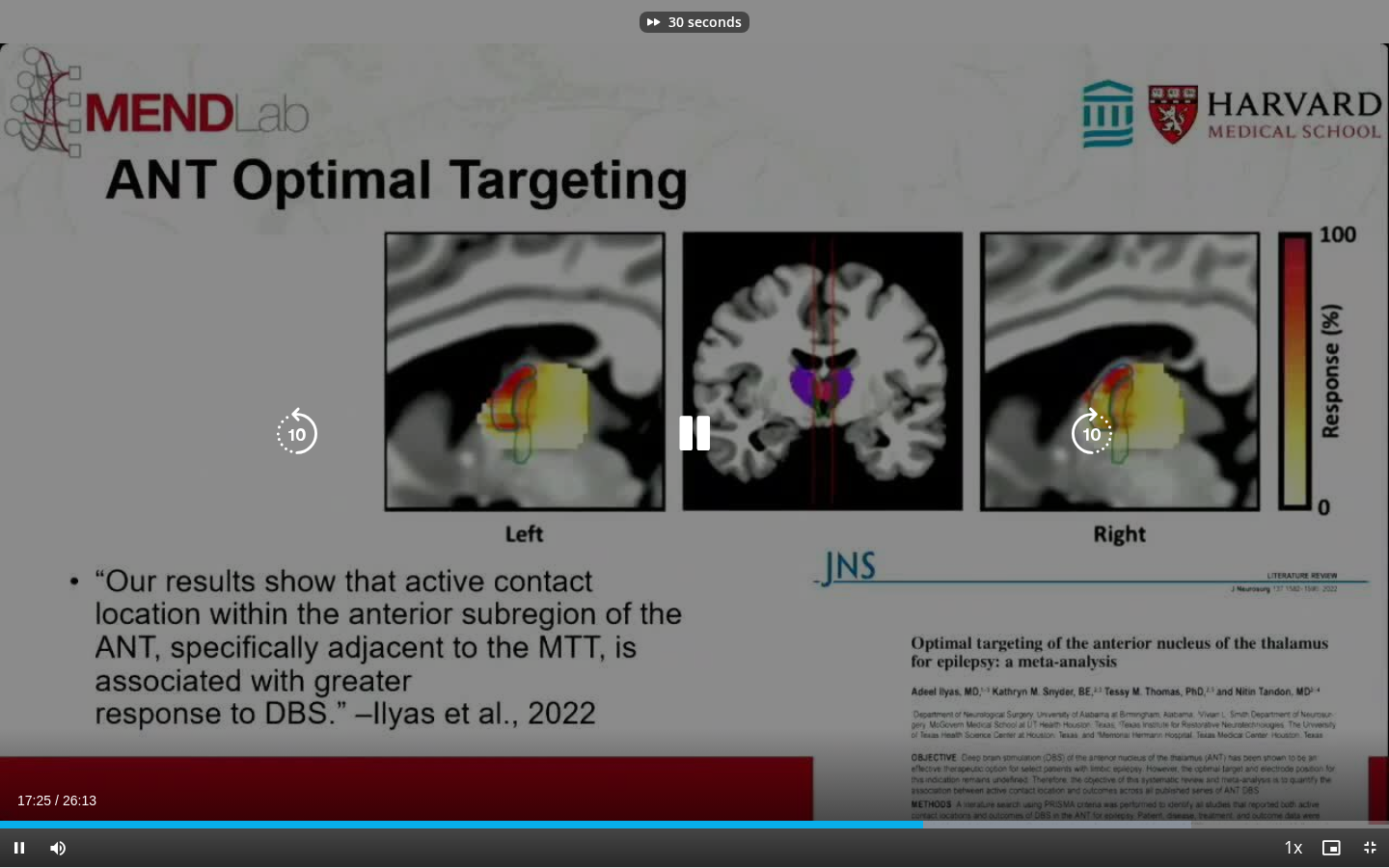 click at bounding box center (1092, 434) 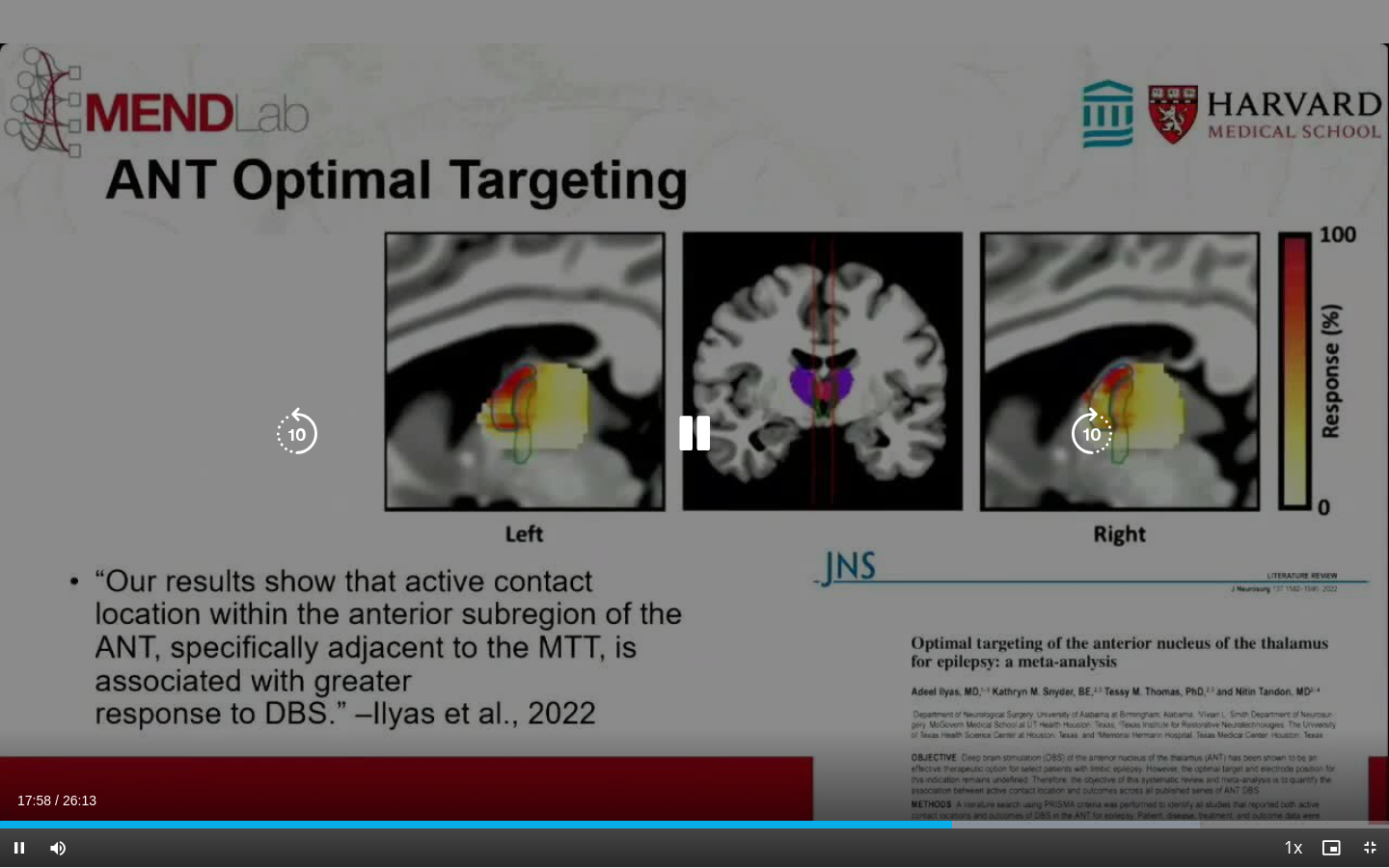click at bounding box center [1092, 434] 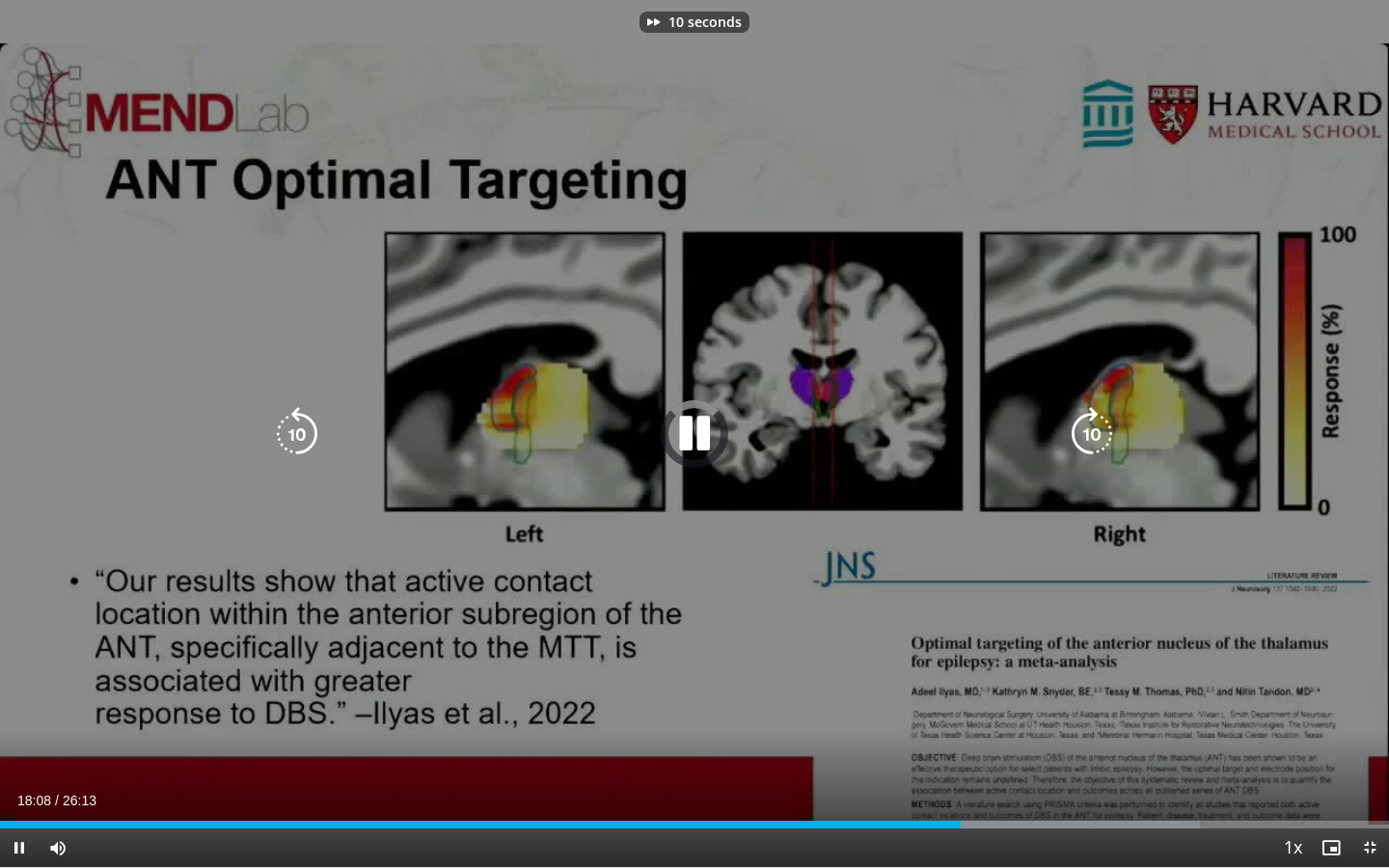 click at bounding box center [1092, 434] 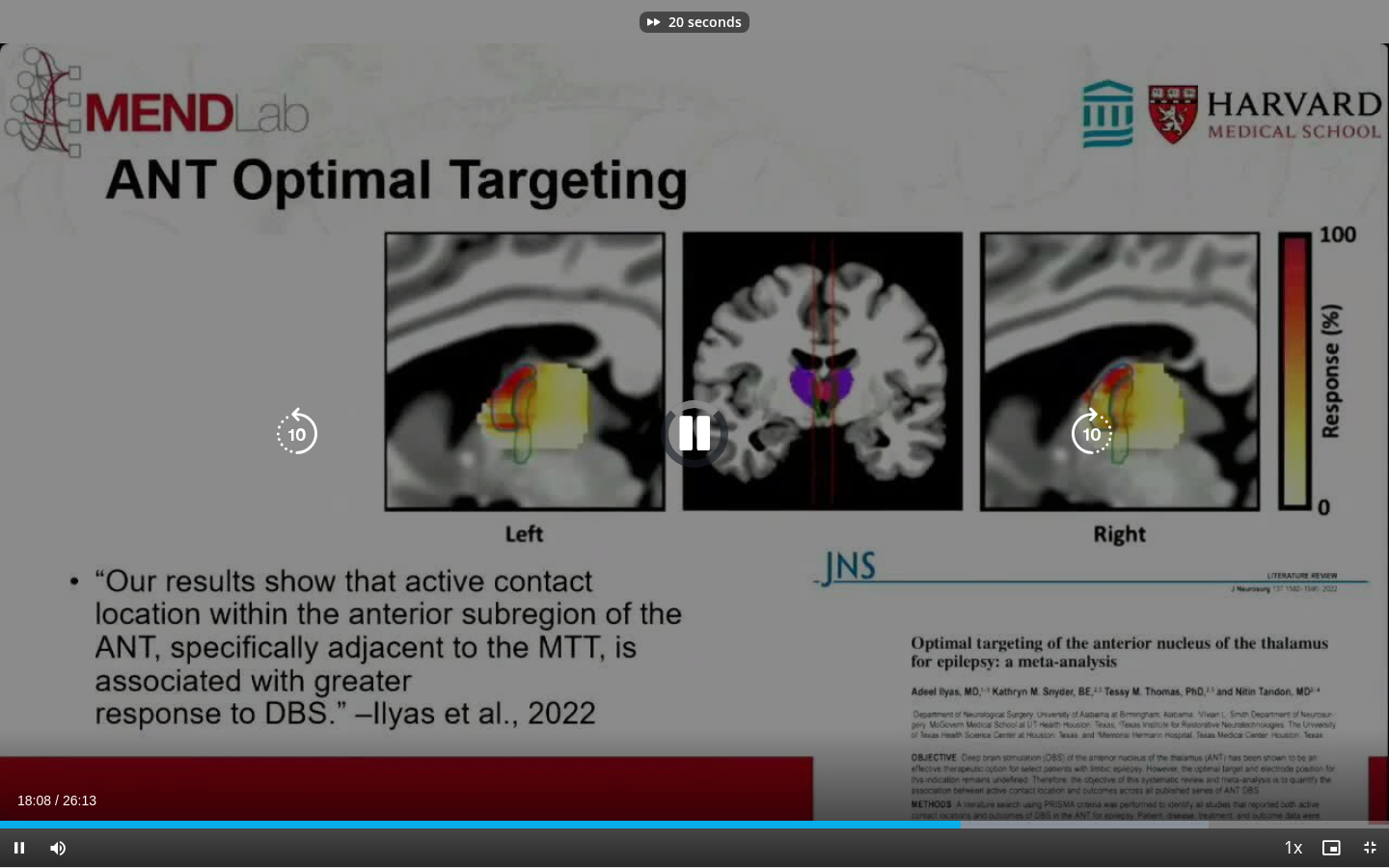 click at bounding box center (1092, 434) 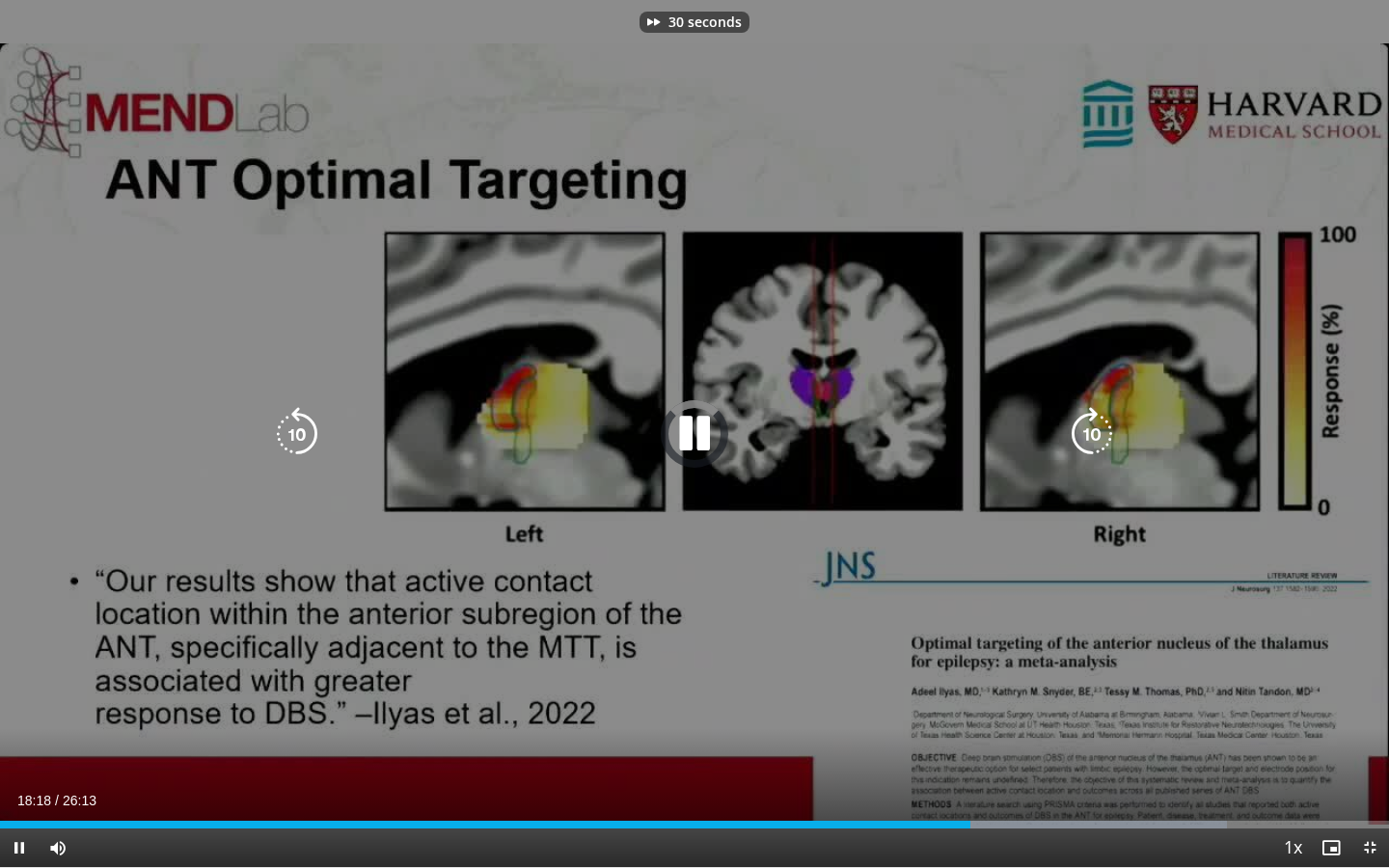 click at bounding box center [1092, 434] 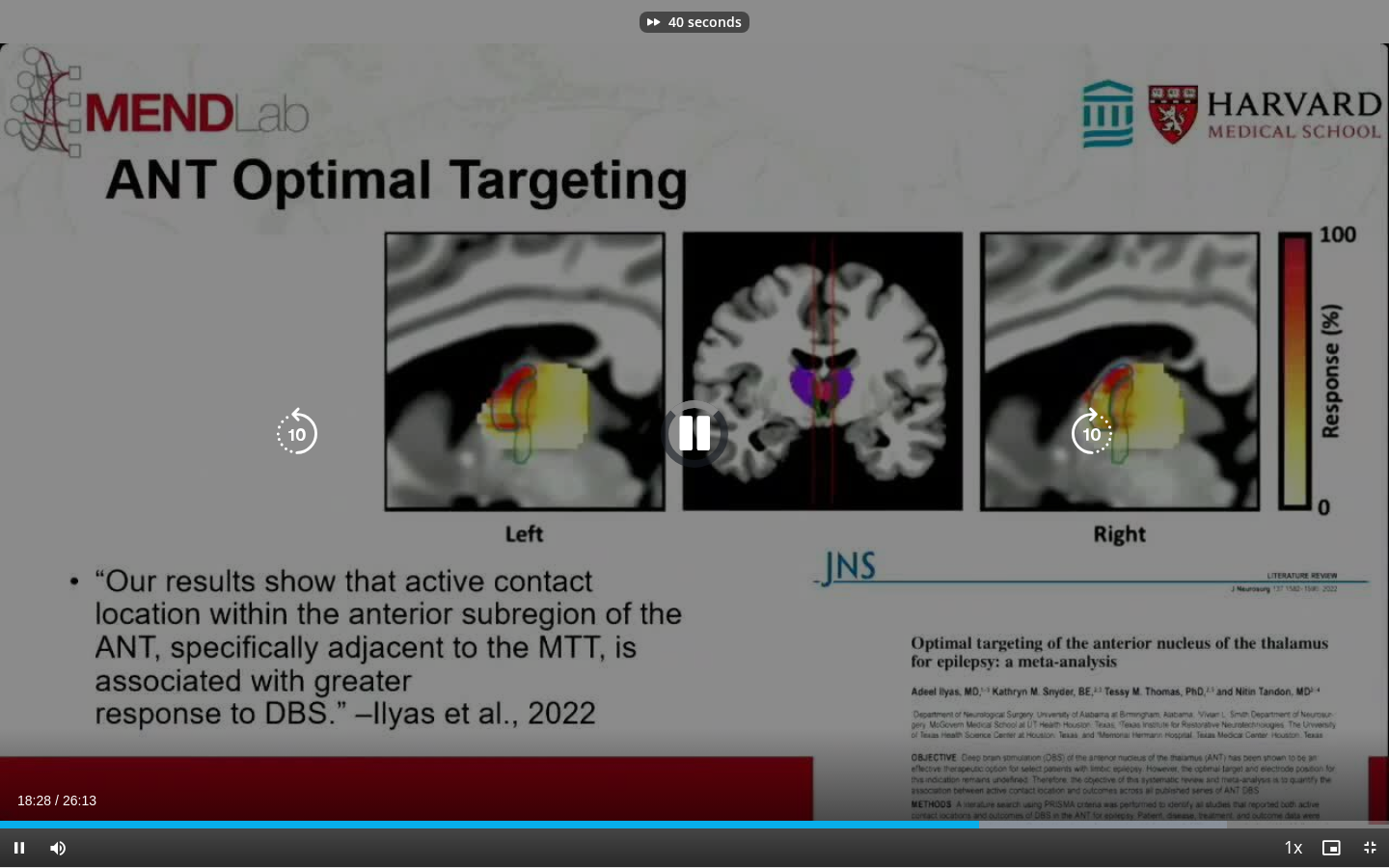 click at bounding box center (1092, 434) 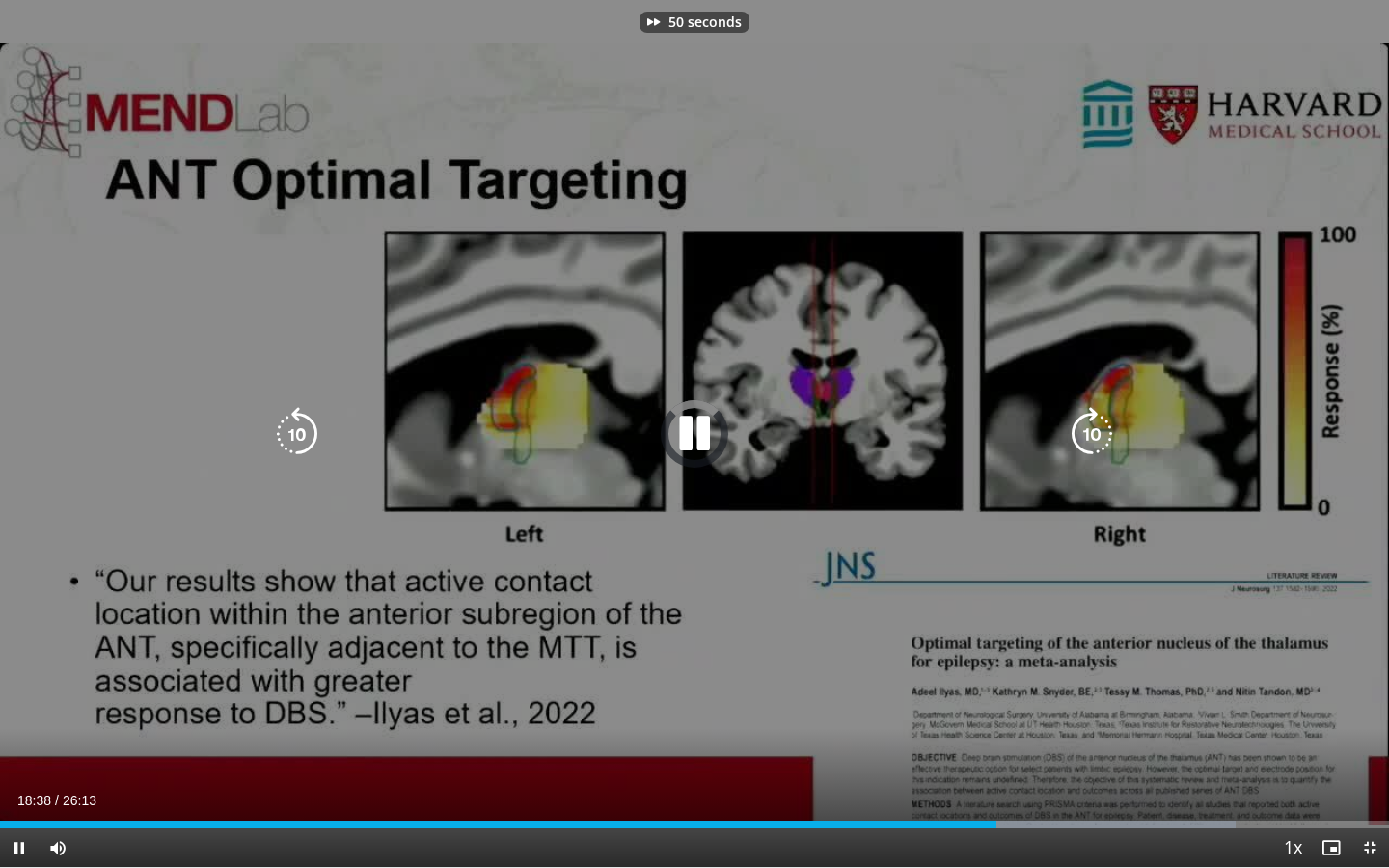 click at bounding box center [1092, 434] 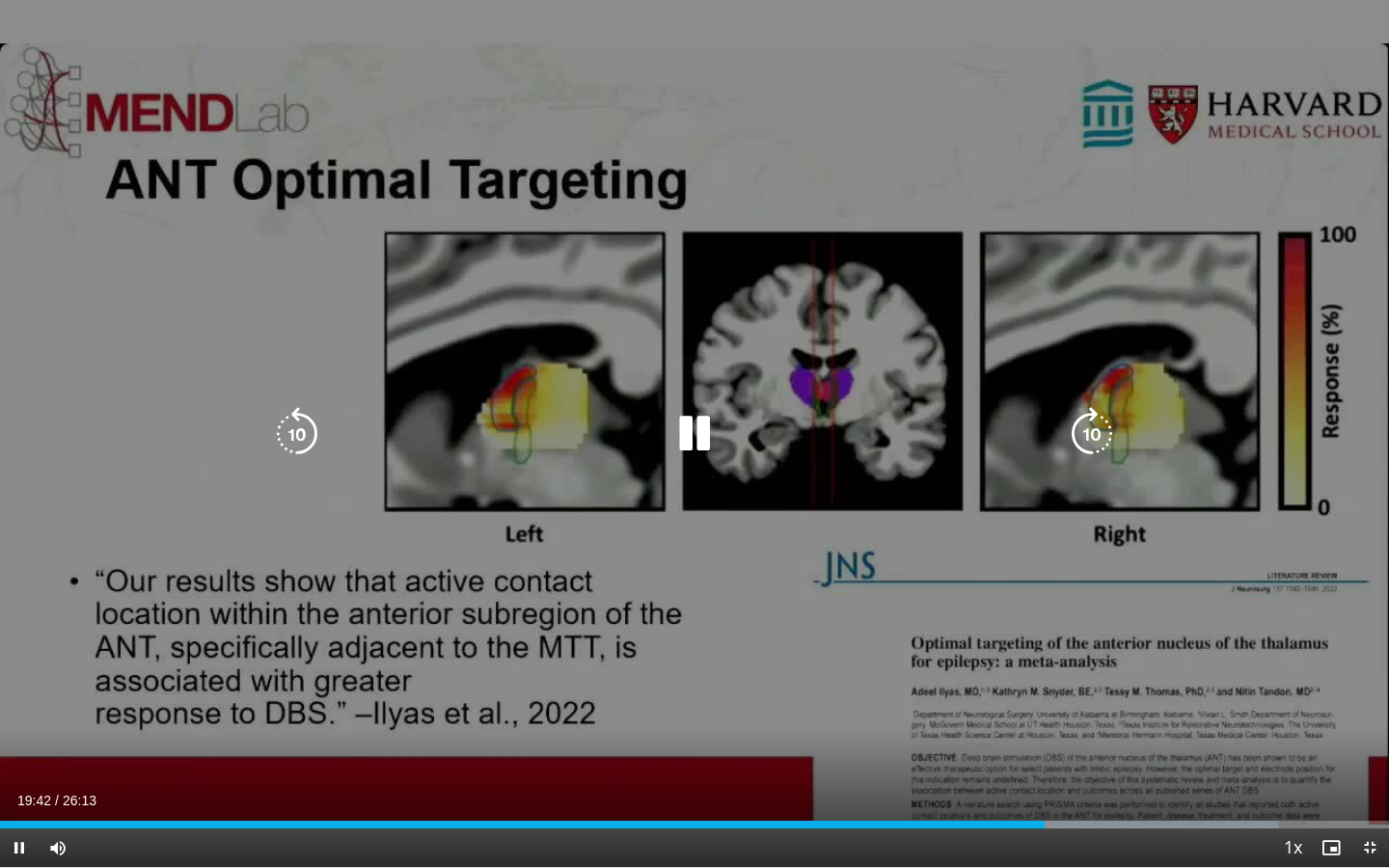 click on "60 seconds
Tap to unmute" at bounding box center [694, 433] 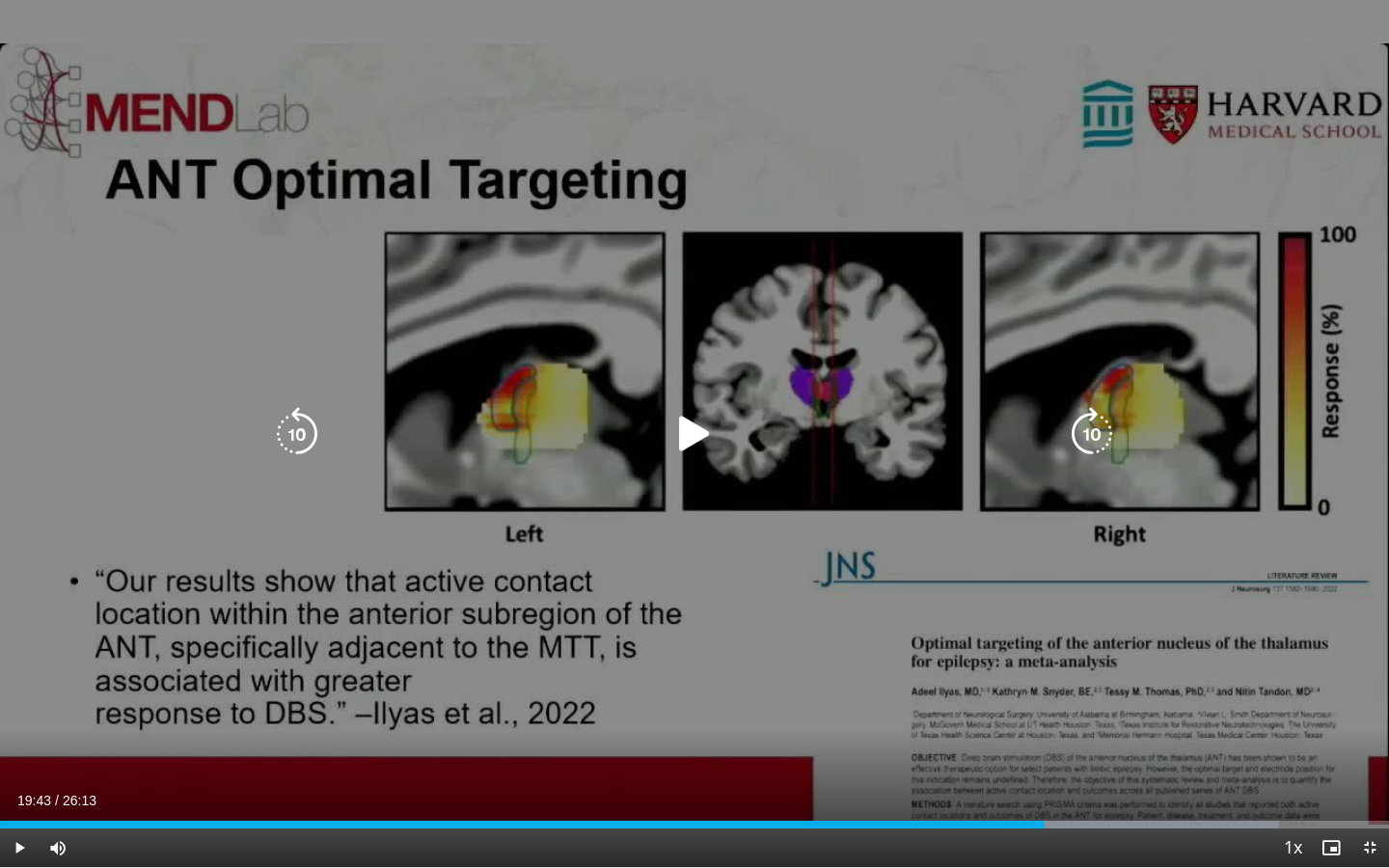 click at bounding box center (1092, 434) 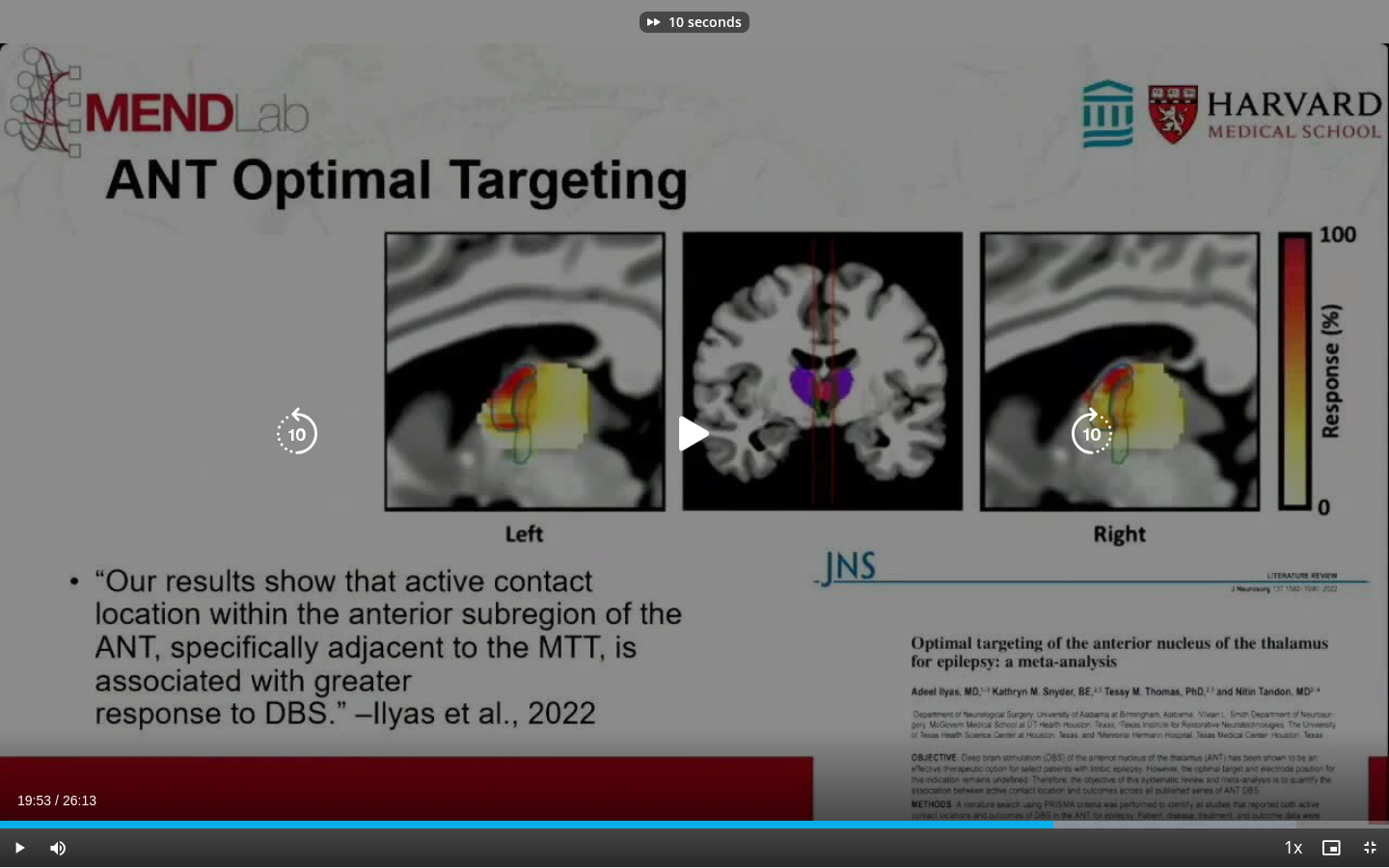 click at bounding box center (1092, 434) 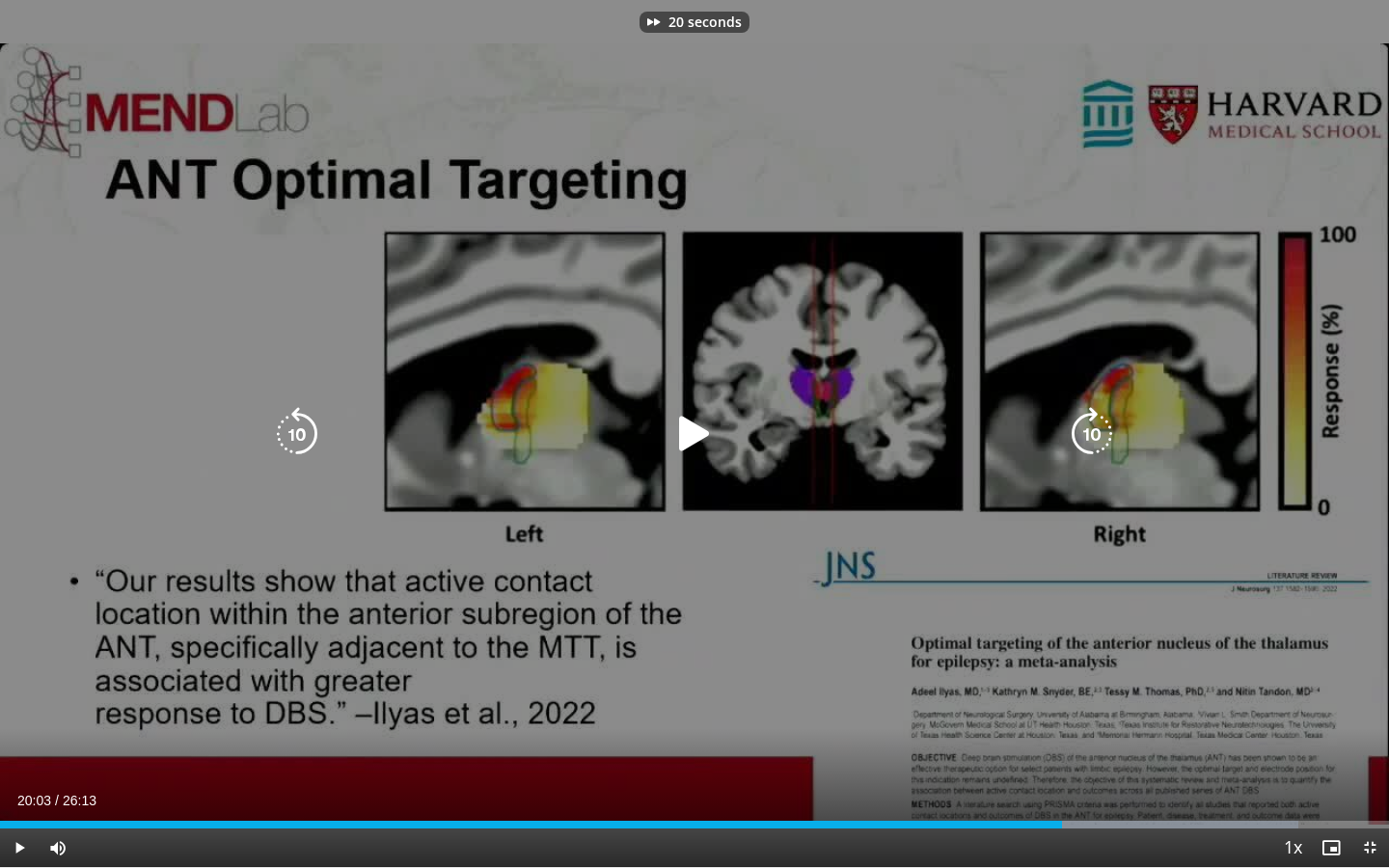 click at bounding box center (694, 434) 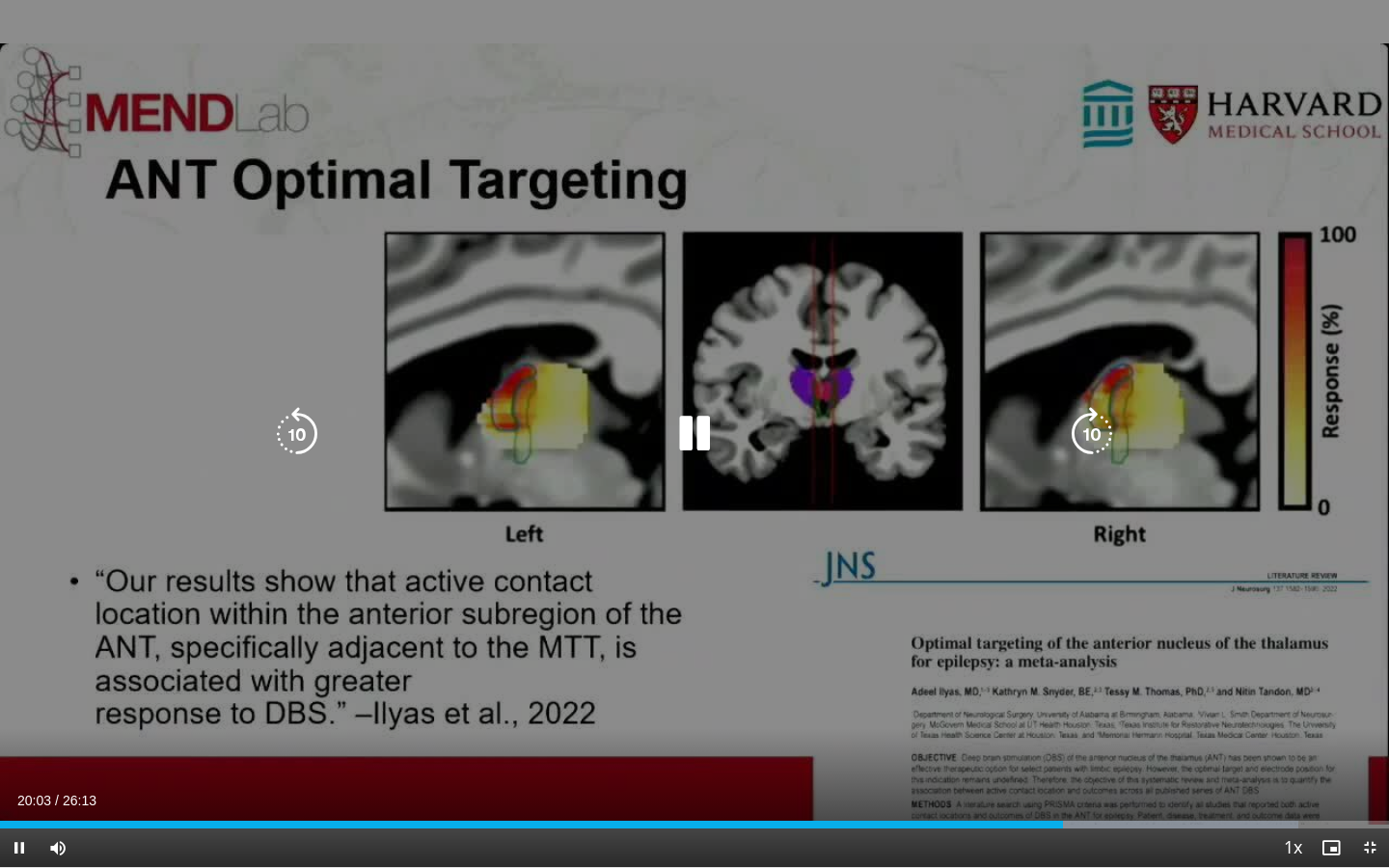 click at bounding box center [1092, 434] 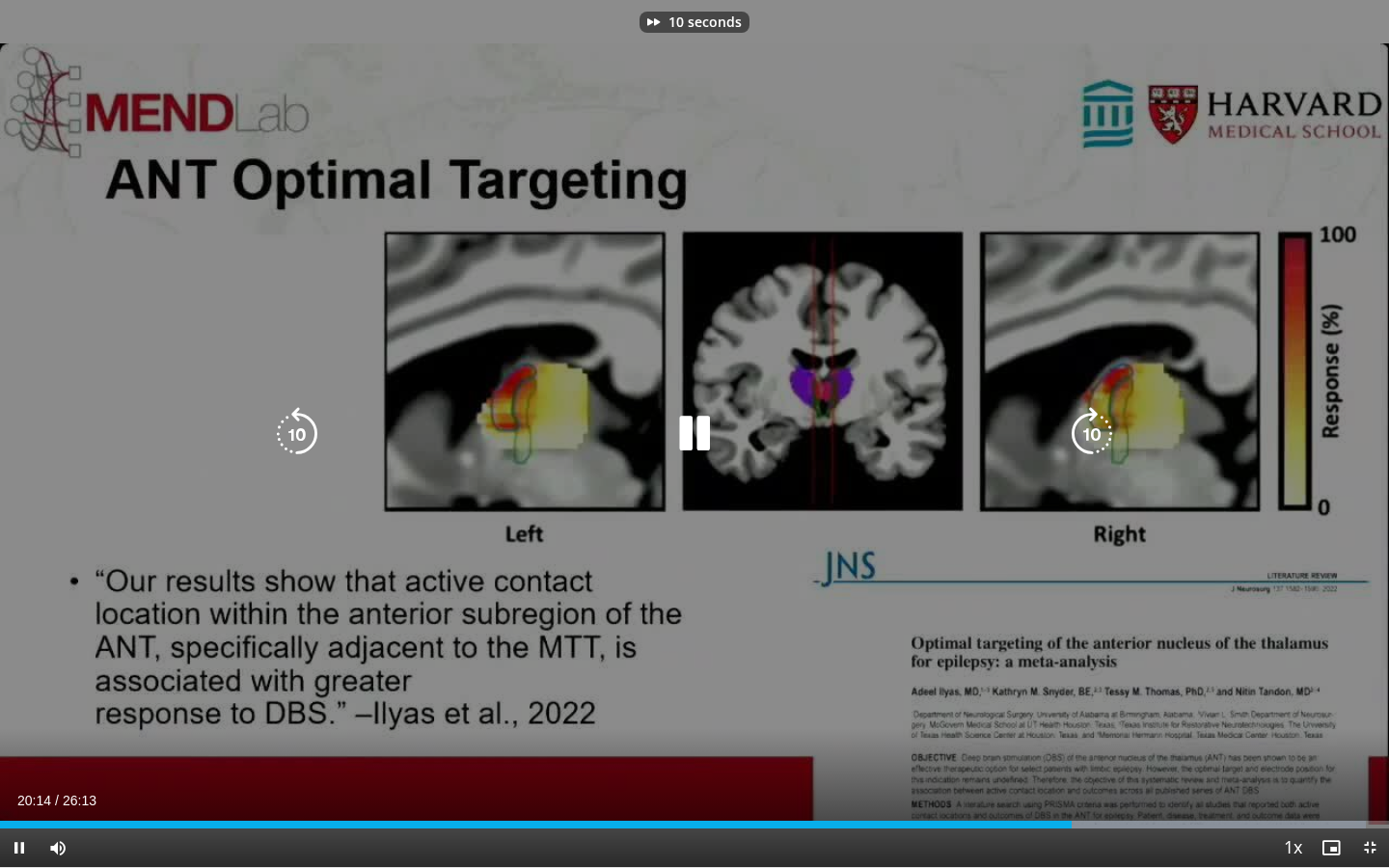 click at bounding box center [1092, 434] 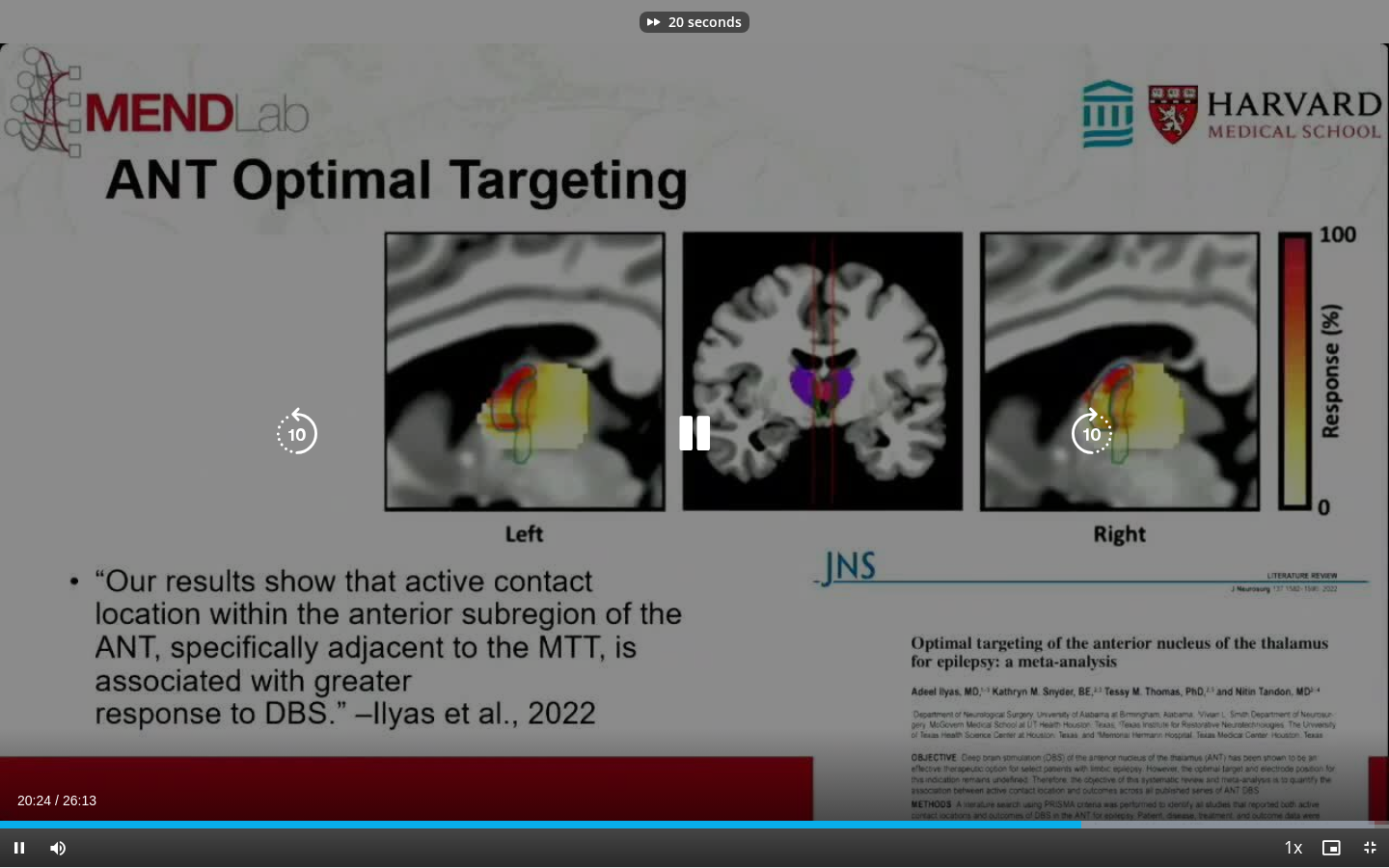 click at bounding box center [1092, 434] 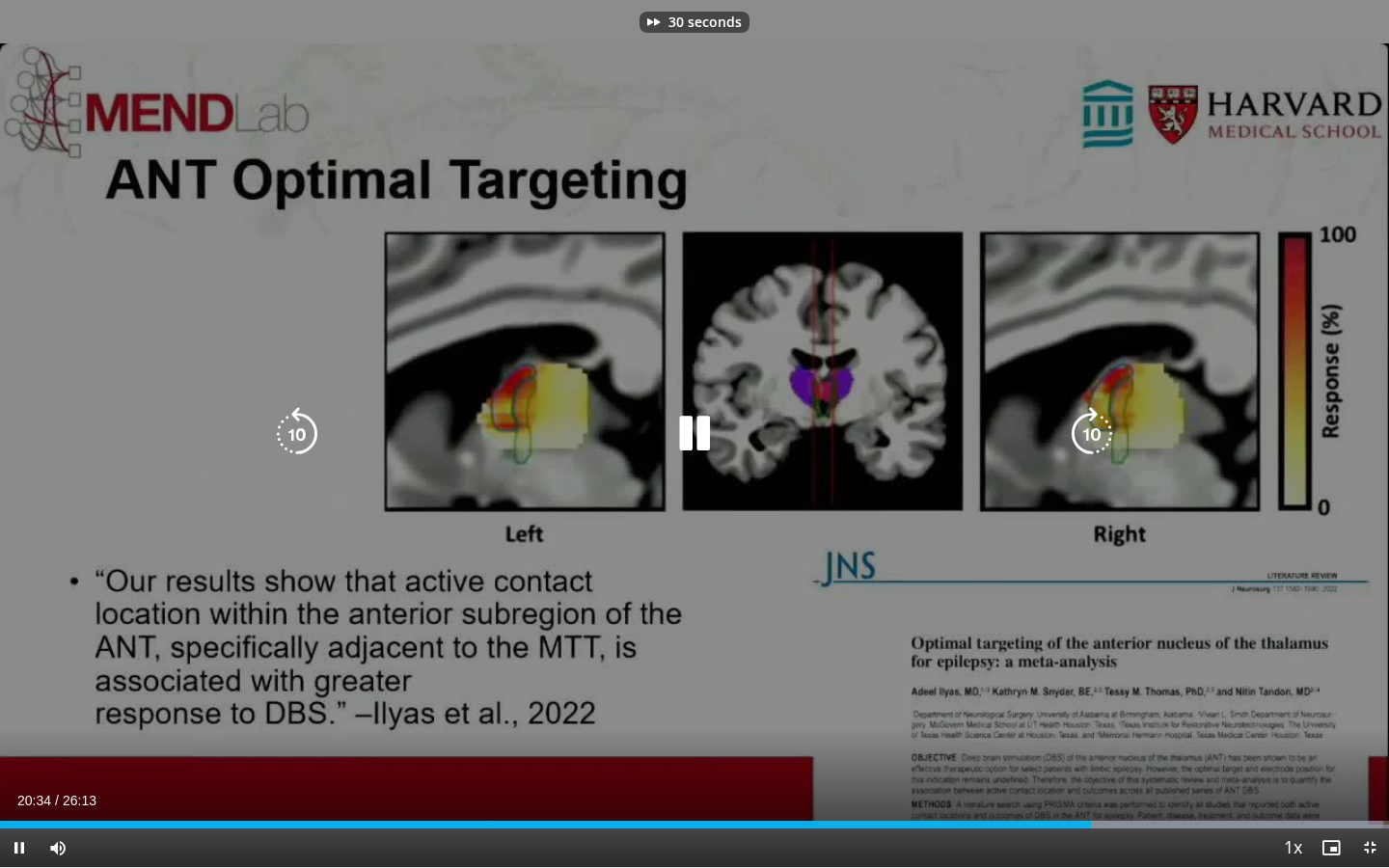 click at bounding box center [1092, 434] 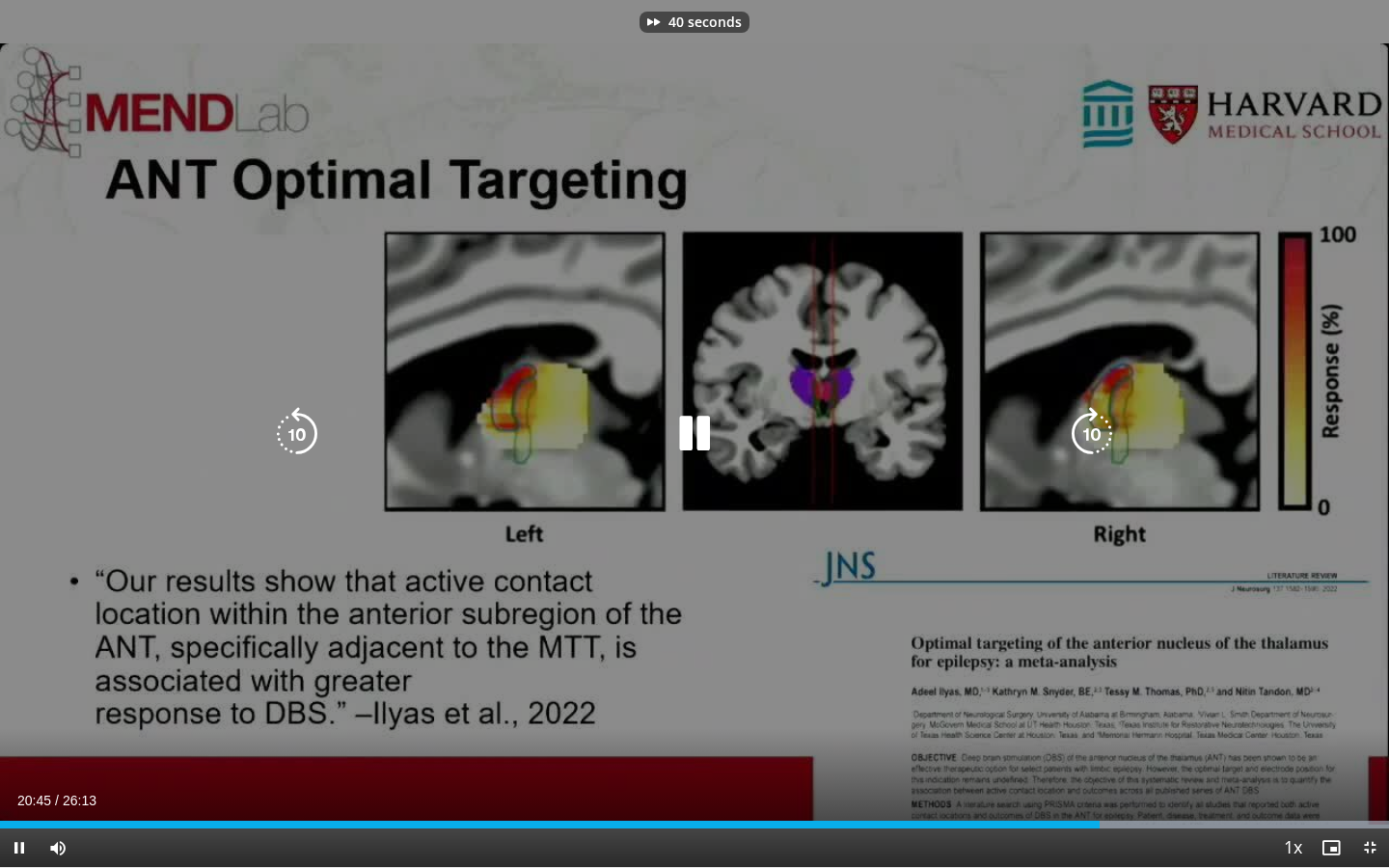 click at bounding box center (1092, 434) 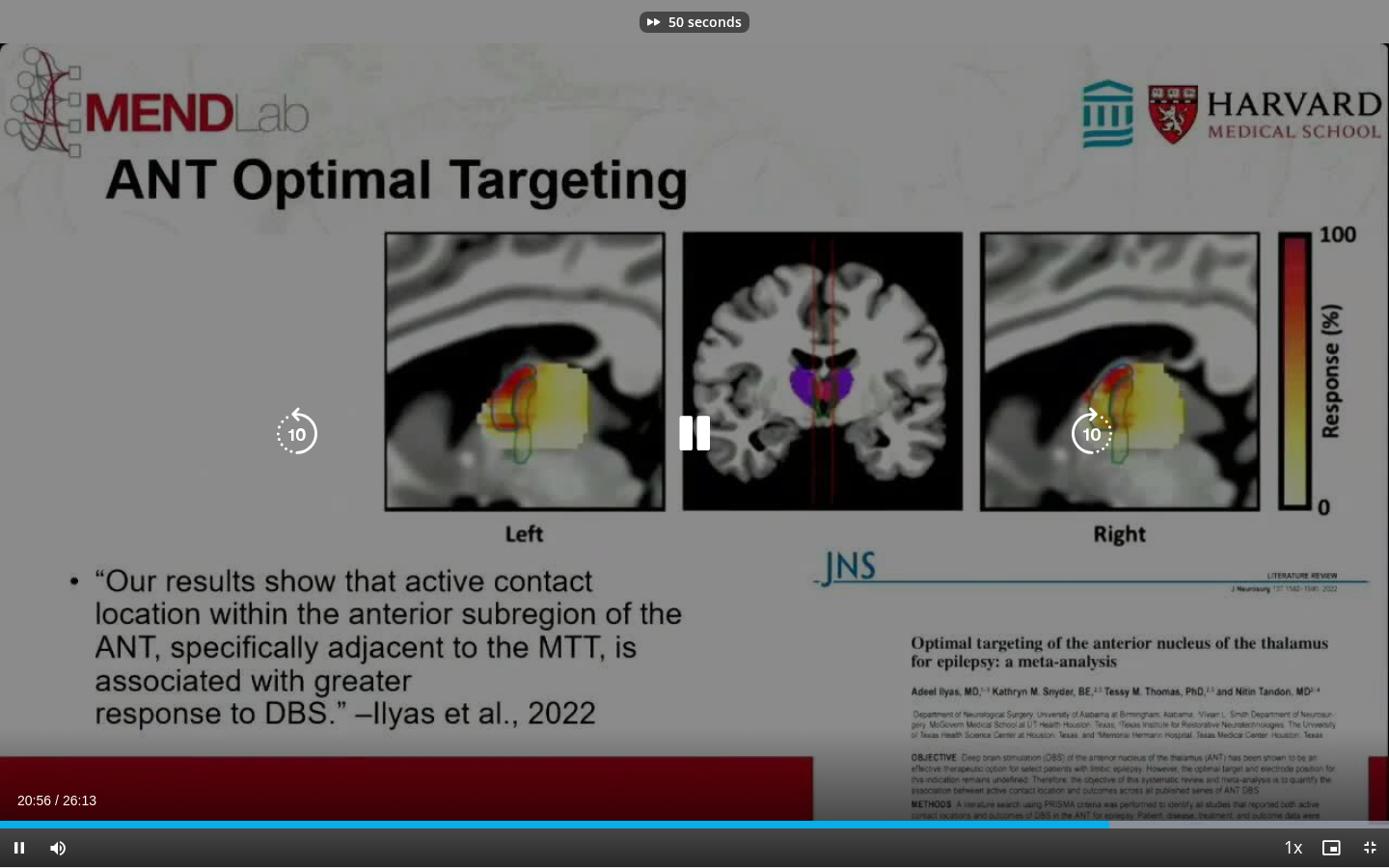 click at bounding box center (1092, 434) 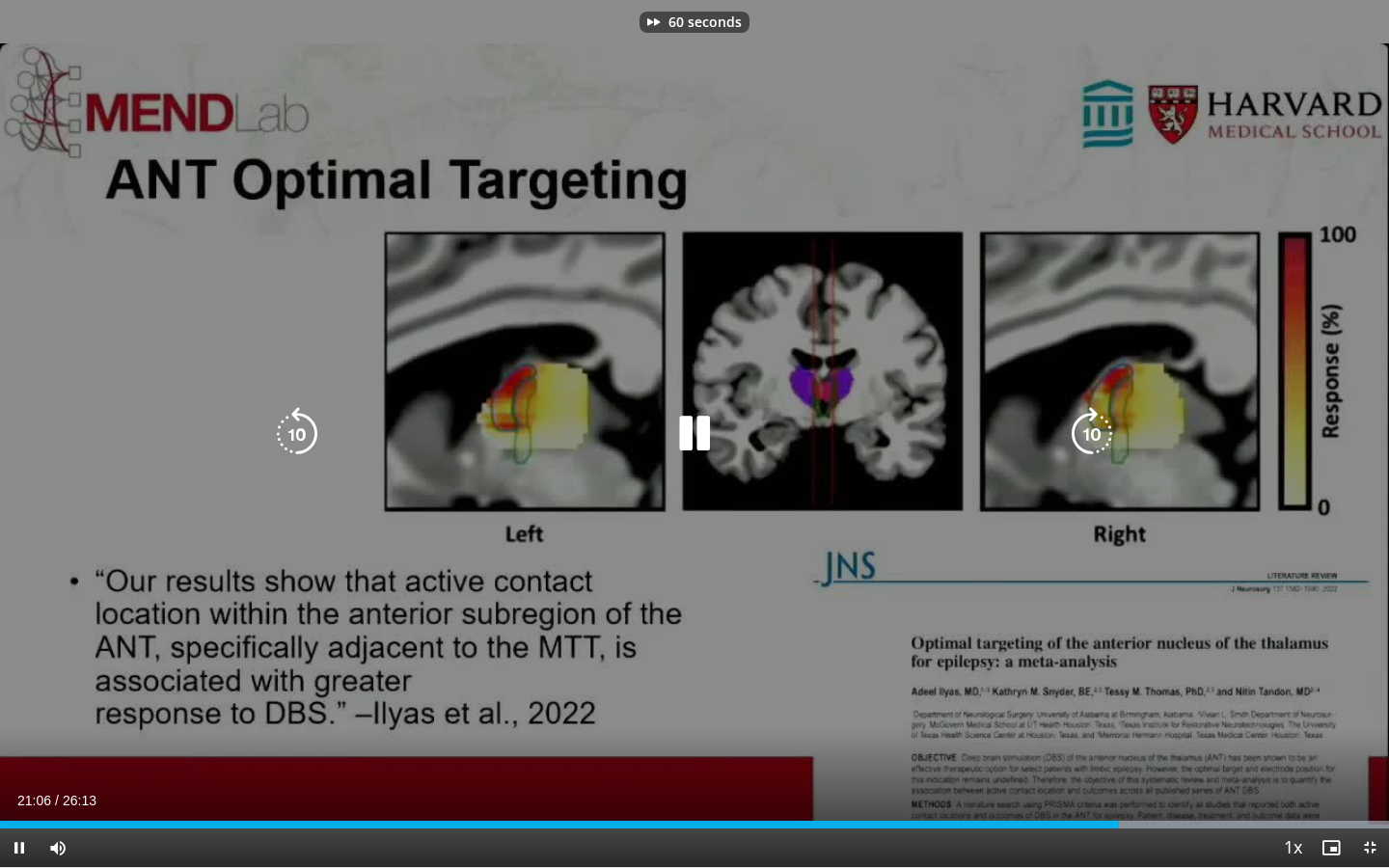 click at bounding box center (1092, 434) 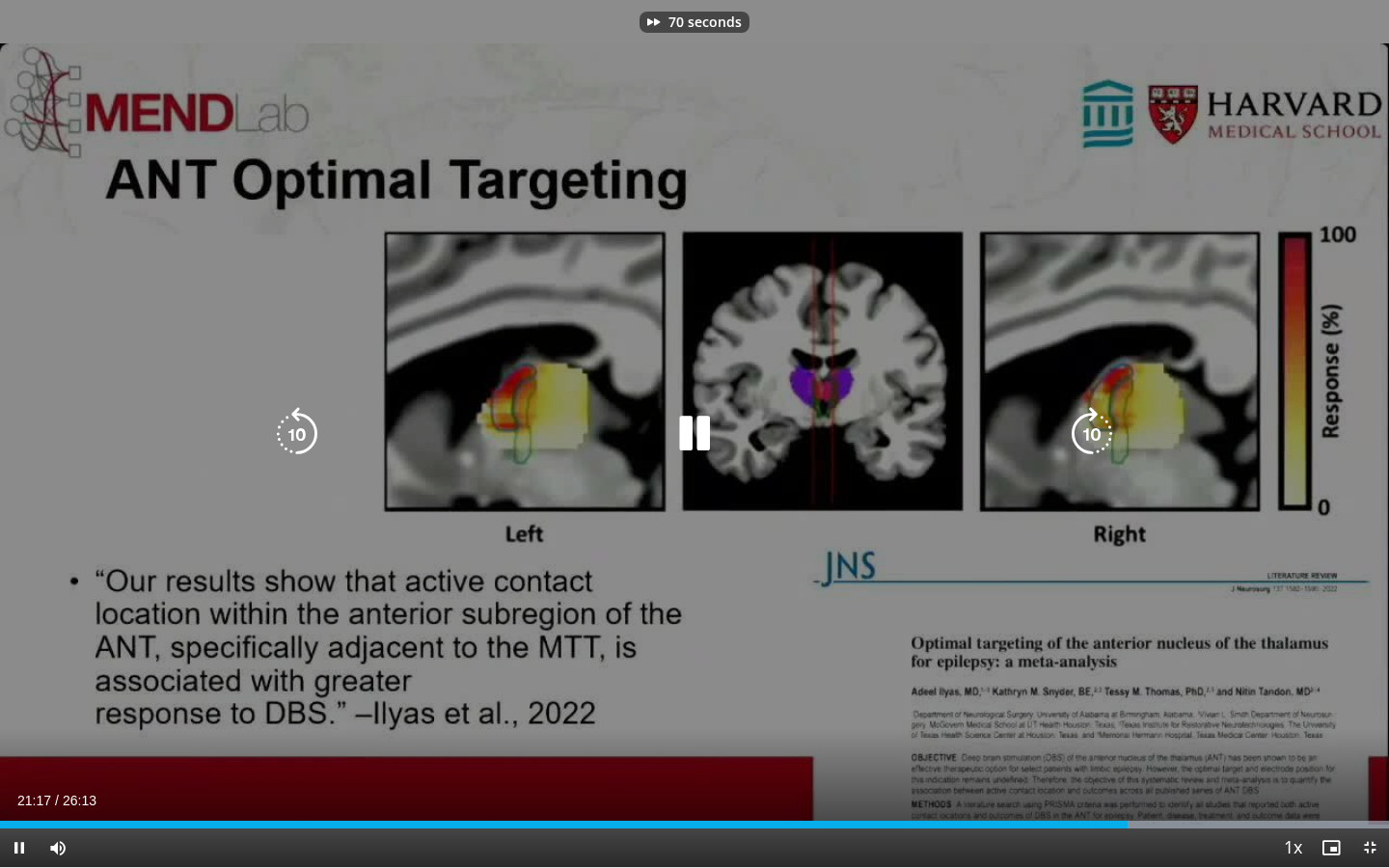 click at bounding box center (1092, 434) 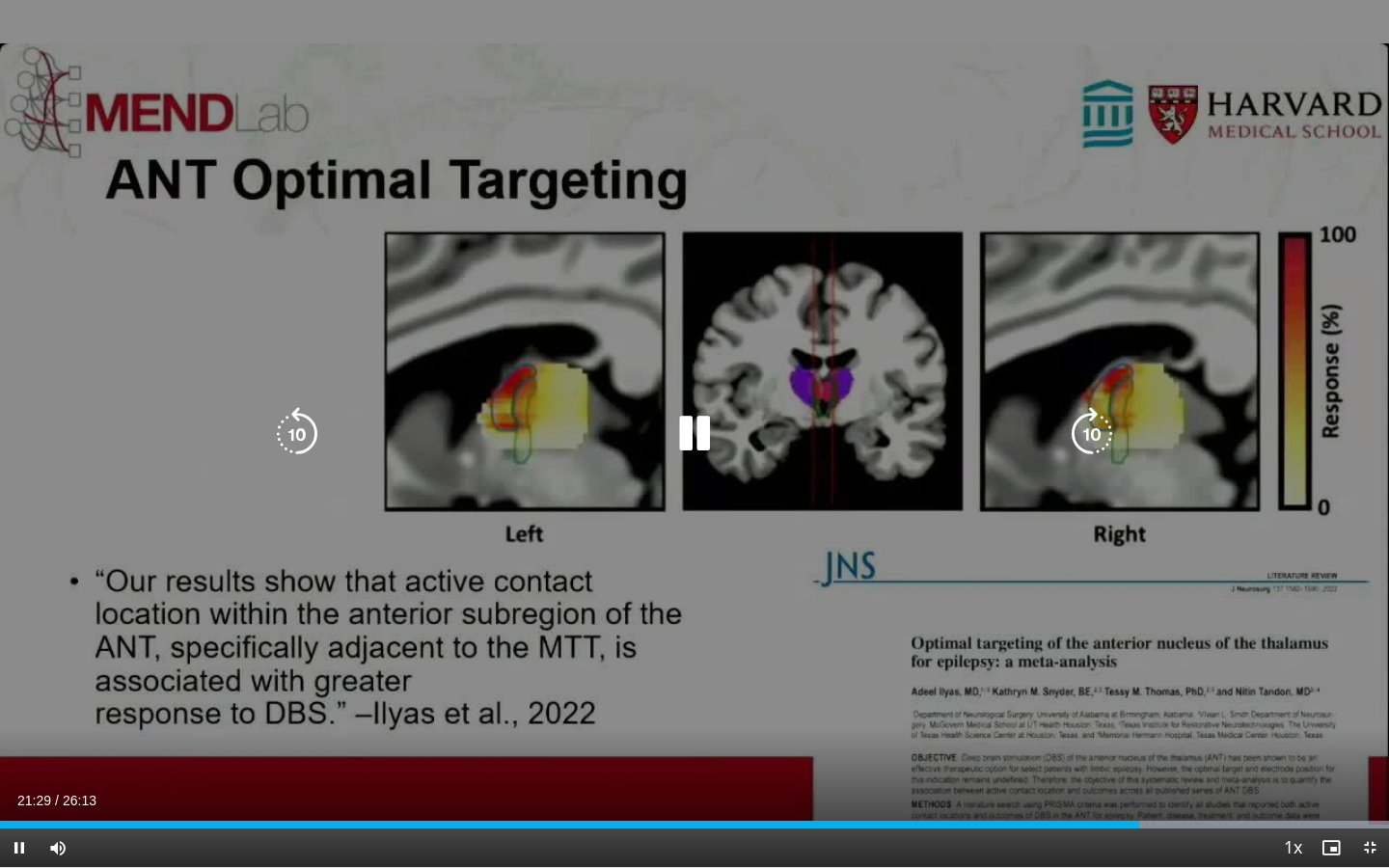 click on "80 seconds
Tap to unmute" at bounding box center (694, 433) 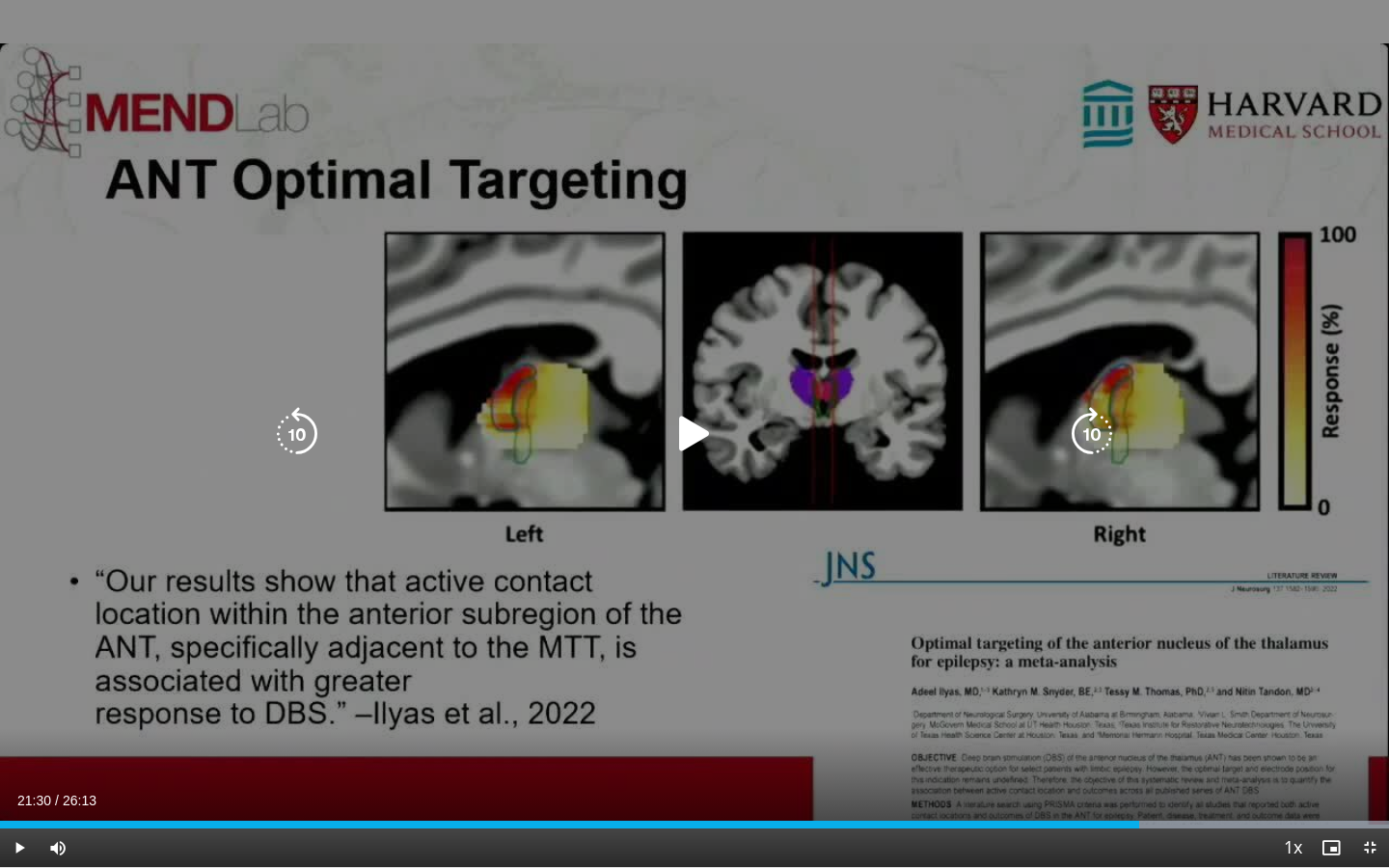 click at bounding box center [1092, 434] 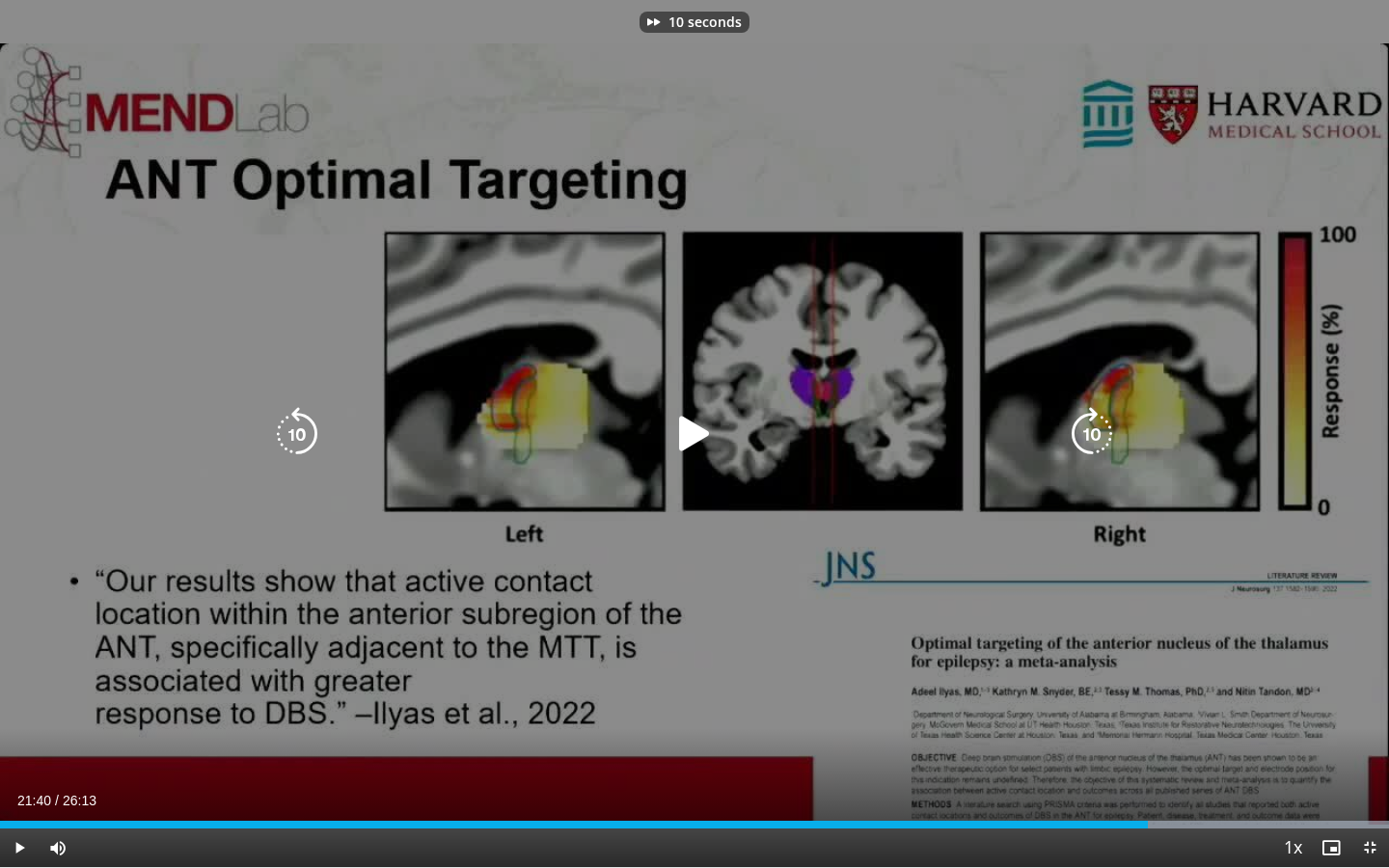 click at bounding box center [1092, 434] 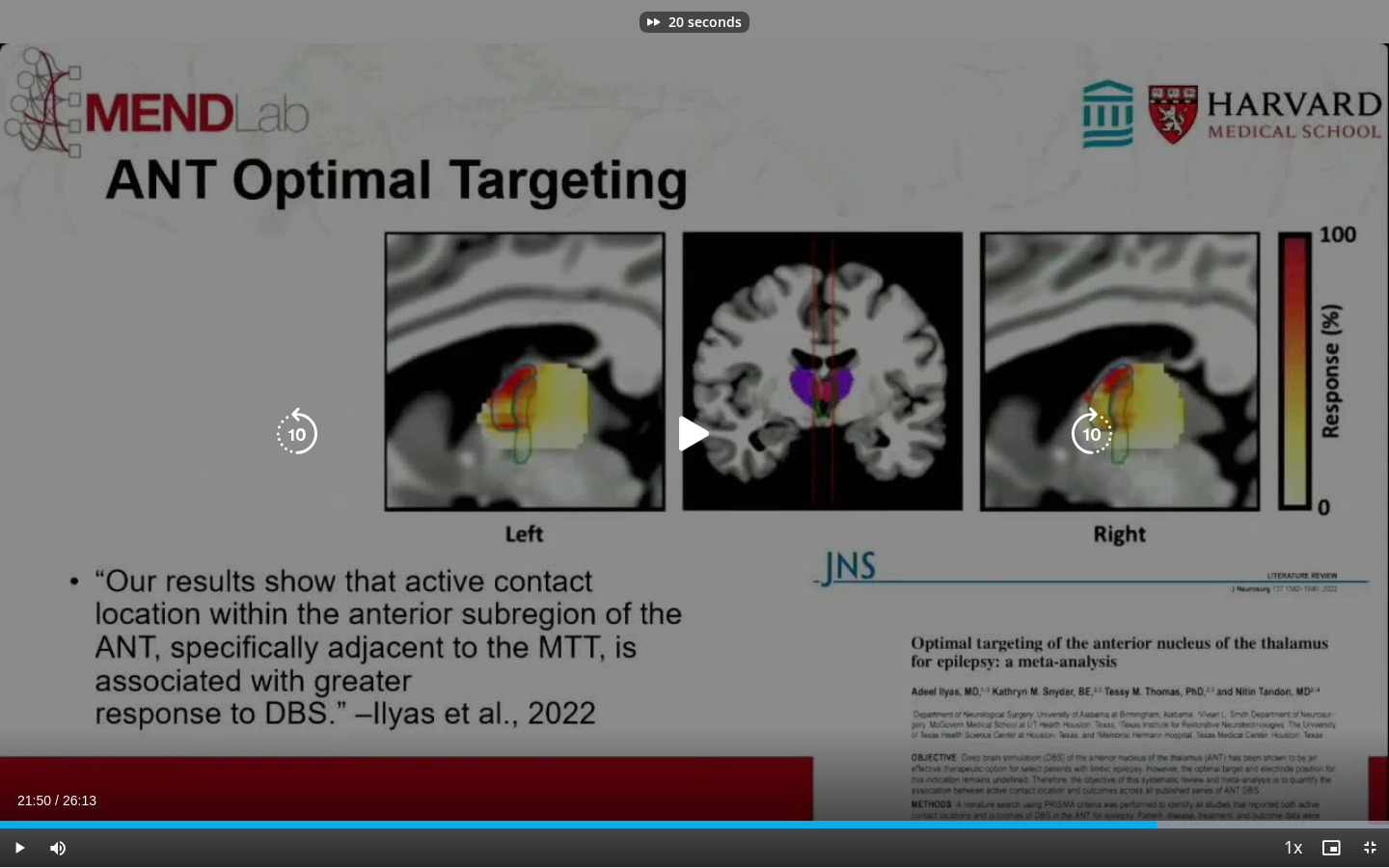 click at bounding box center [694, 434] 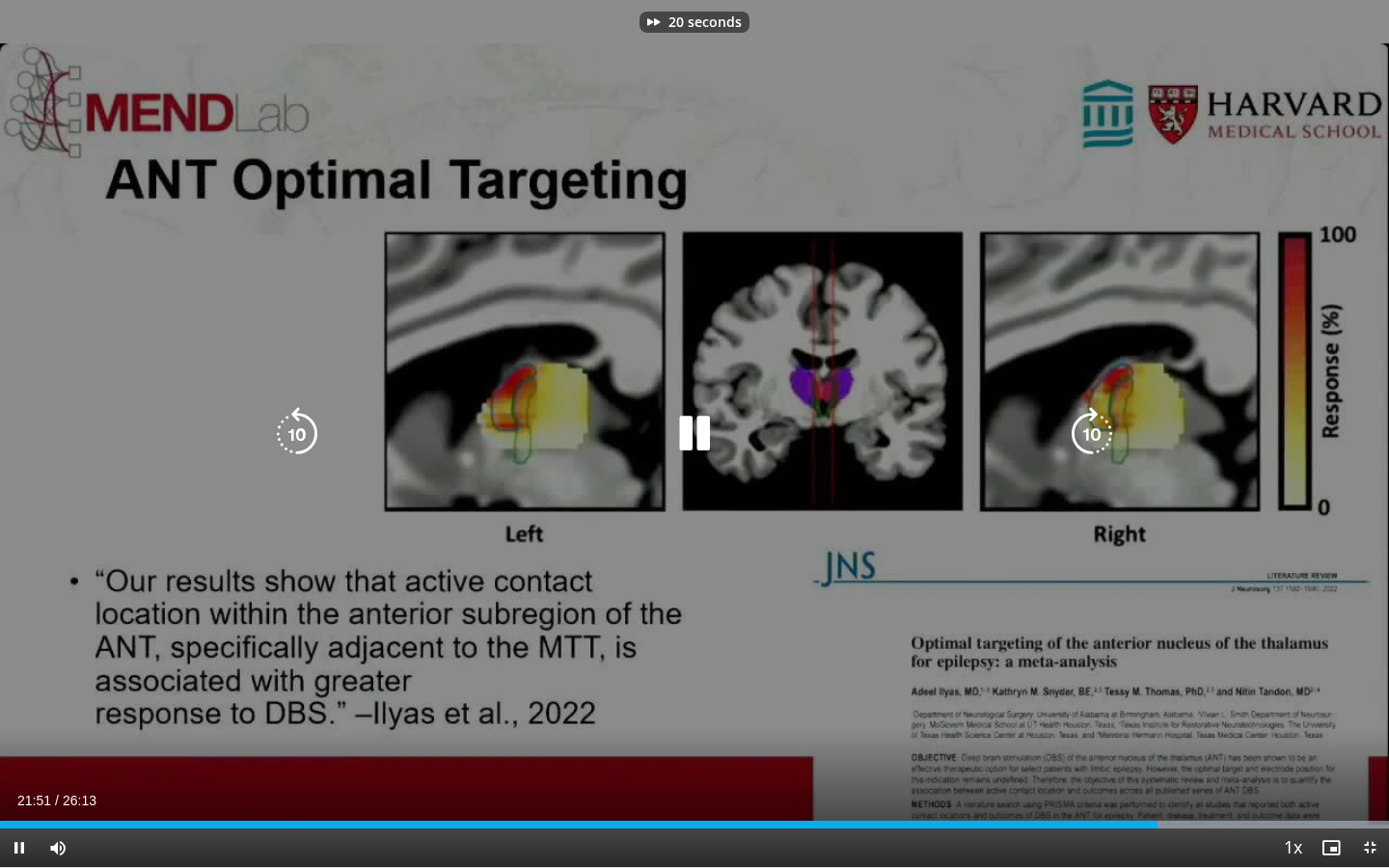 click at bounding box center (1092, 434) 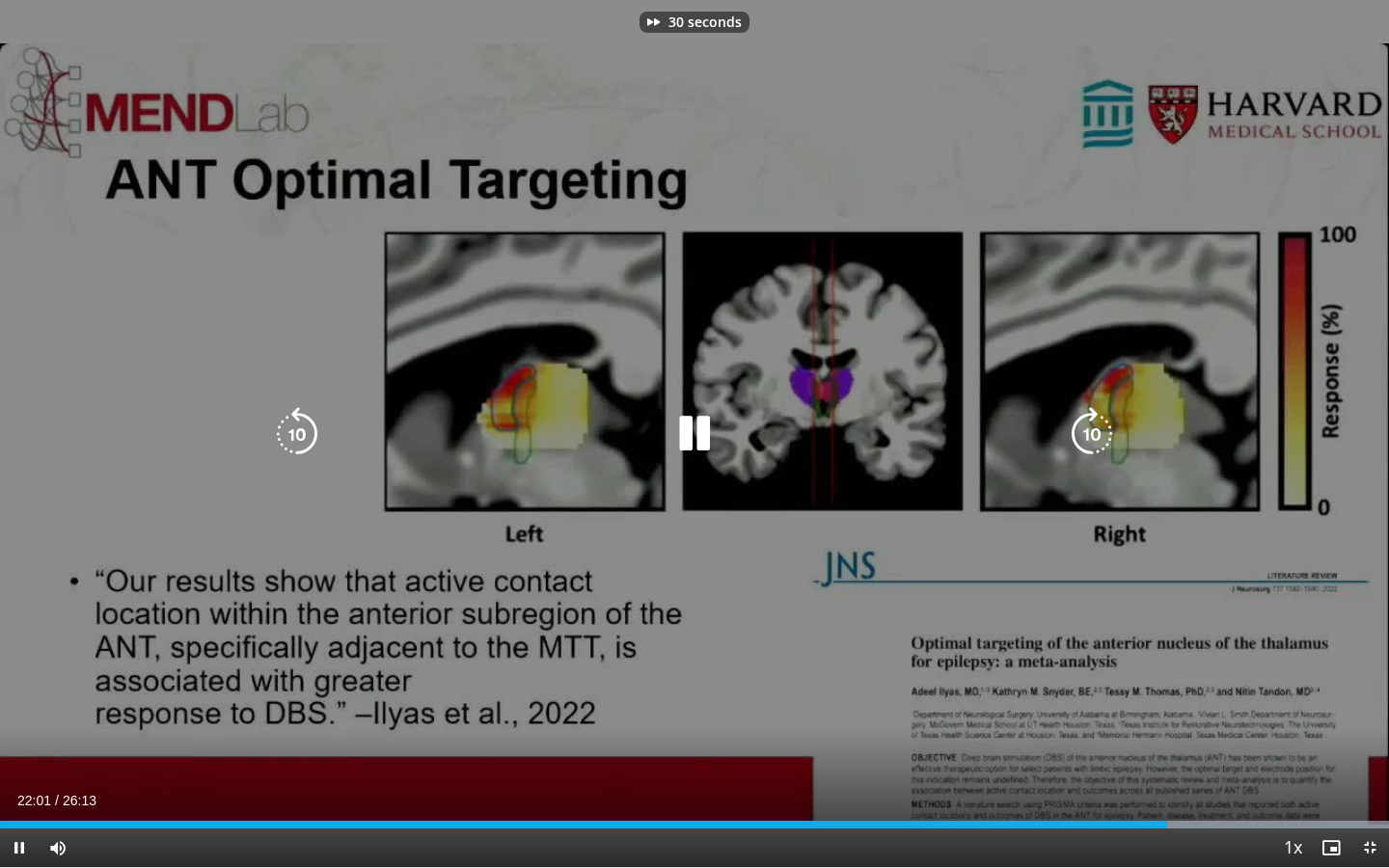 click at bounding box center [1092, 434] 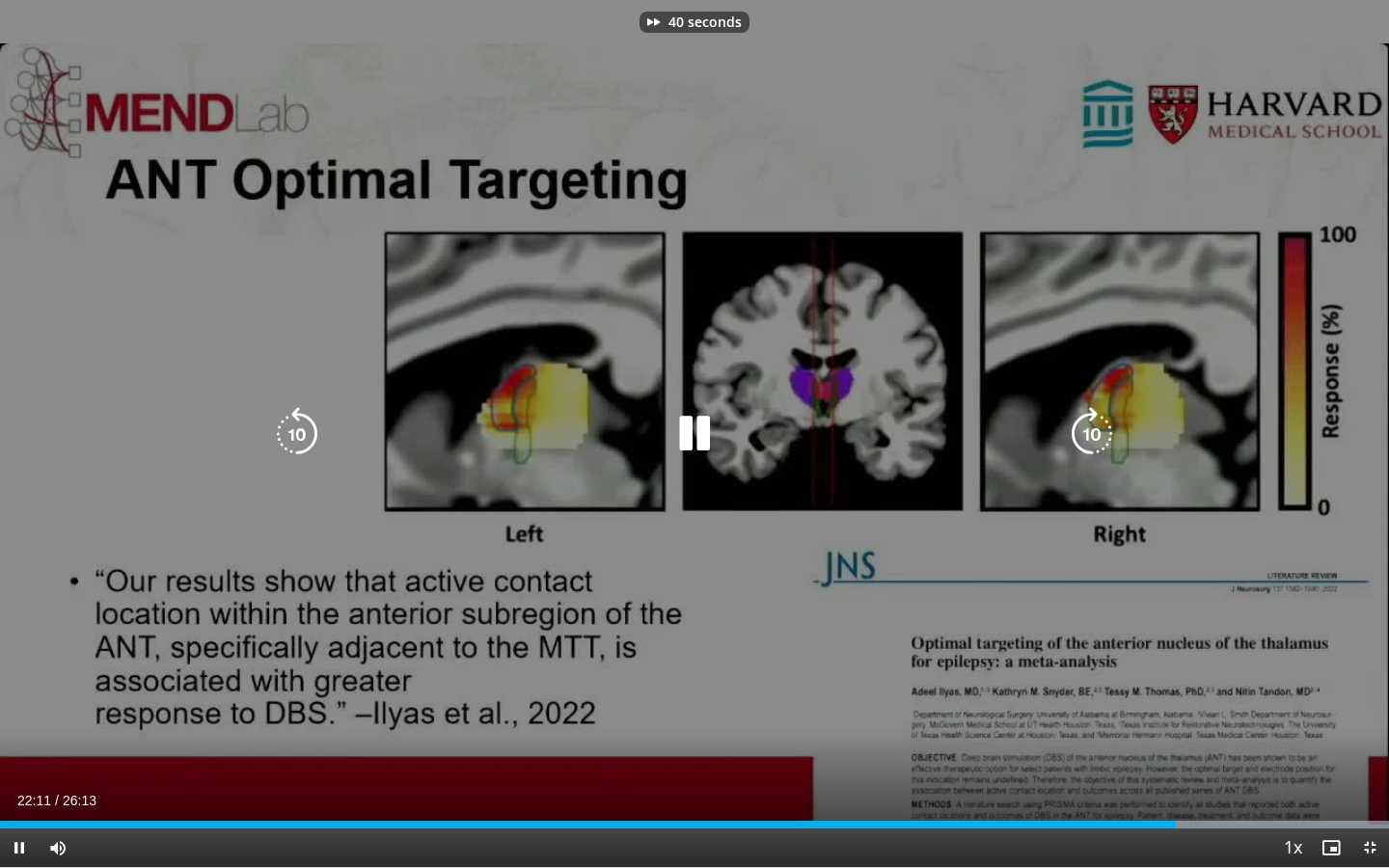 click at bounding box center (1092, 434) 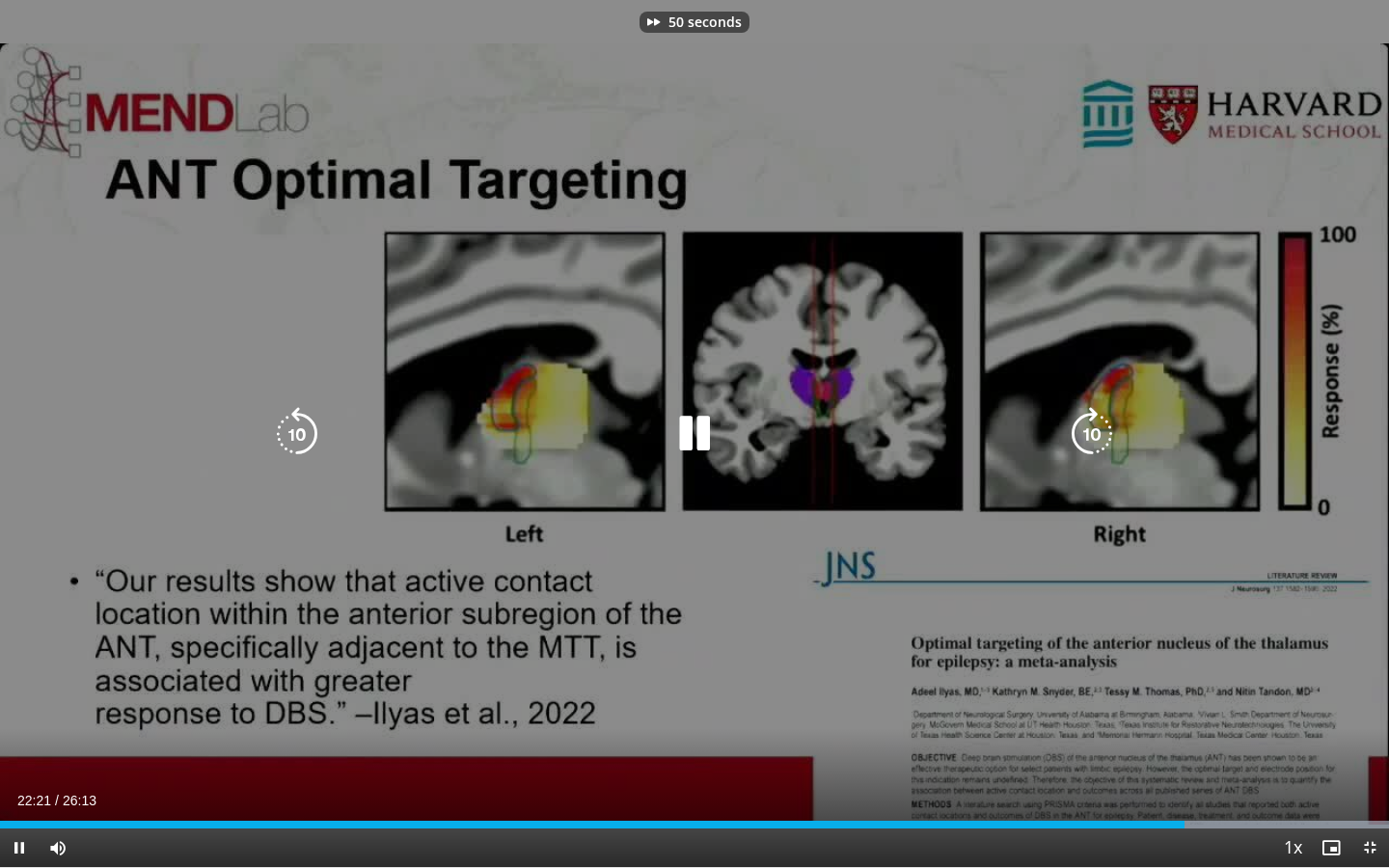 click at bounding box center [1092, 434] 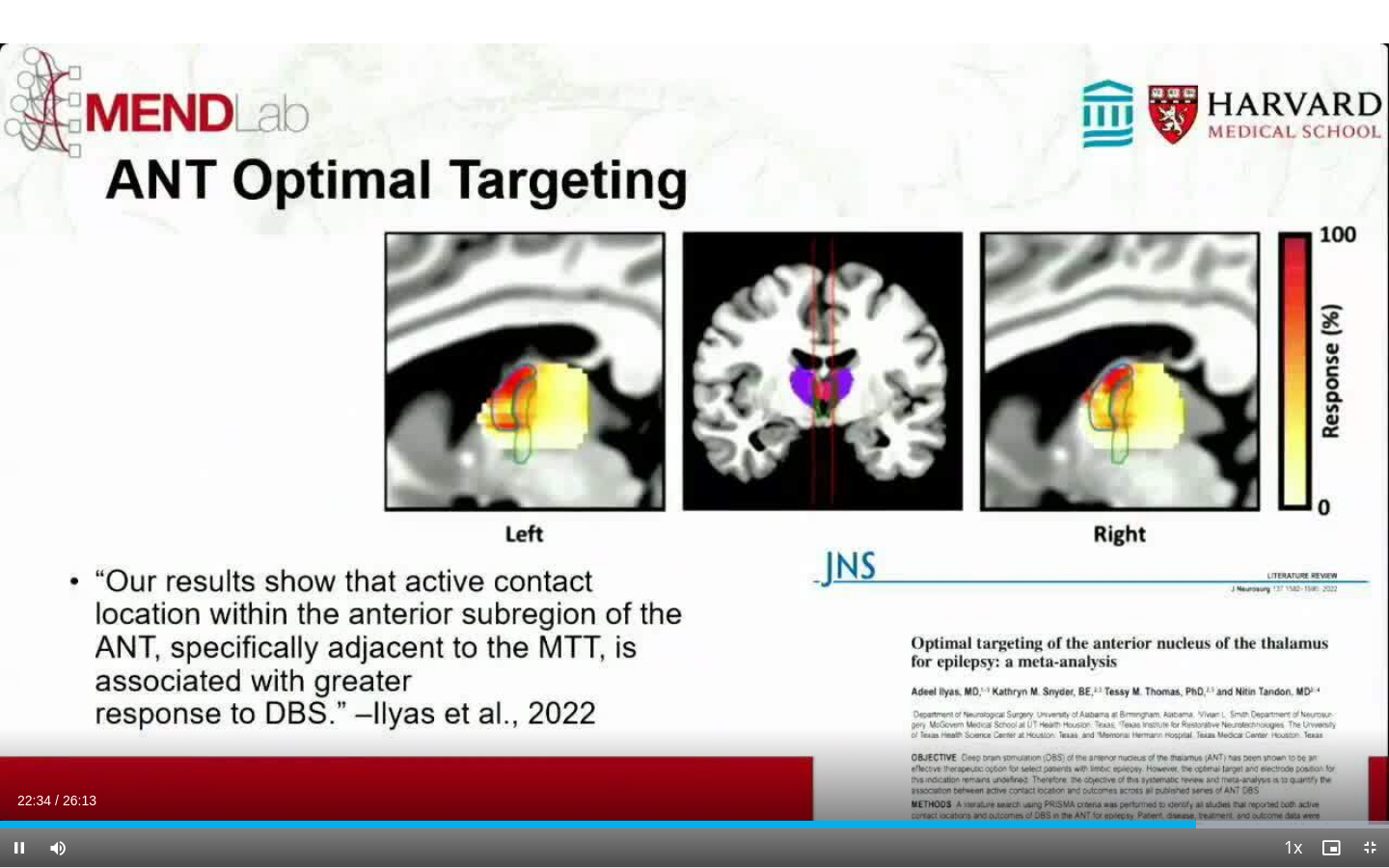 click on "60 seconds
Tap to unmute" at bounding box center [694, 433] 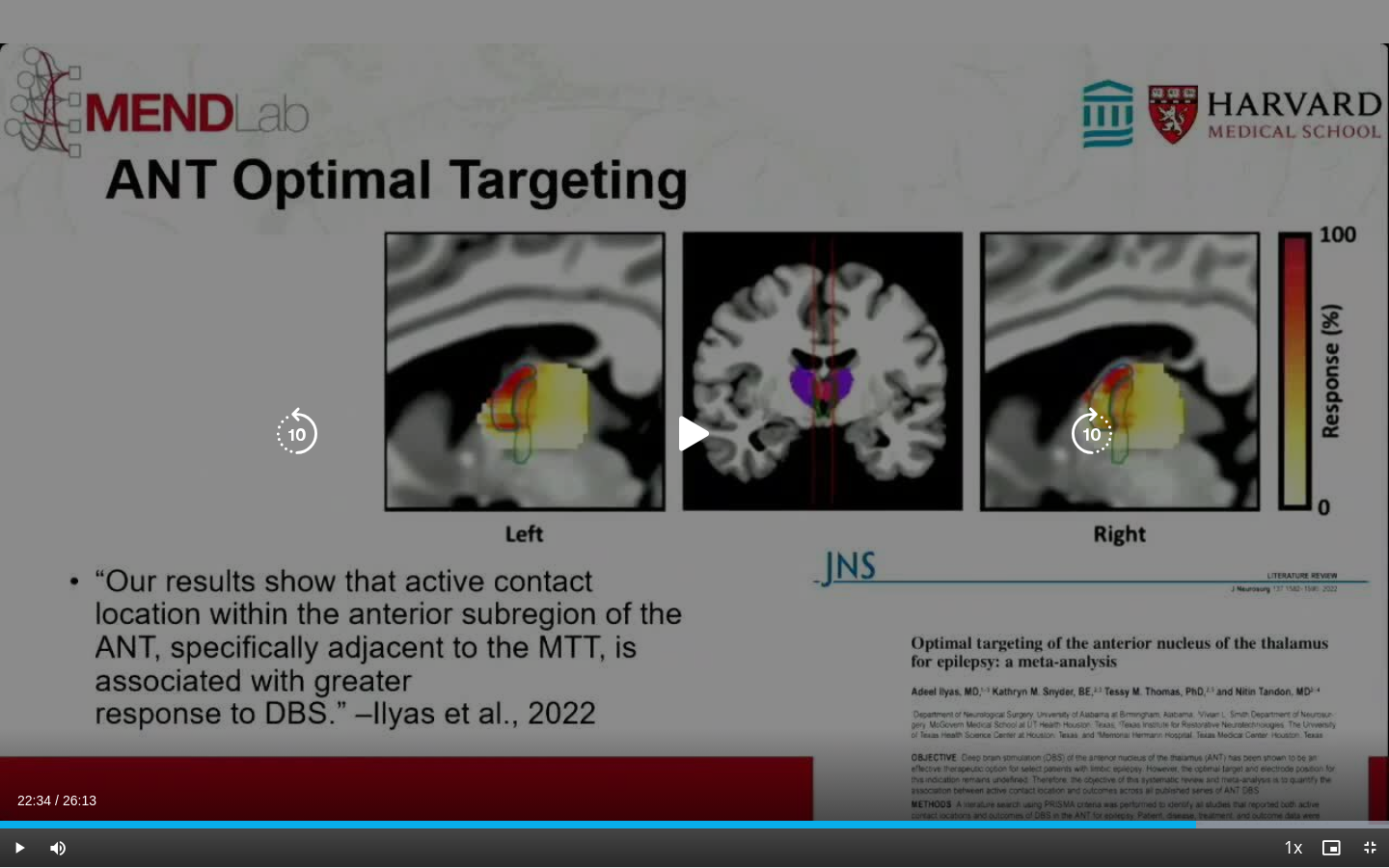 click at bounding box center [1092, 434] 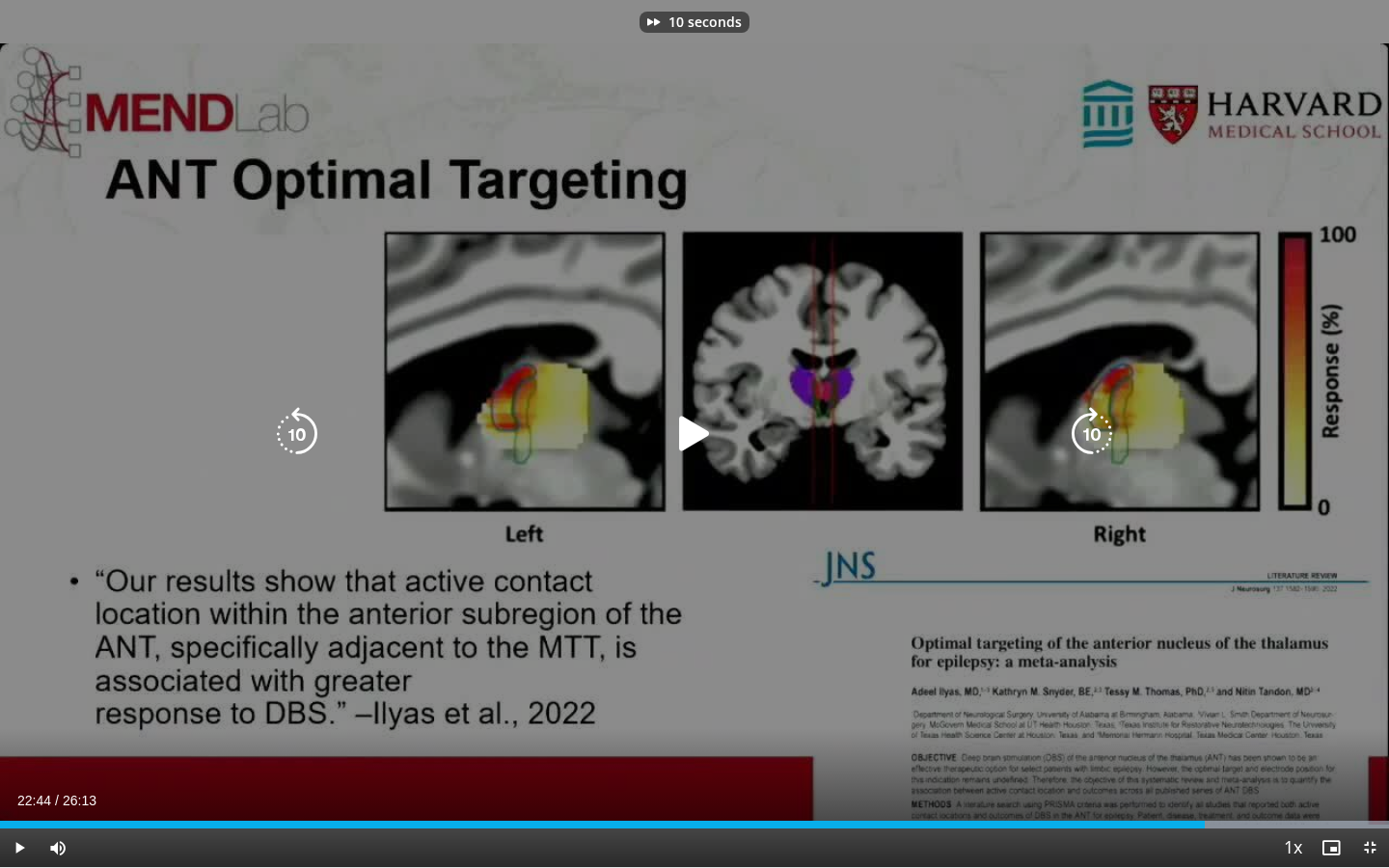 click at bounding box center (1092, 434) 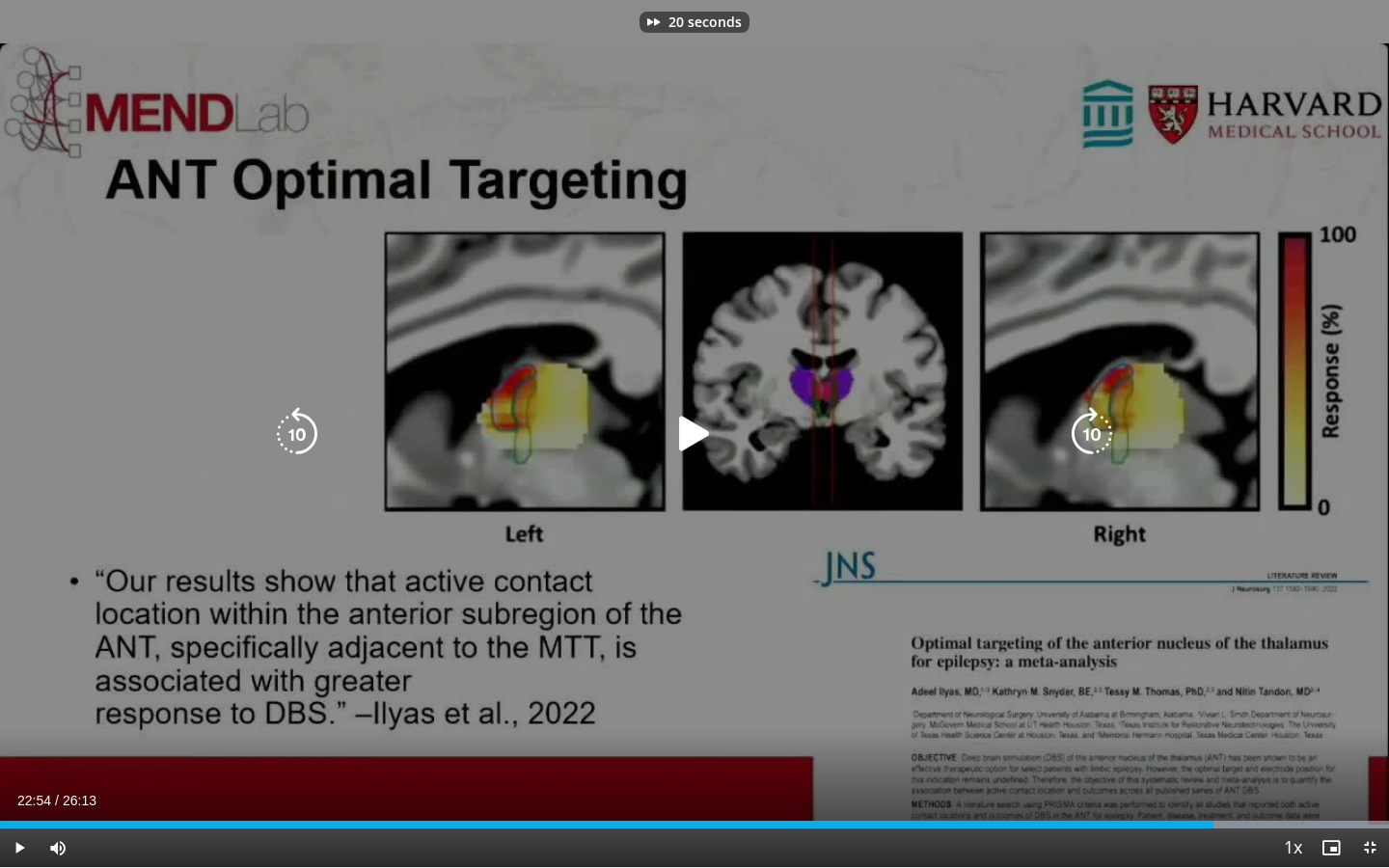 click at bounding box center (1092, 434) 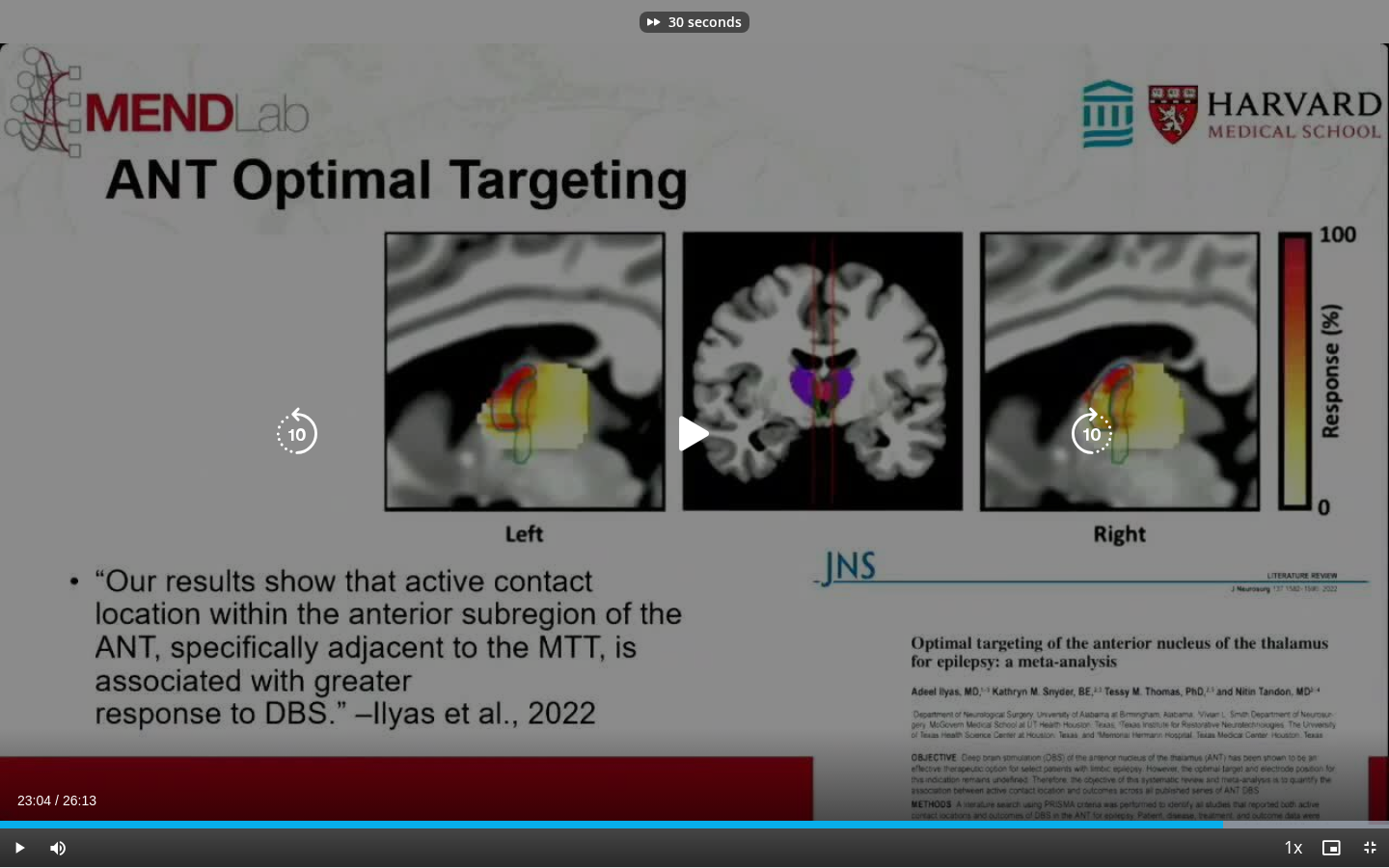 click at bounding box center [1092, 434] 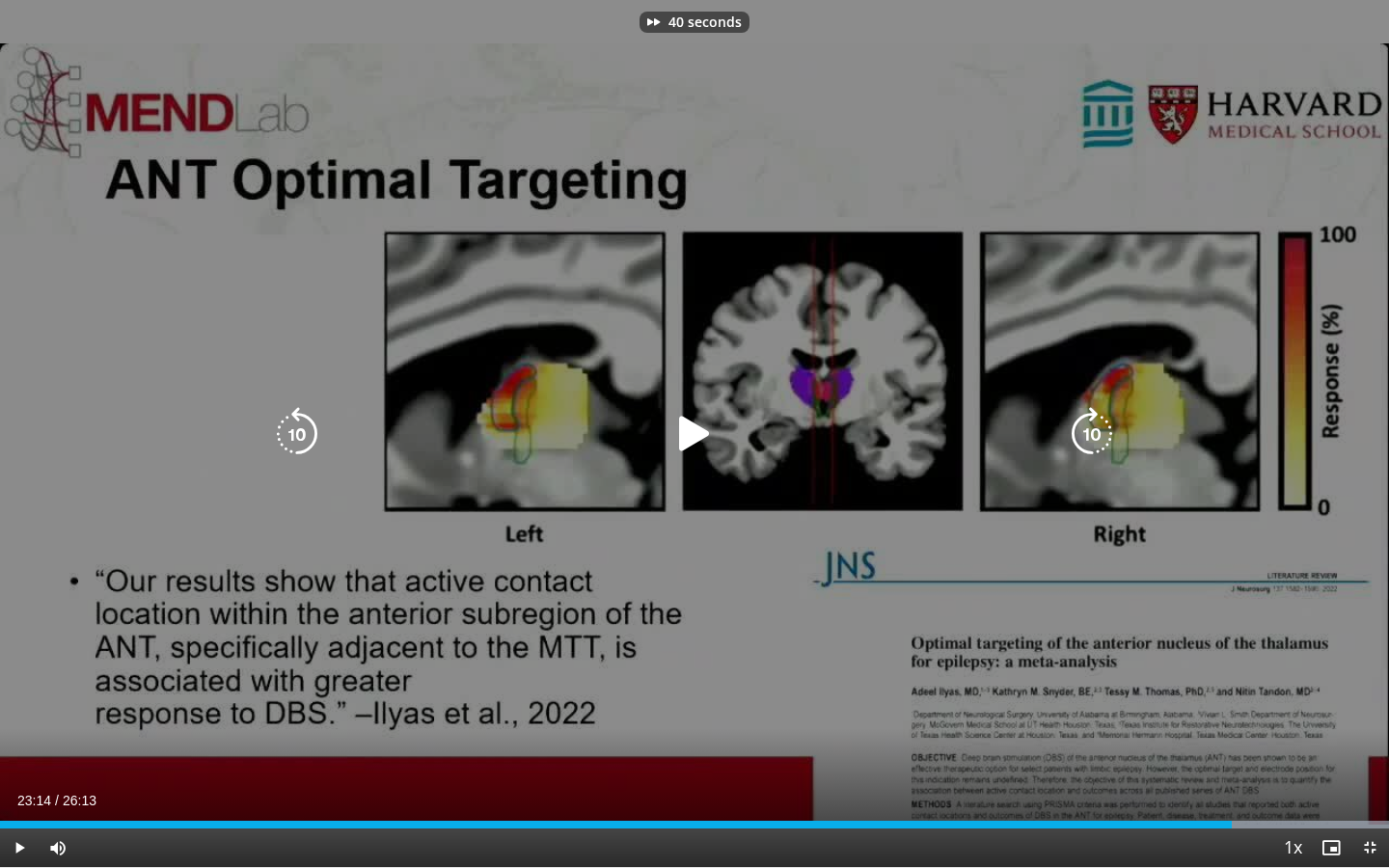 click at bounding box center [1092, 434] 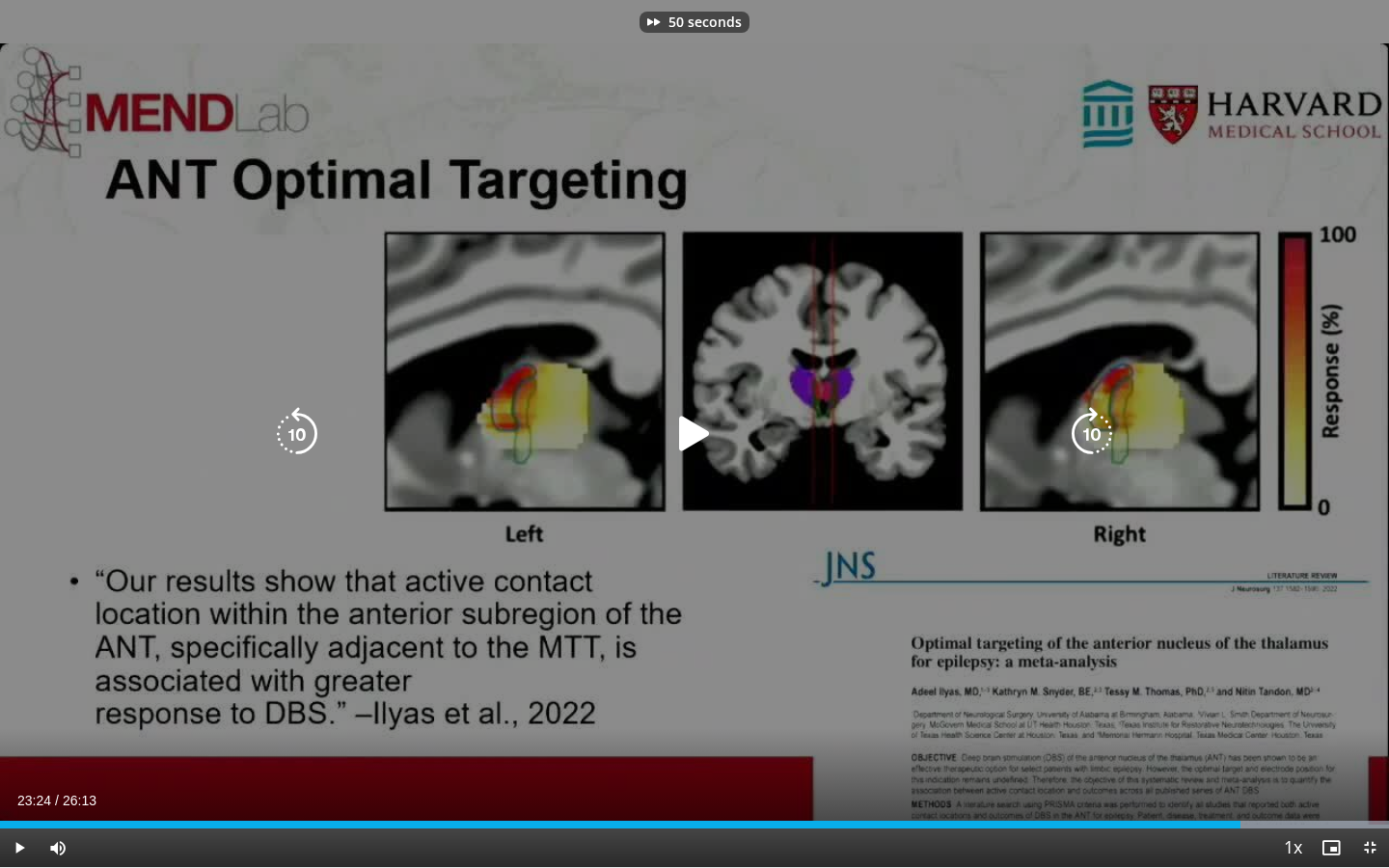 click at bounding box center (1092, 434) 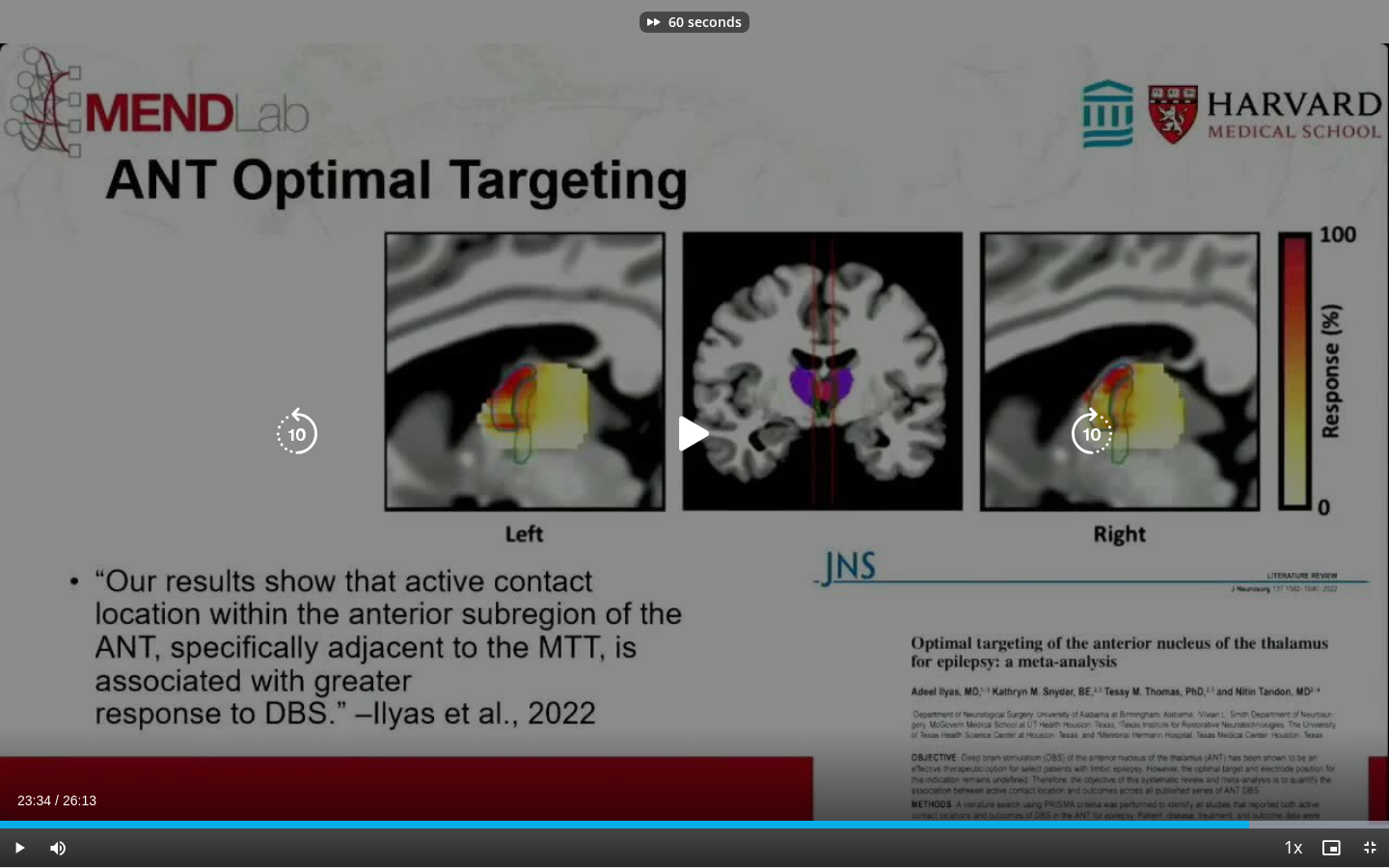 click at bounding box center (1092, 434) 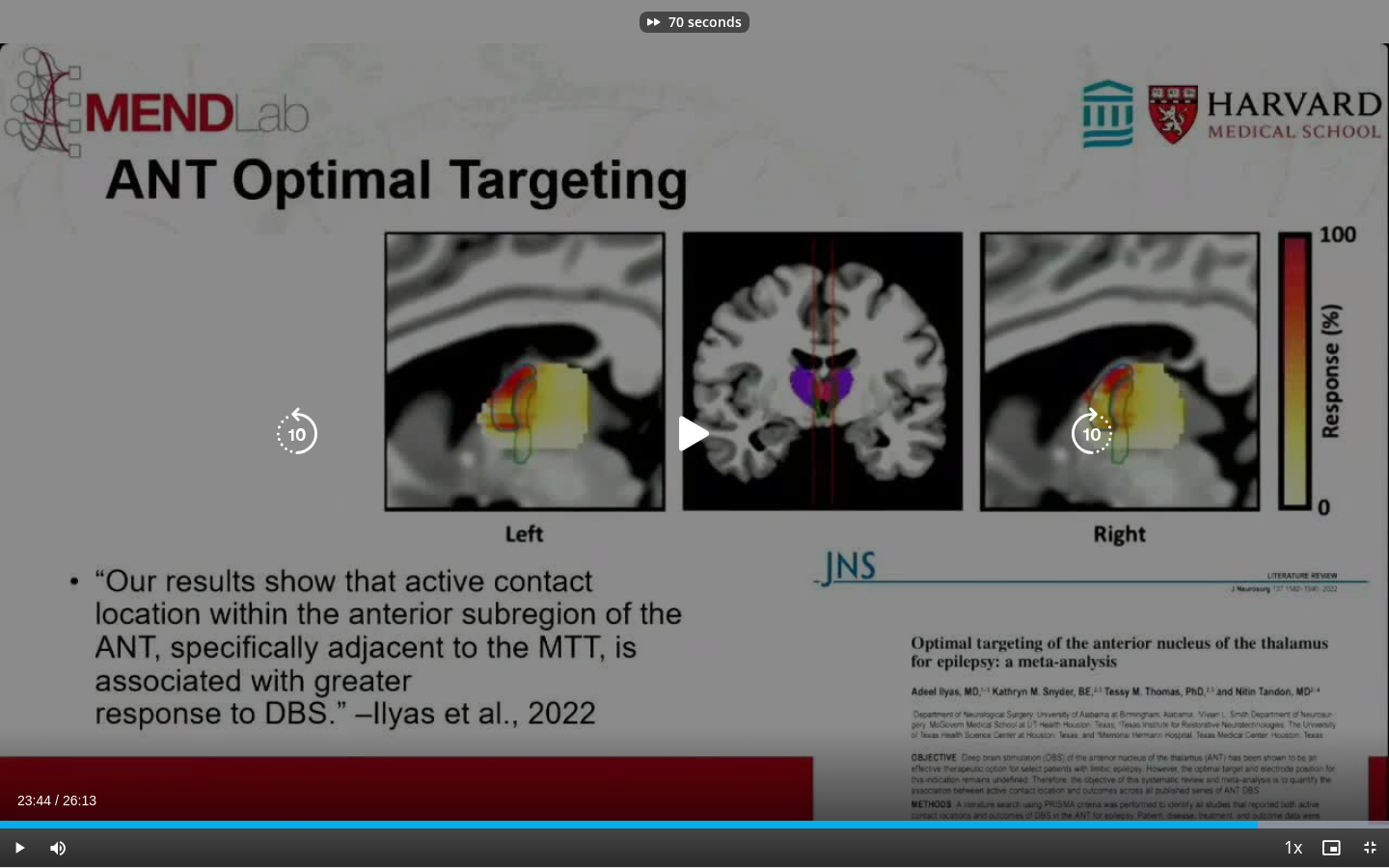click at bounding box center (694, 434) 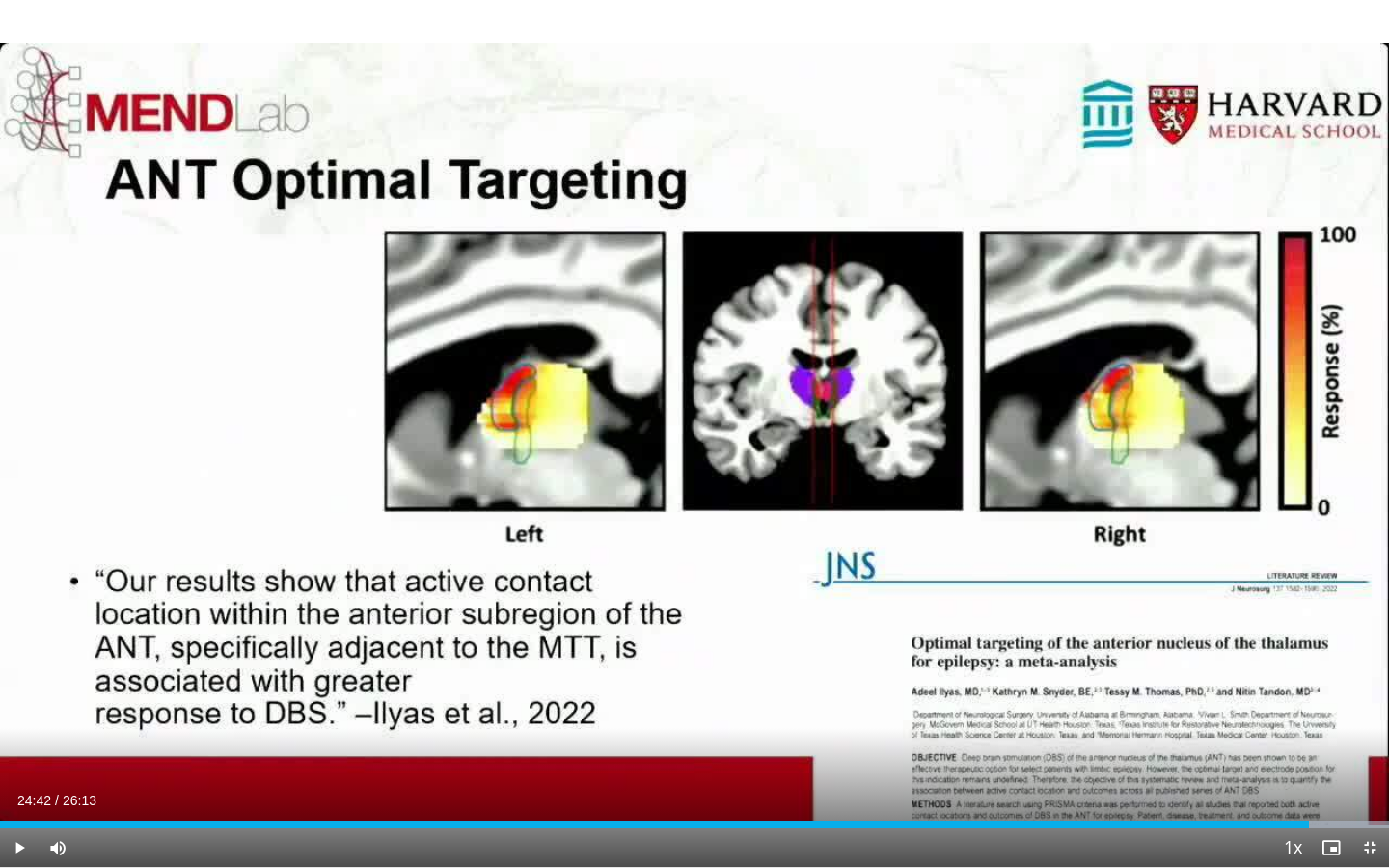 click at bounding box center (1370, 848) 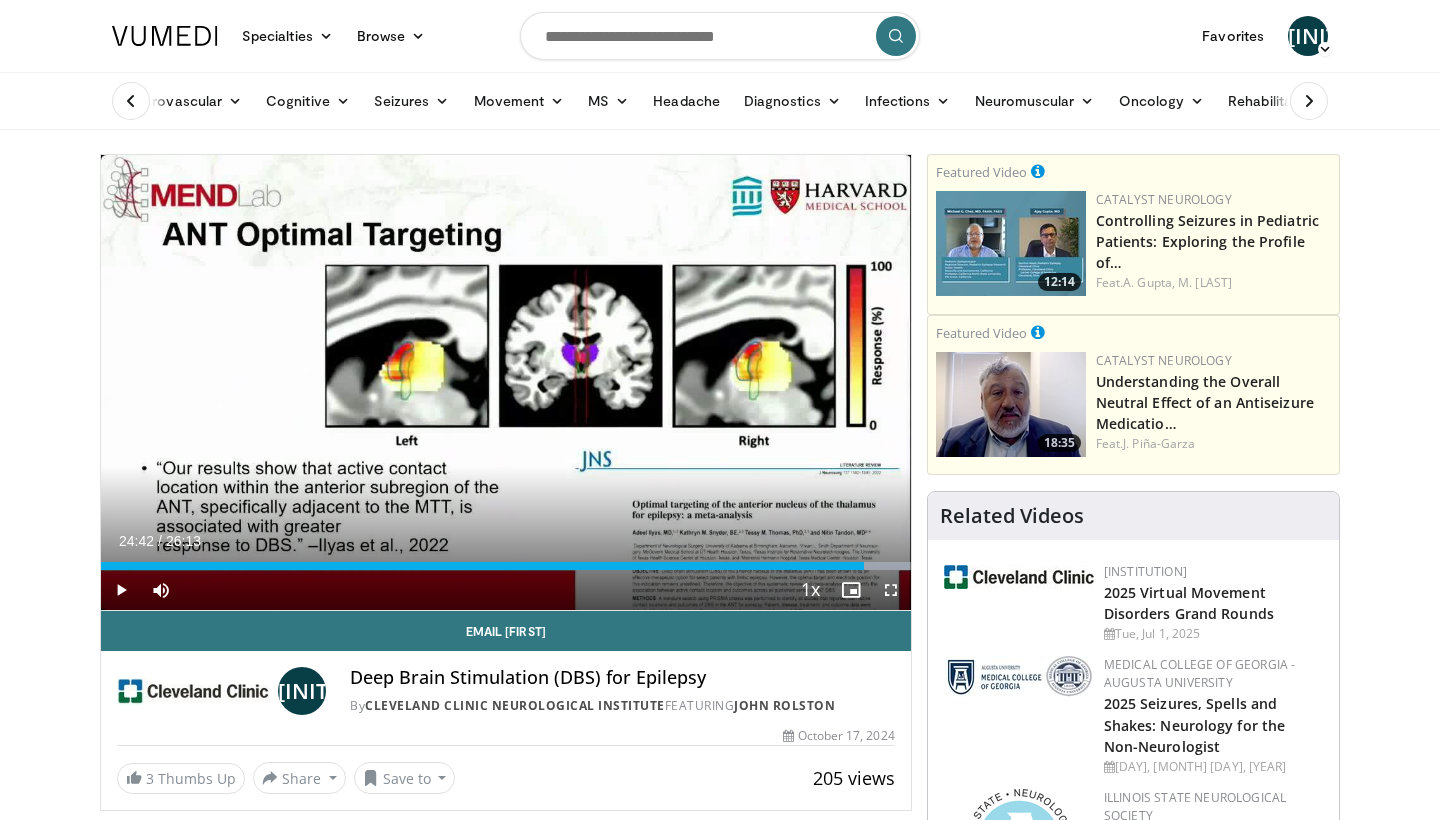 click at bounding box center (891, 590) 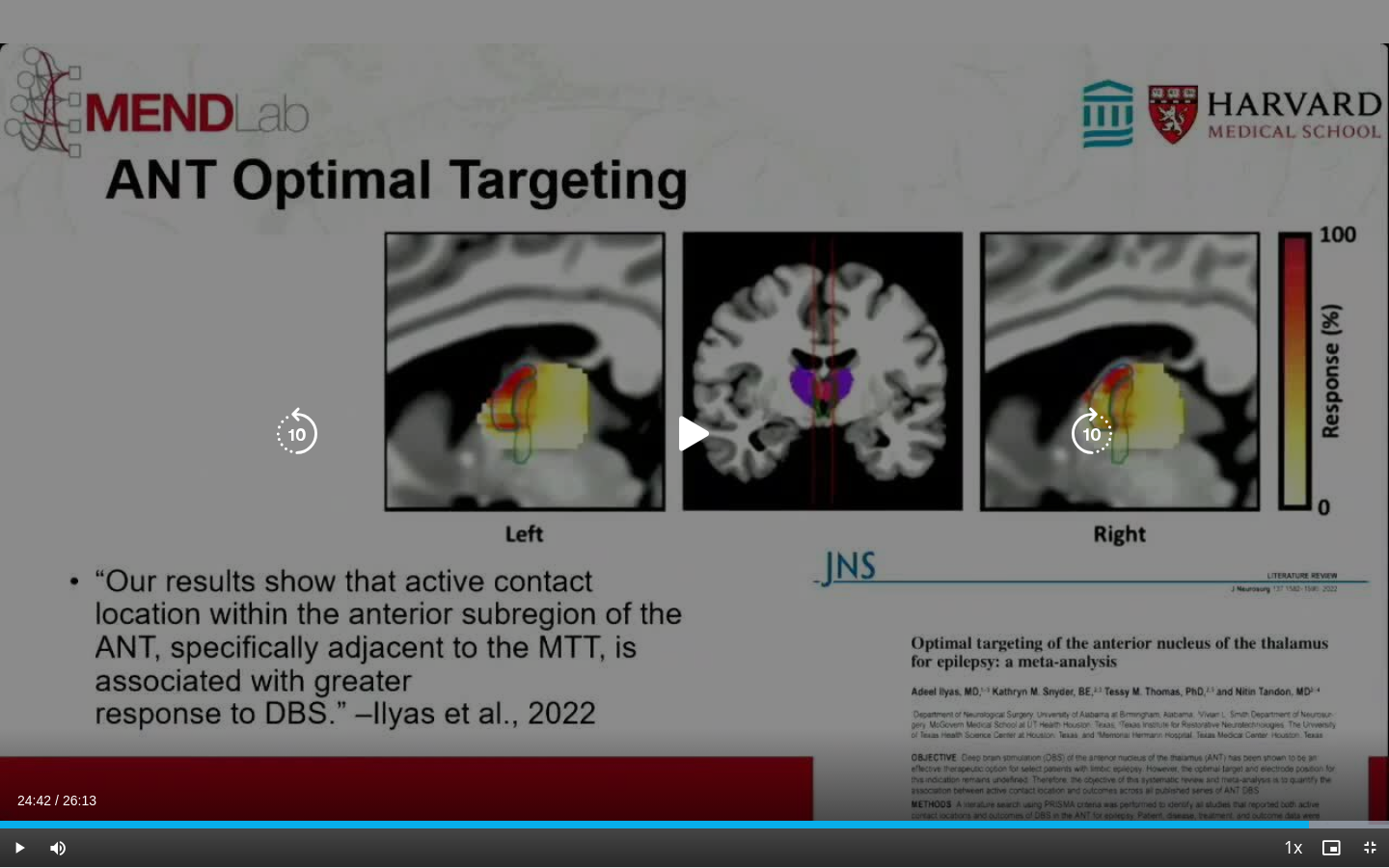click on "70 seconds
Tap to unmute" at bounding box center (694, 433) 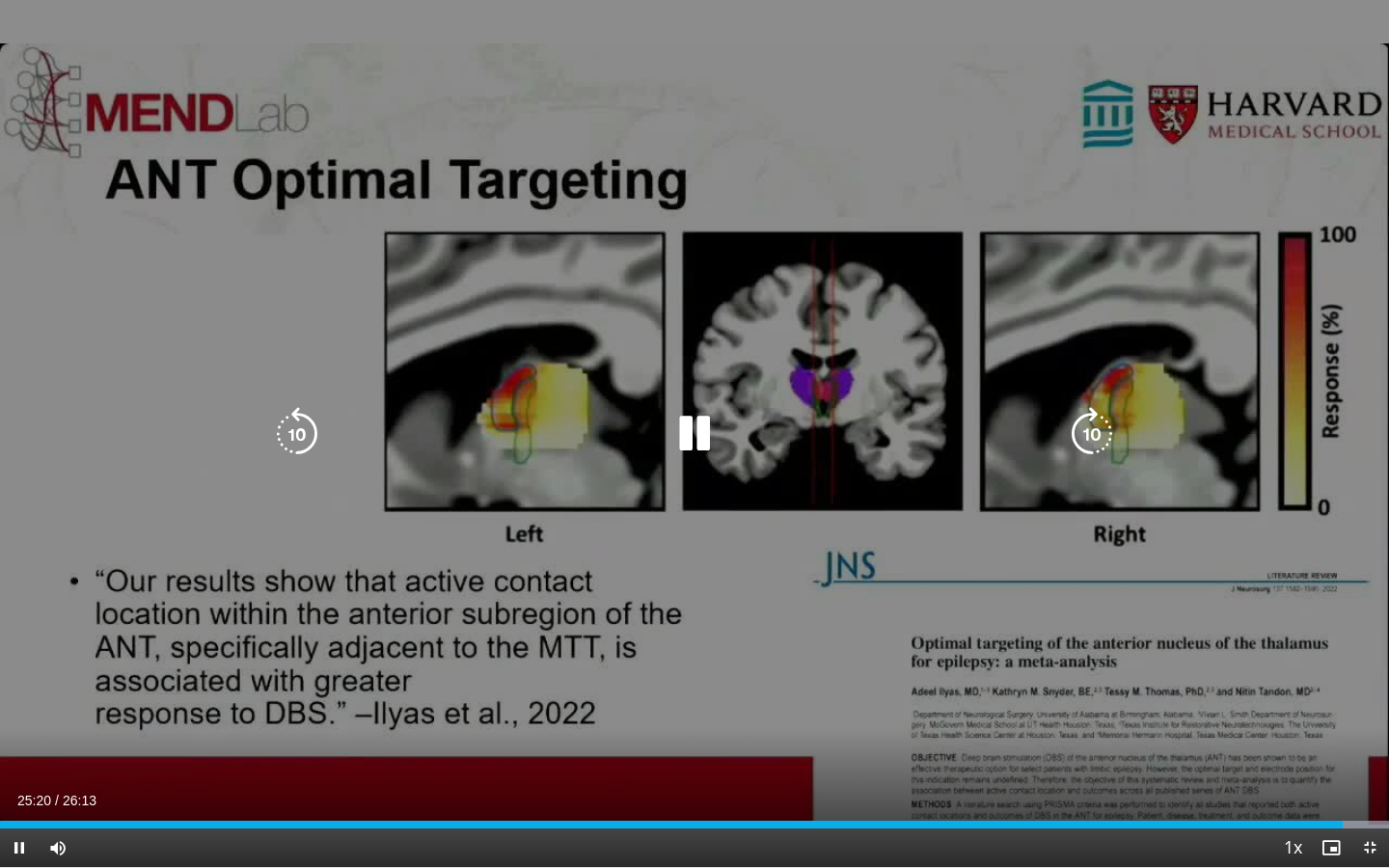 click at bounding box center [694, 434] 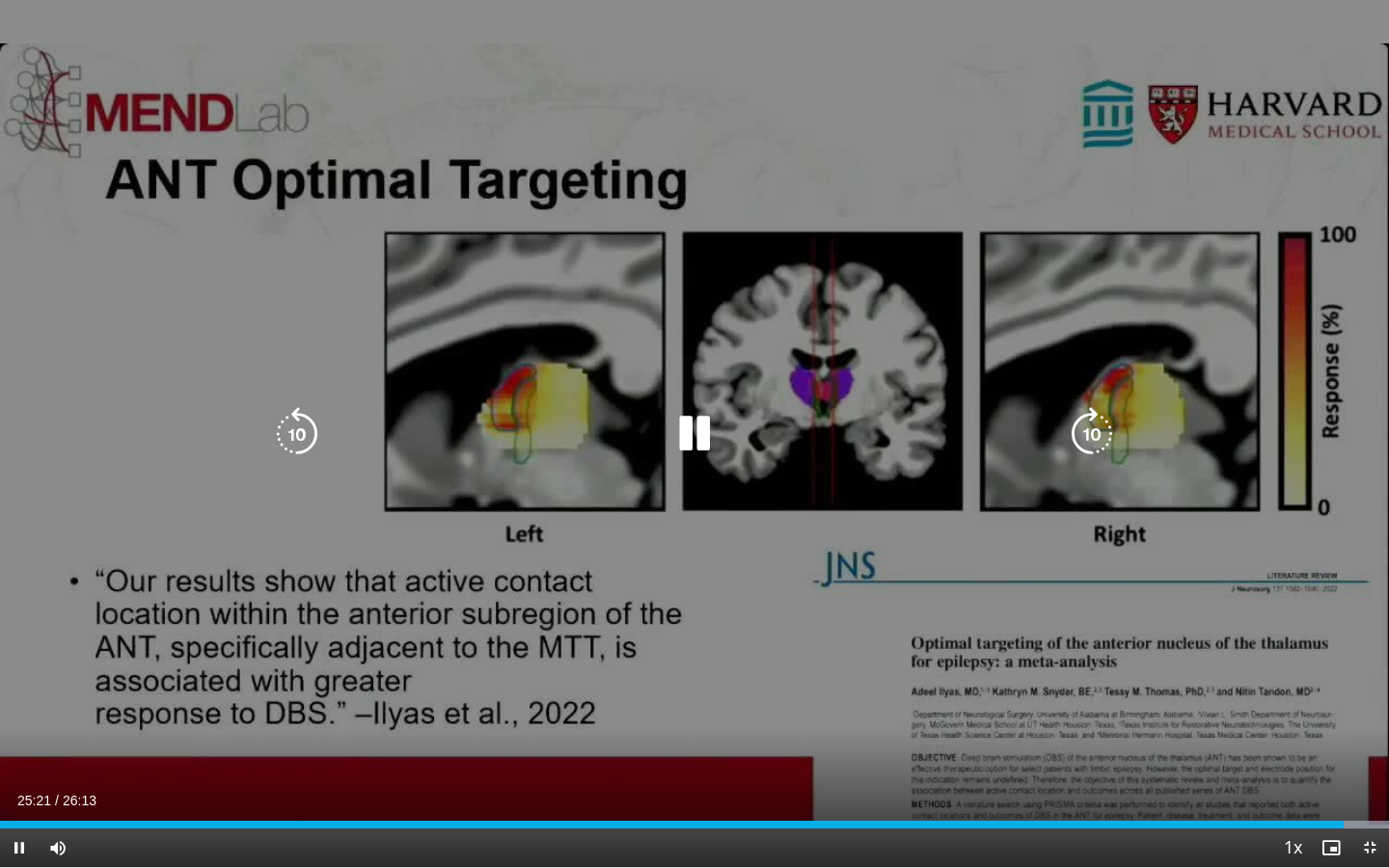 click at bounding box center [694, 434] 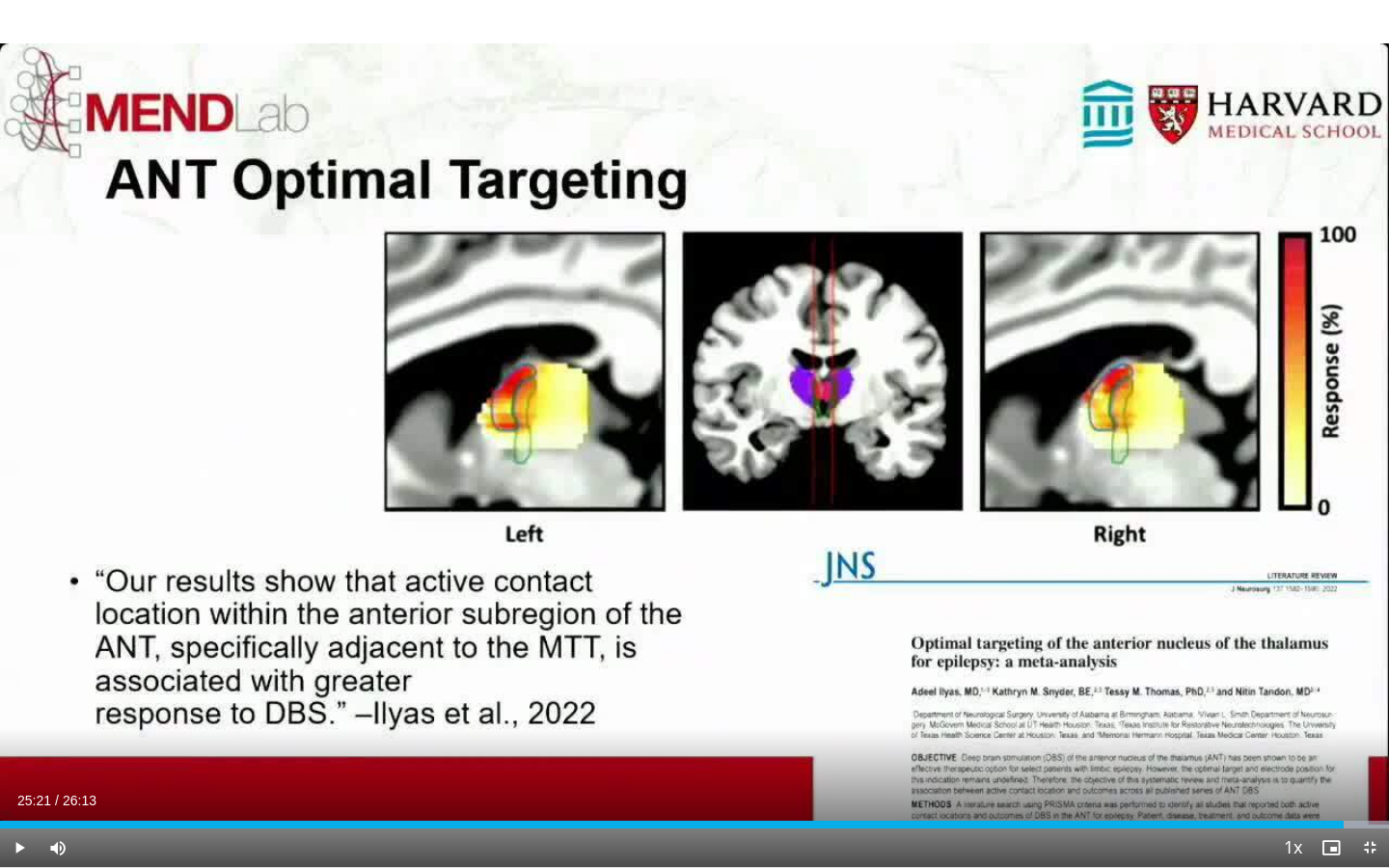 click at bounding box center (1370, 848) 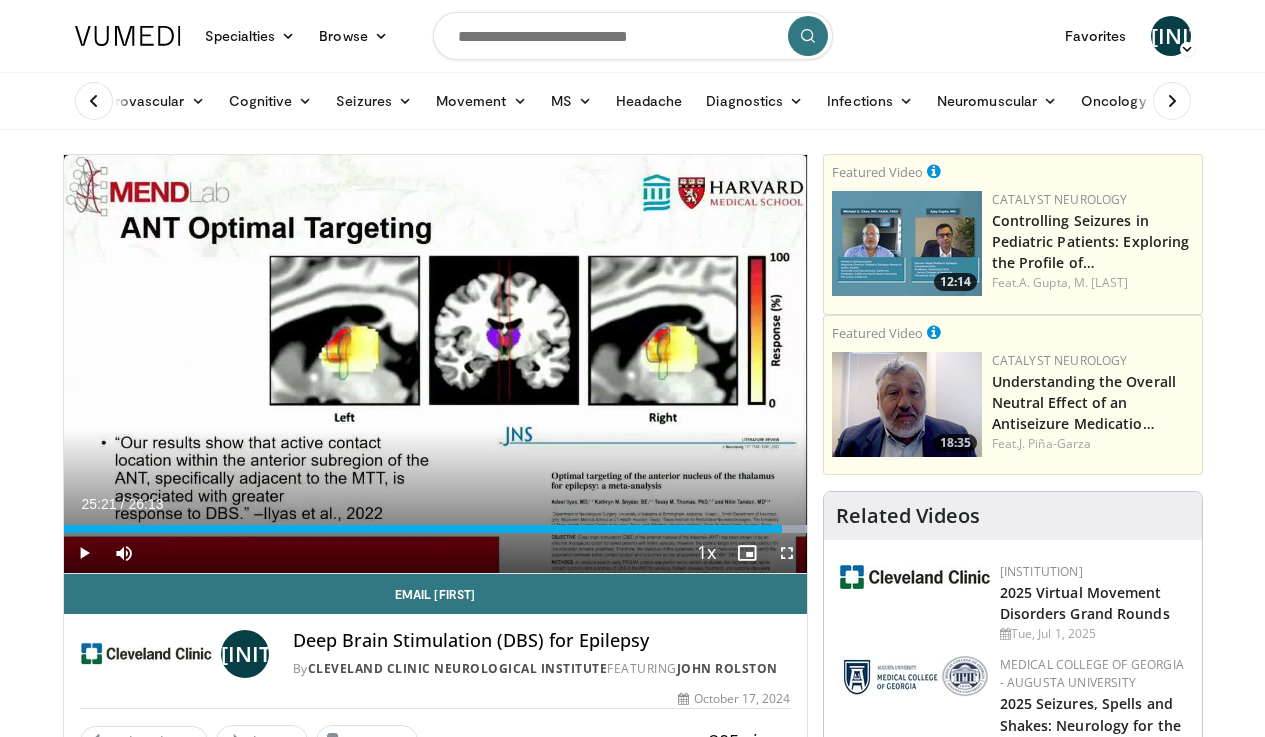 click at bounding box center (787, 553) 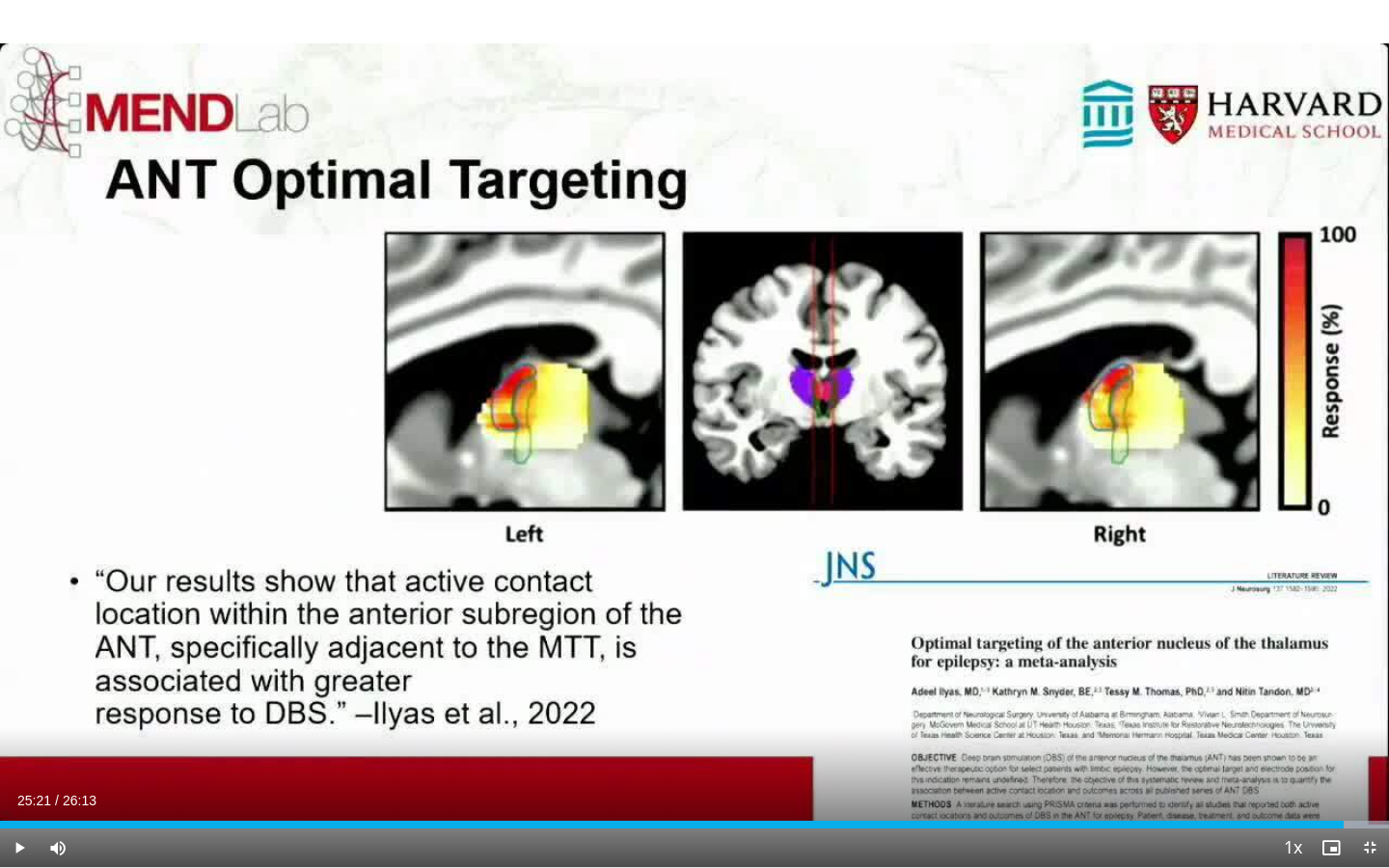 drag, startPoint x: 1142, startPoint y: 867, endPoint x: 1165, endPoint y: 867, distance: 23 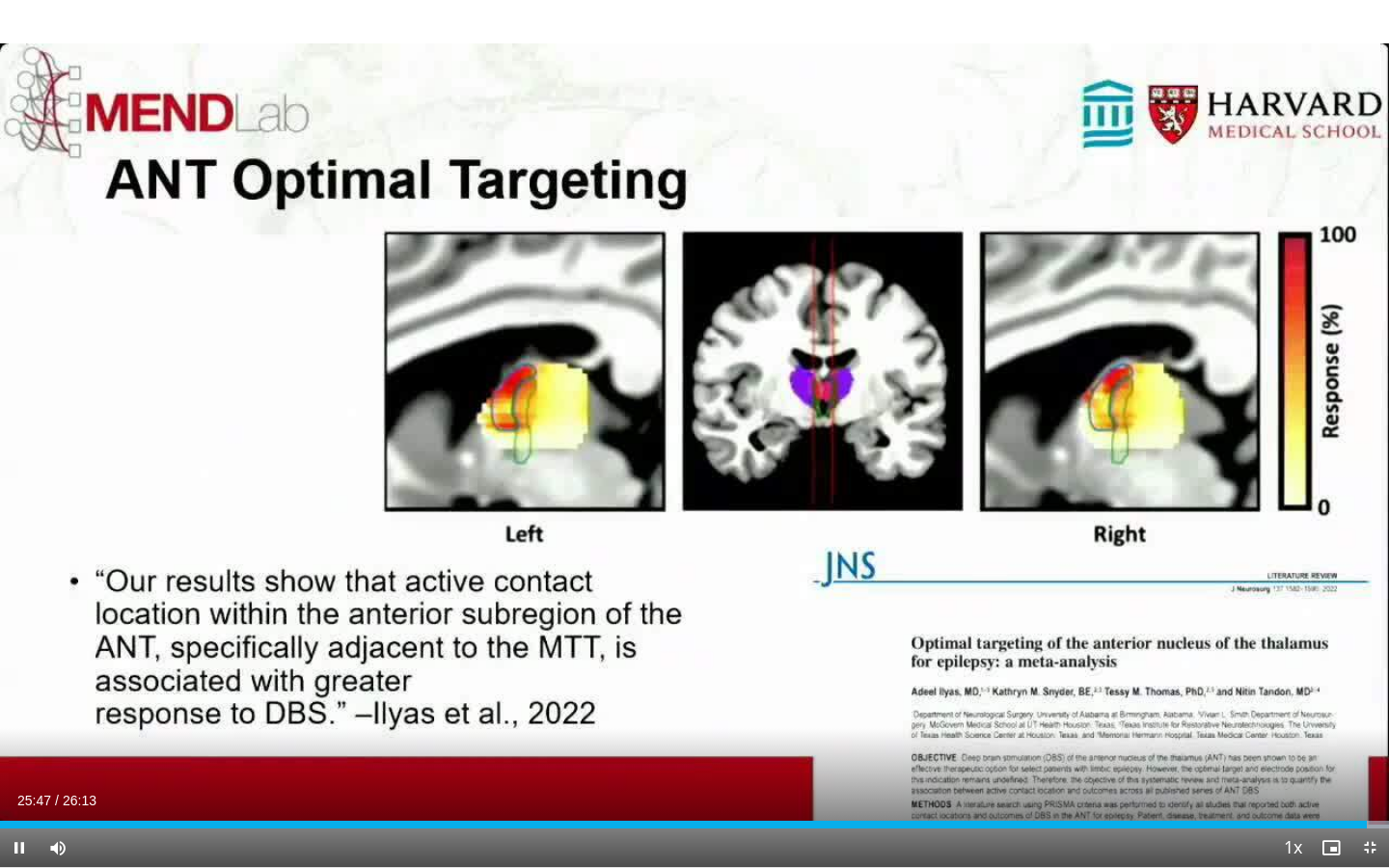 click at bounding box center [19, 848] 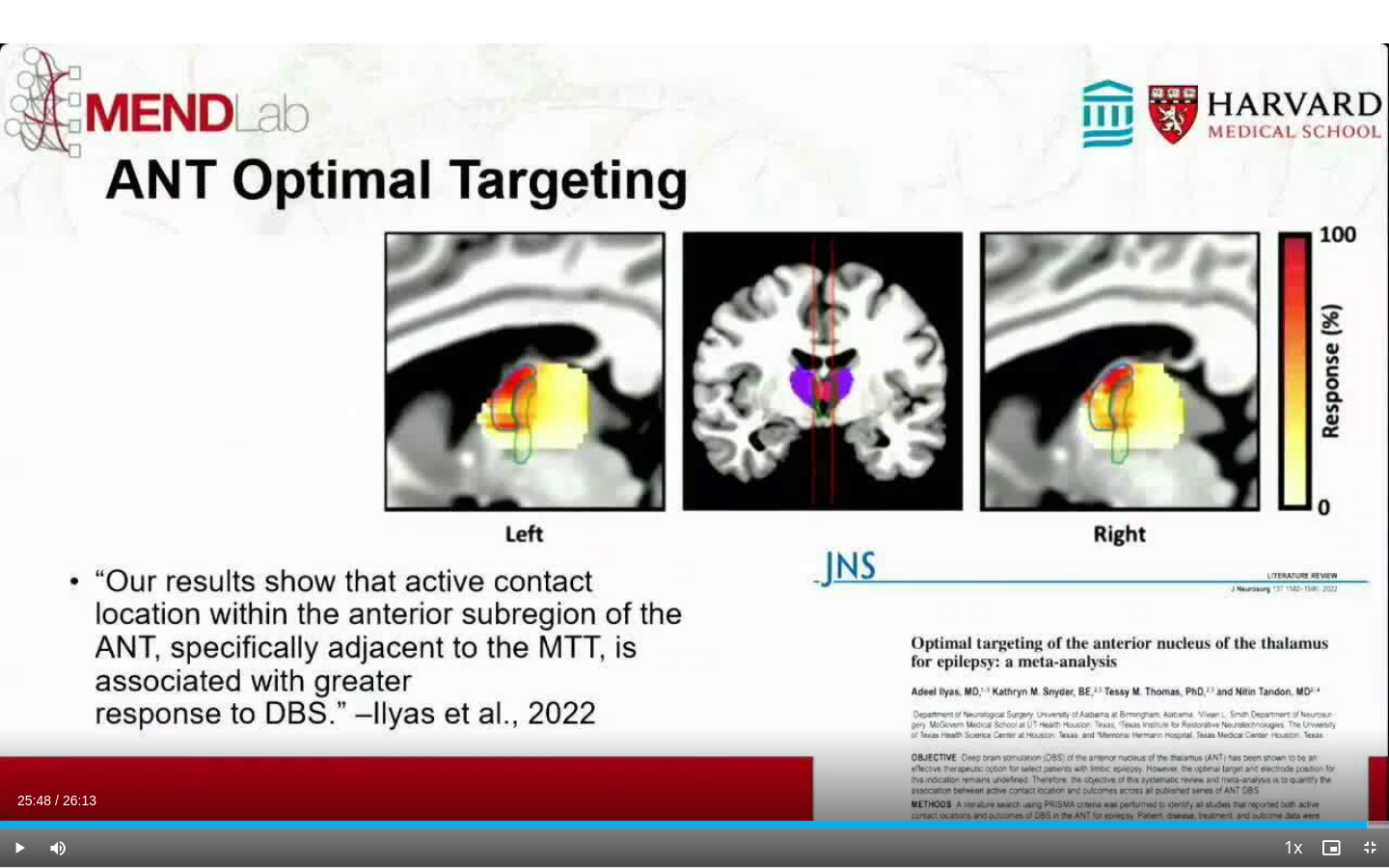click at bounding box center [1370, 848] 